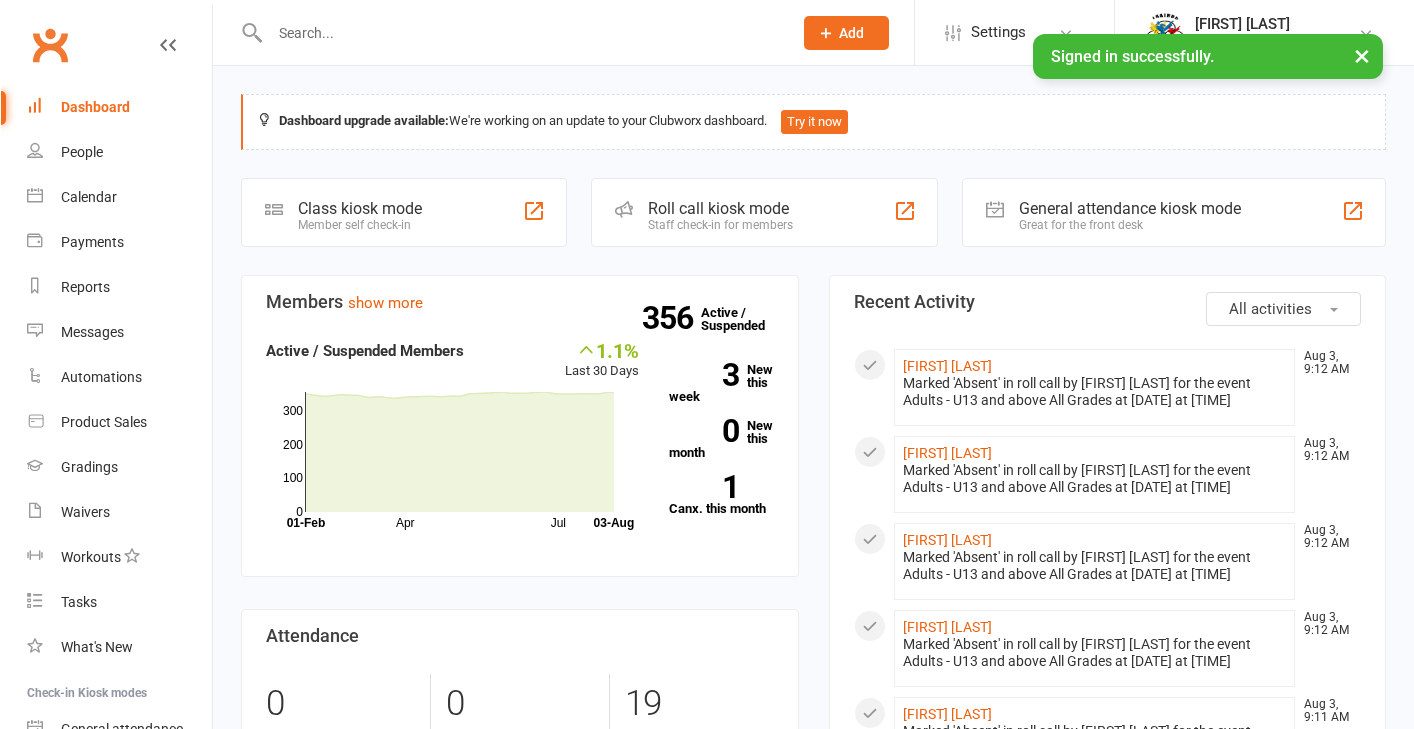 scroll, scrollTop: 0, scrollLeft: 0, axis: both 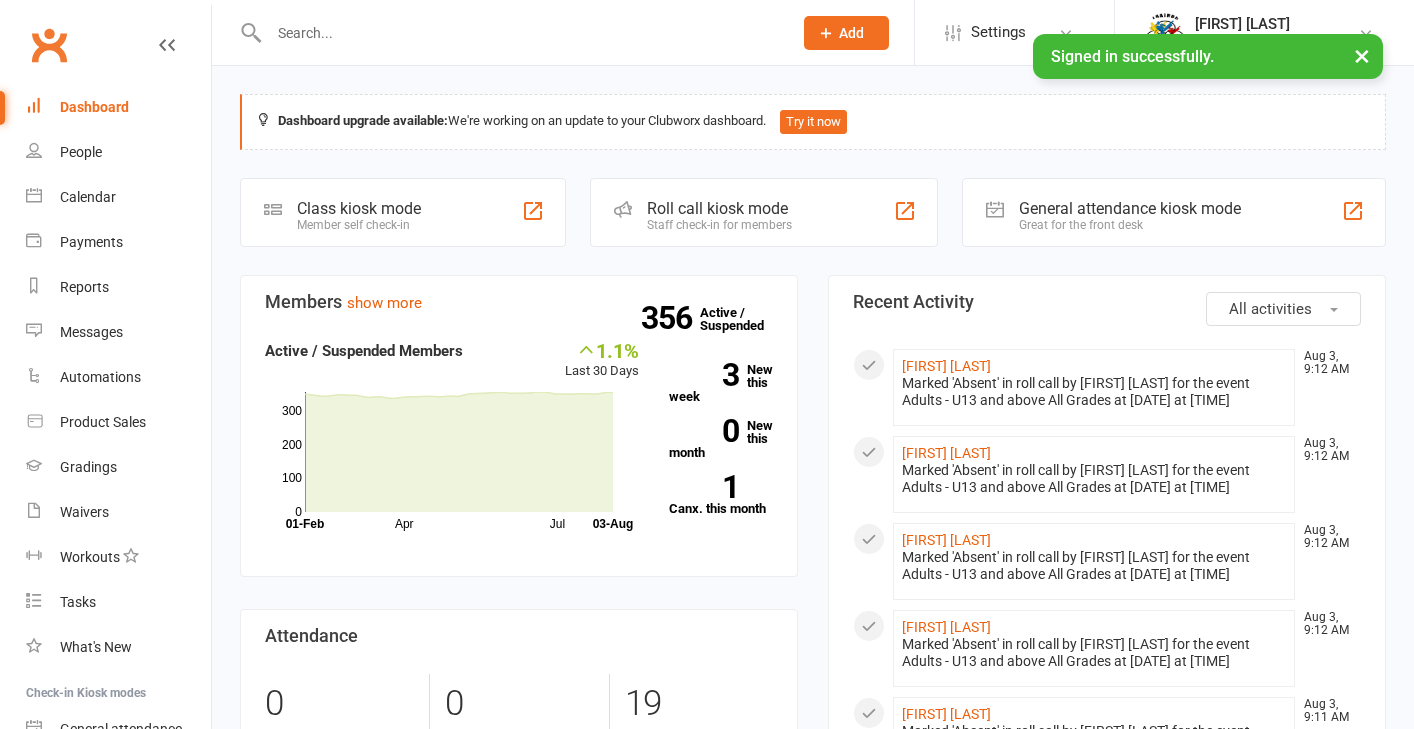 click at bounding box center (520, 33) 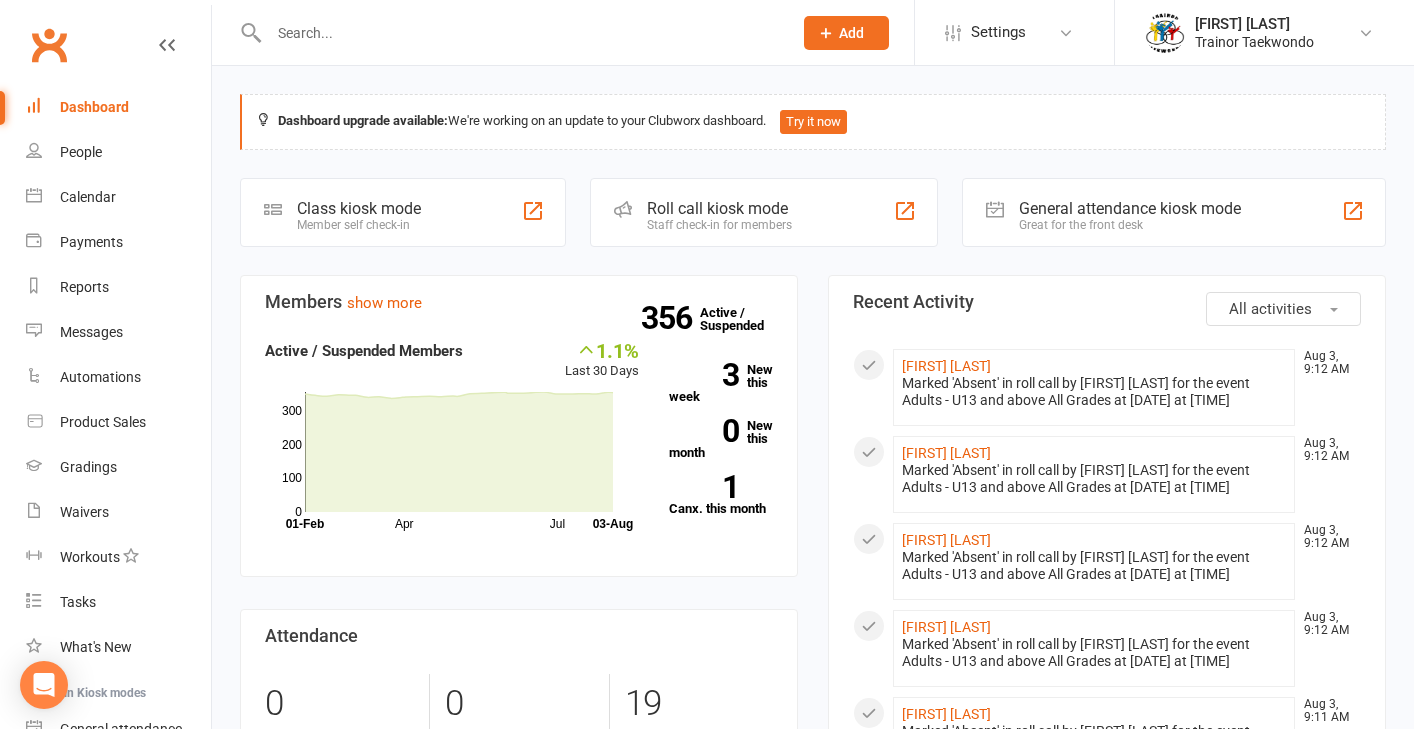 click at bounding box center [520, 33] 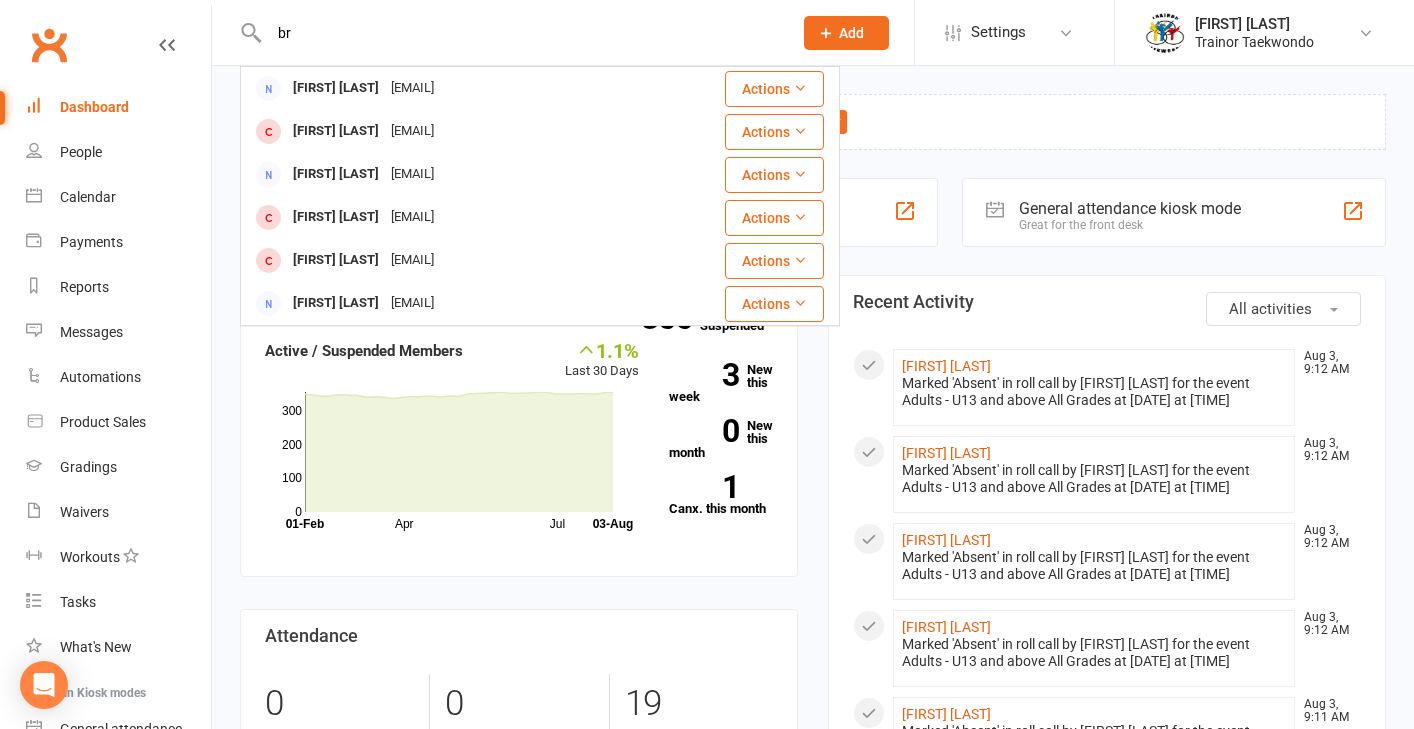 type on "b" 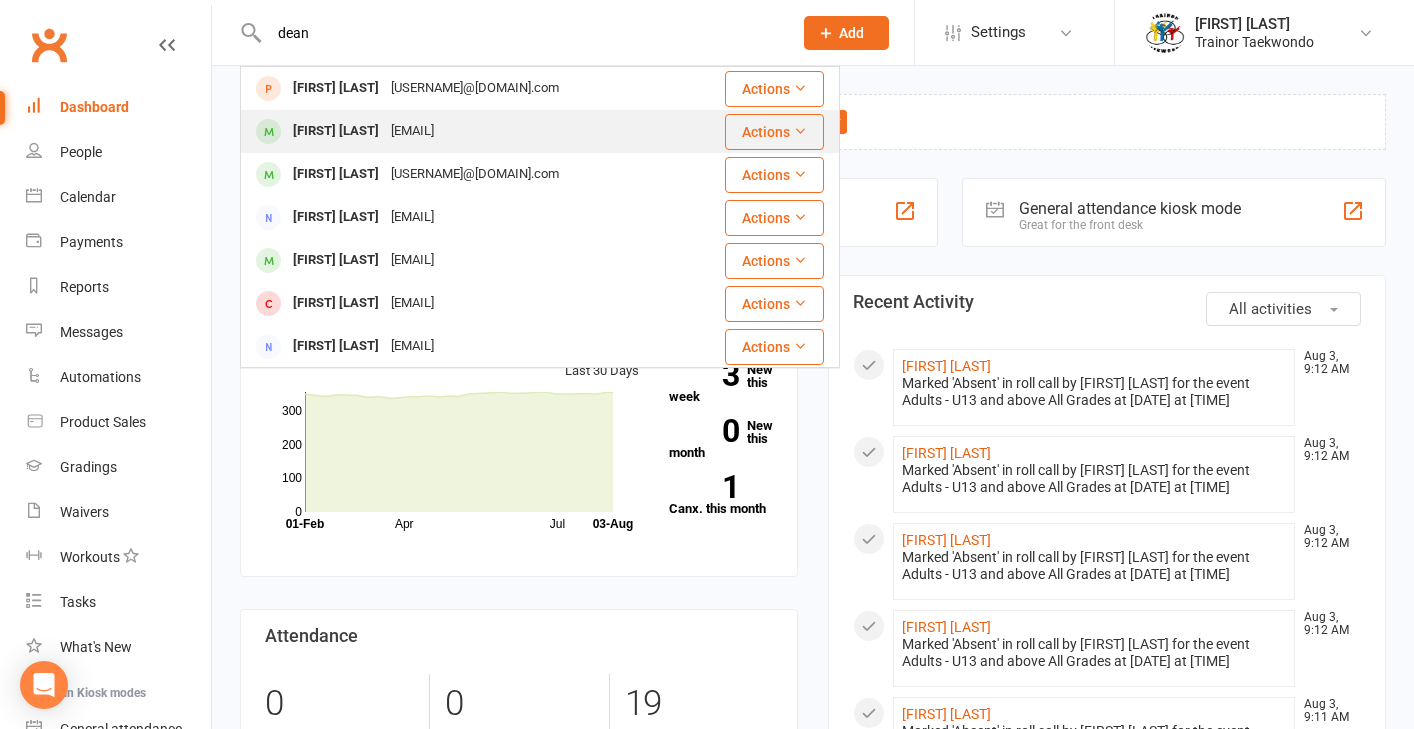 type on "dean" 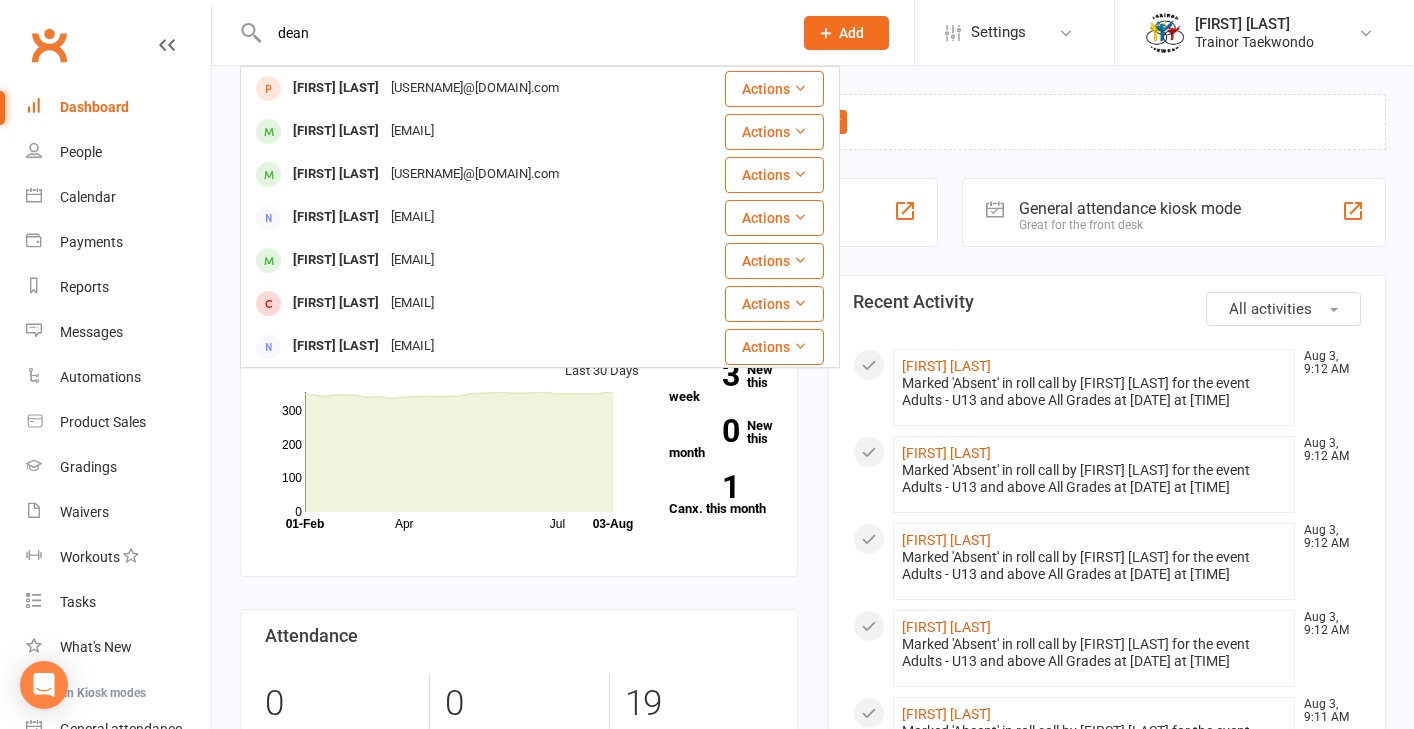 type 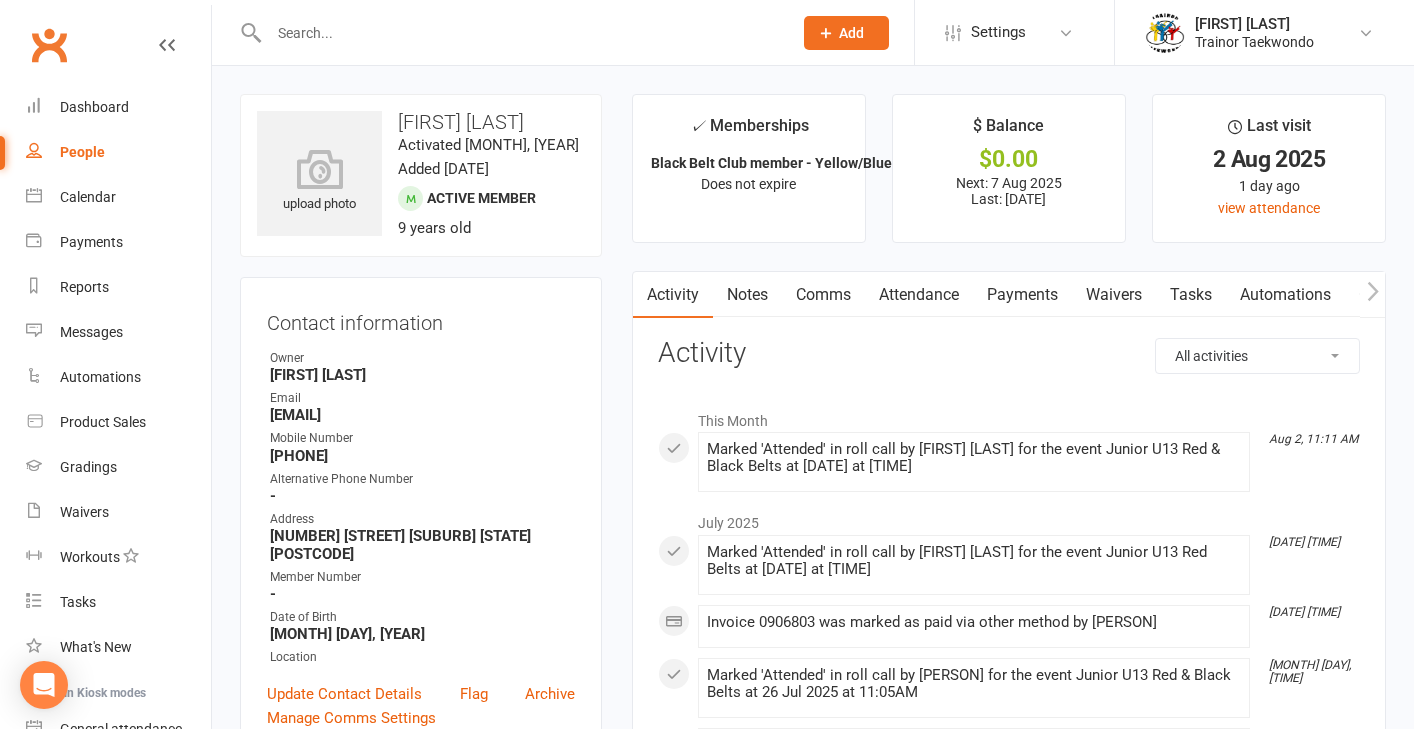 click on "Attendance" at bounding box center (919, 295) 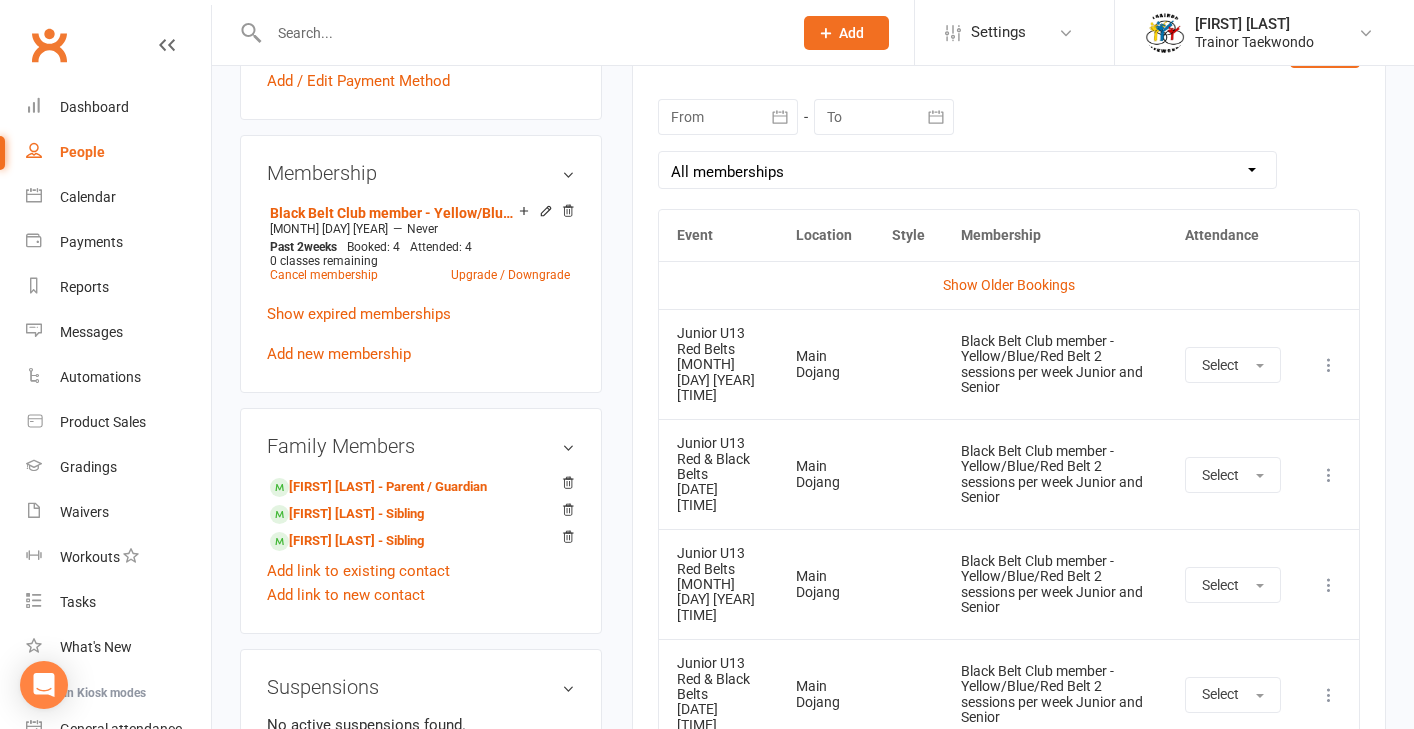 scroll, scrollTop: 894, scrollLeft: 0, axis: vertical 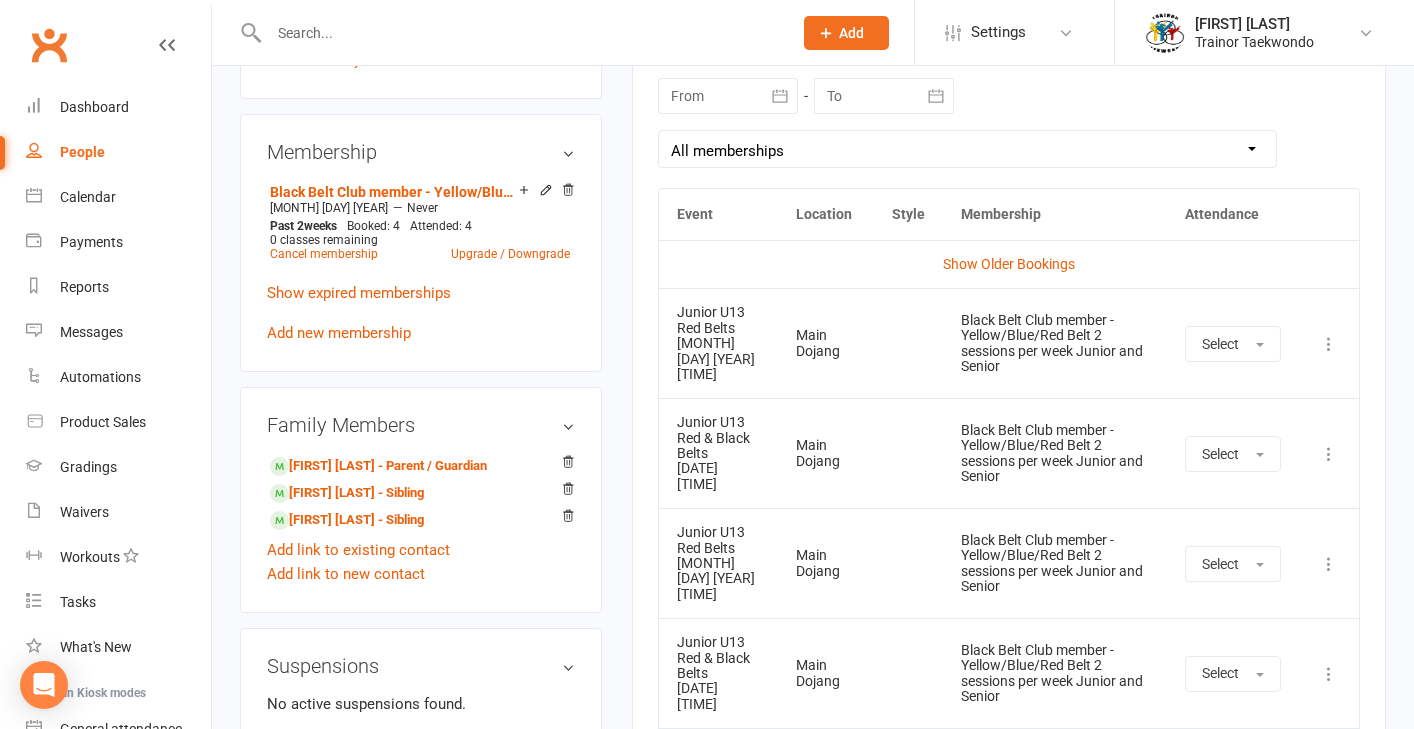 click at bounding box center (1329, 454) 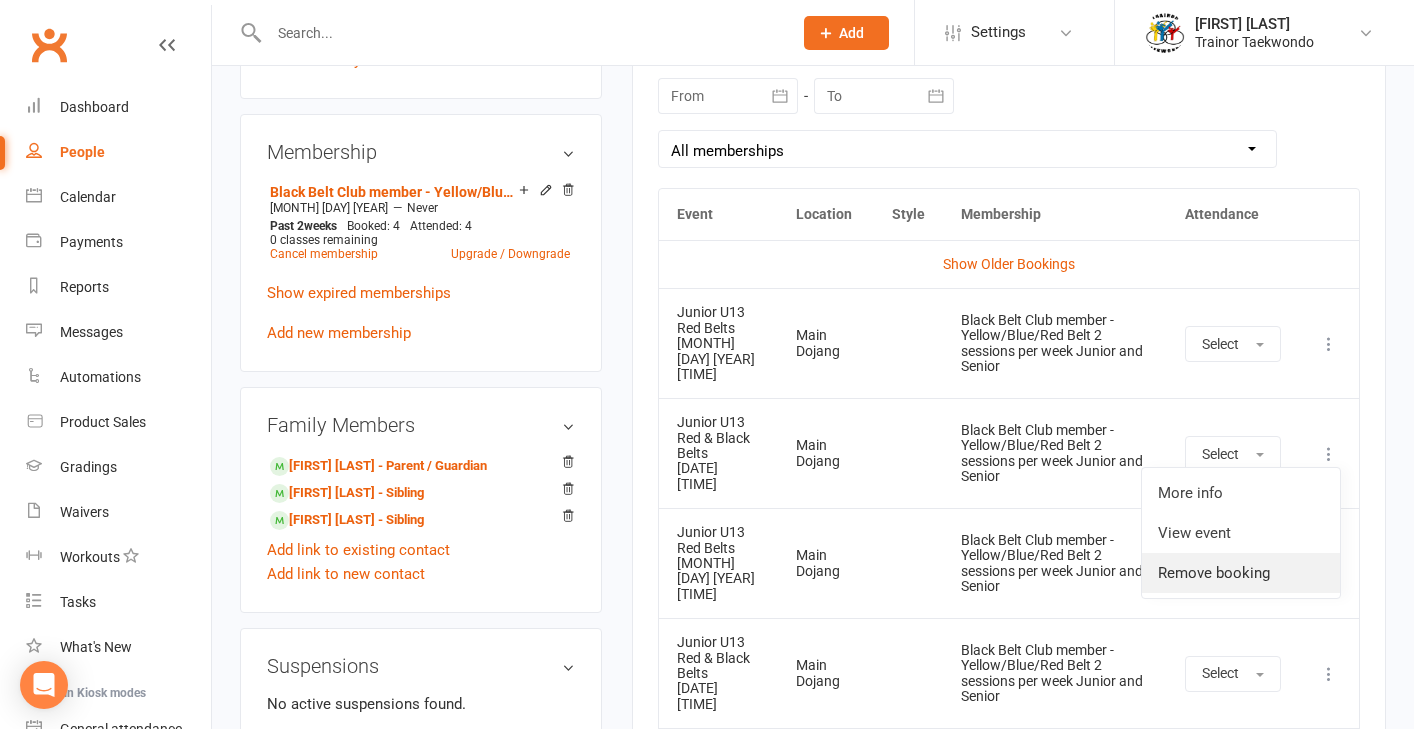 click on "Remove booking" at bounding box center [1241, 573] 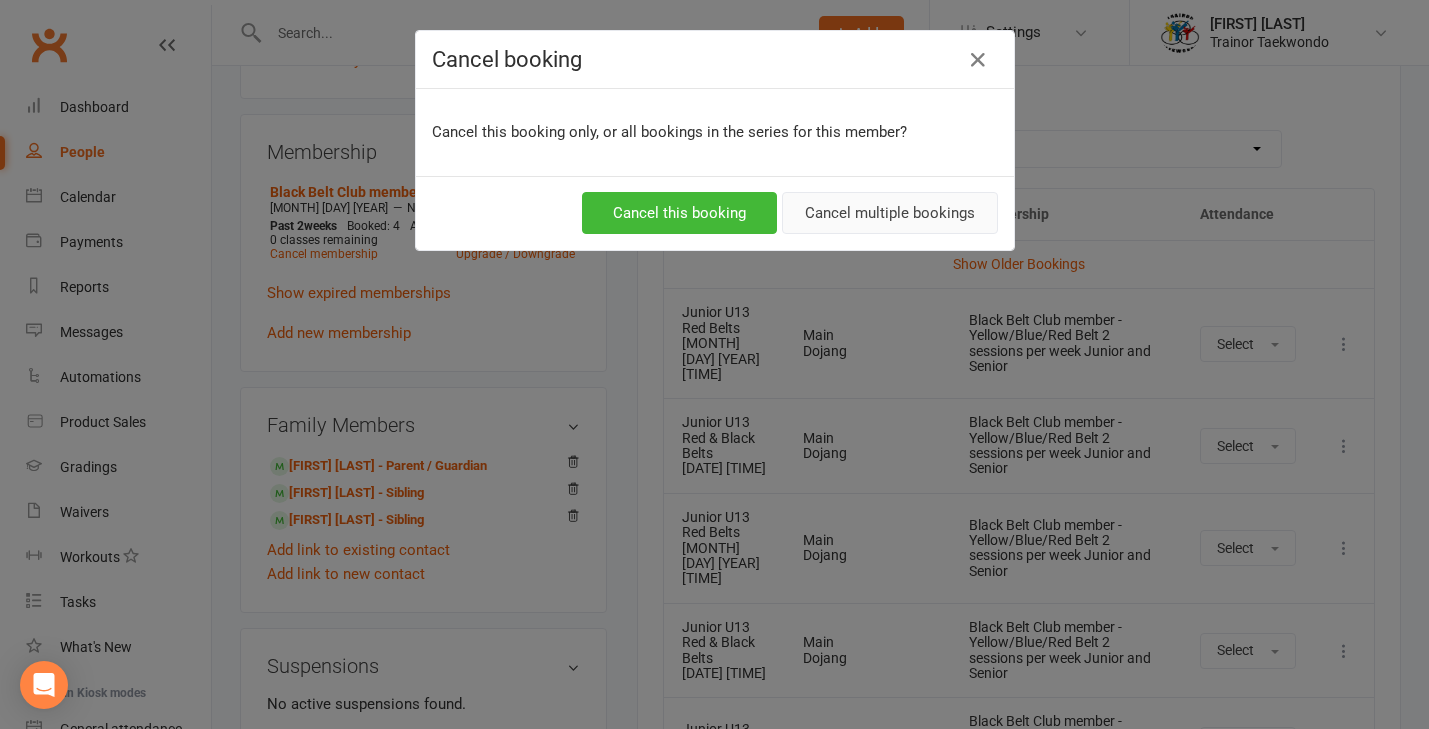 click on "Cancel multiple bookings" at bounding box center (890, 213) 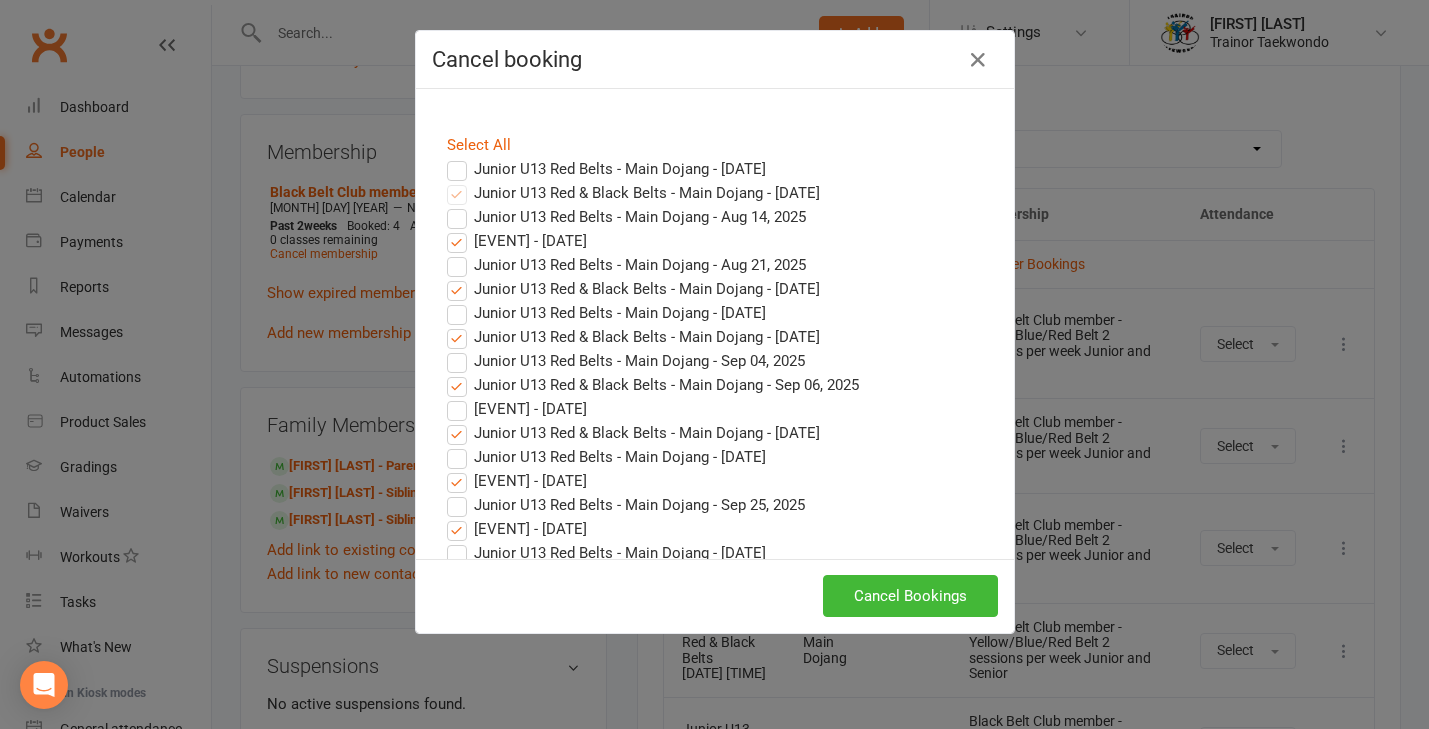 drag, startPoint x: 888, startPoint y: 600, endPoint x: 864, endPoint y: 568, distance: 40 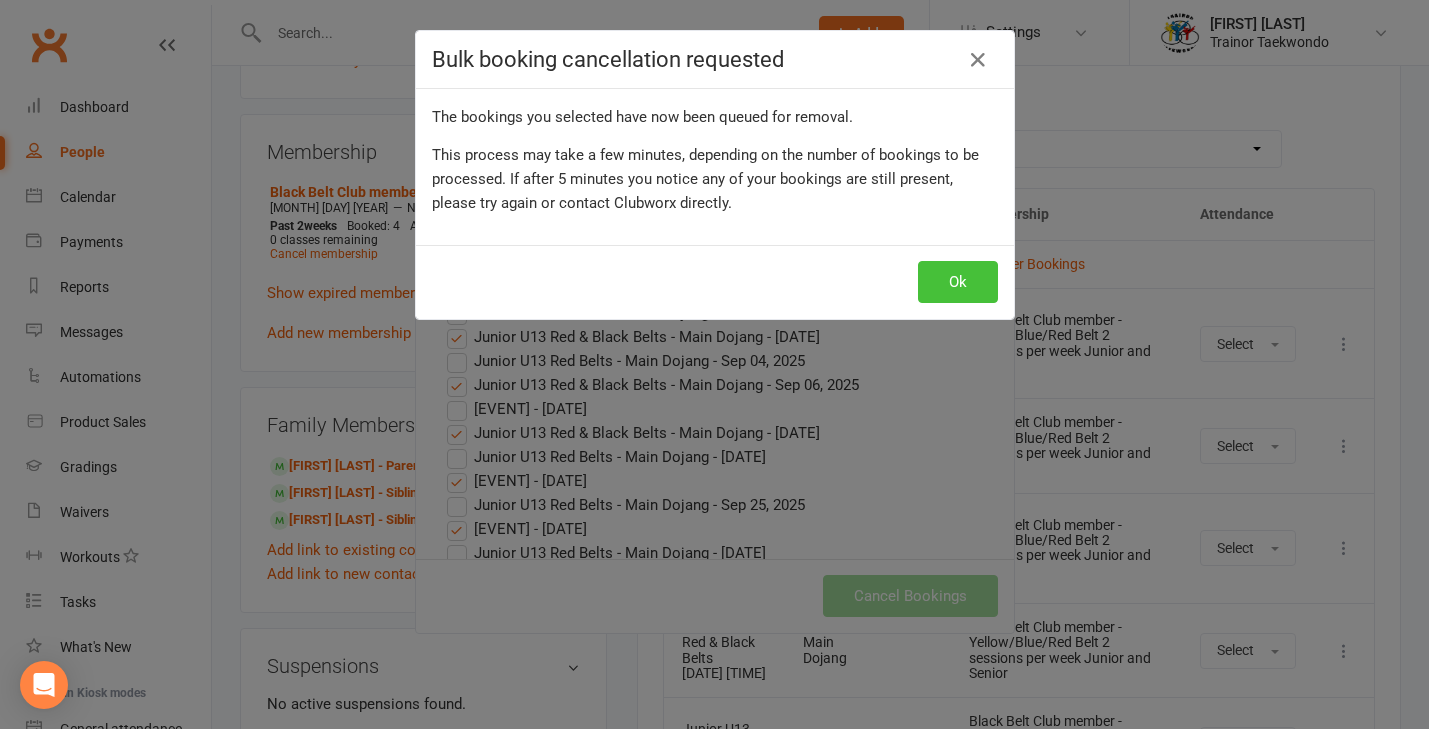 click on "Ok" at bounding box center (958, 282) 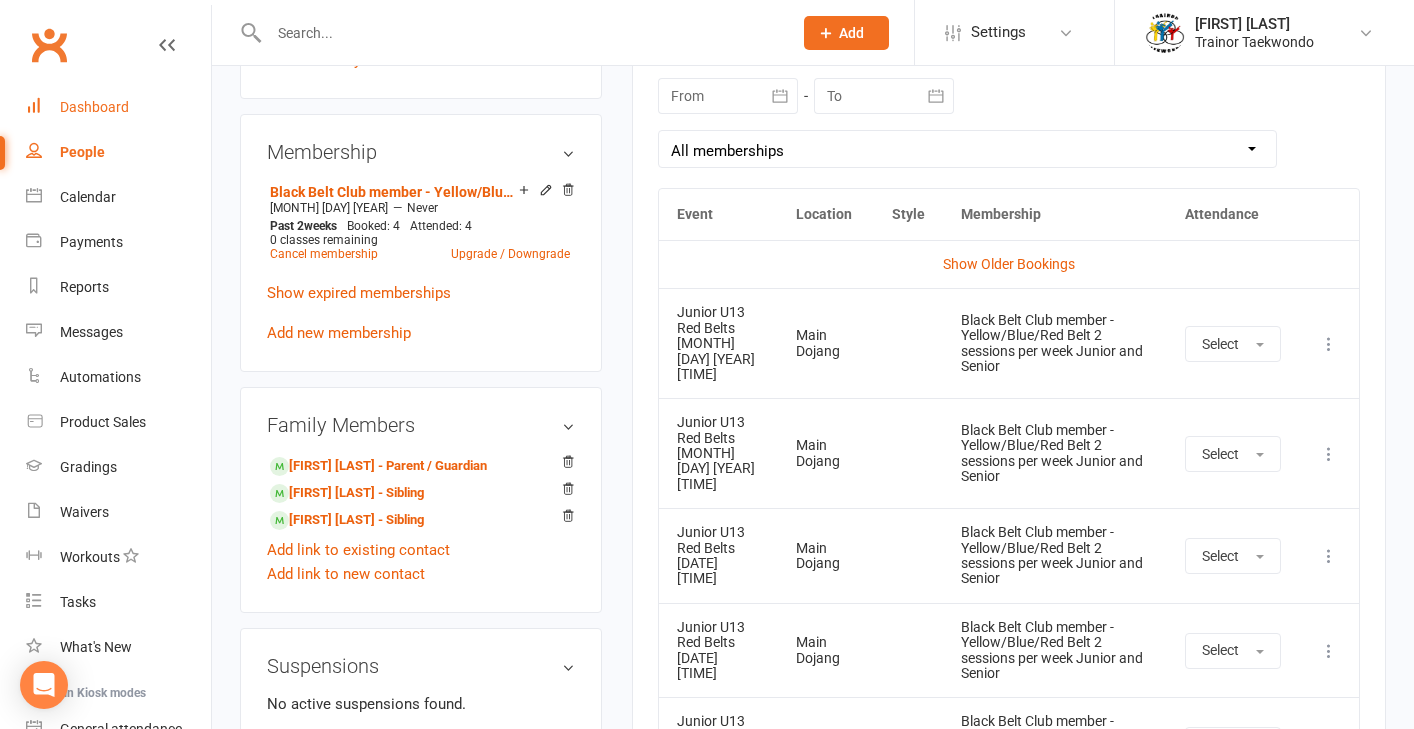 click on "Dashboard" at bounding box center [94, 107] 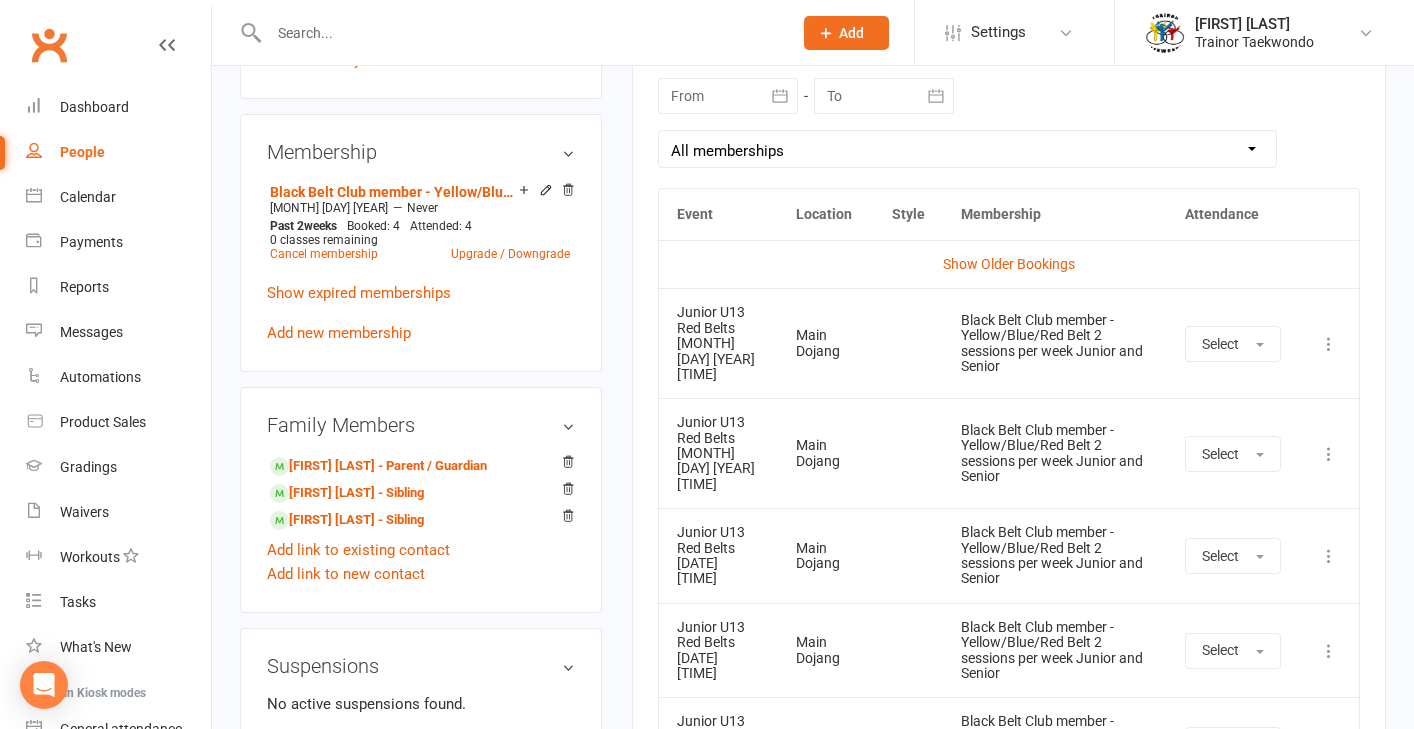 scroll, scrollTop: 0, scrollLeft: 0, axis: both 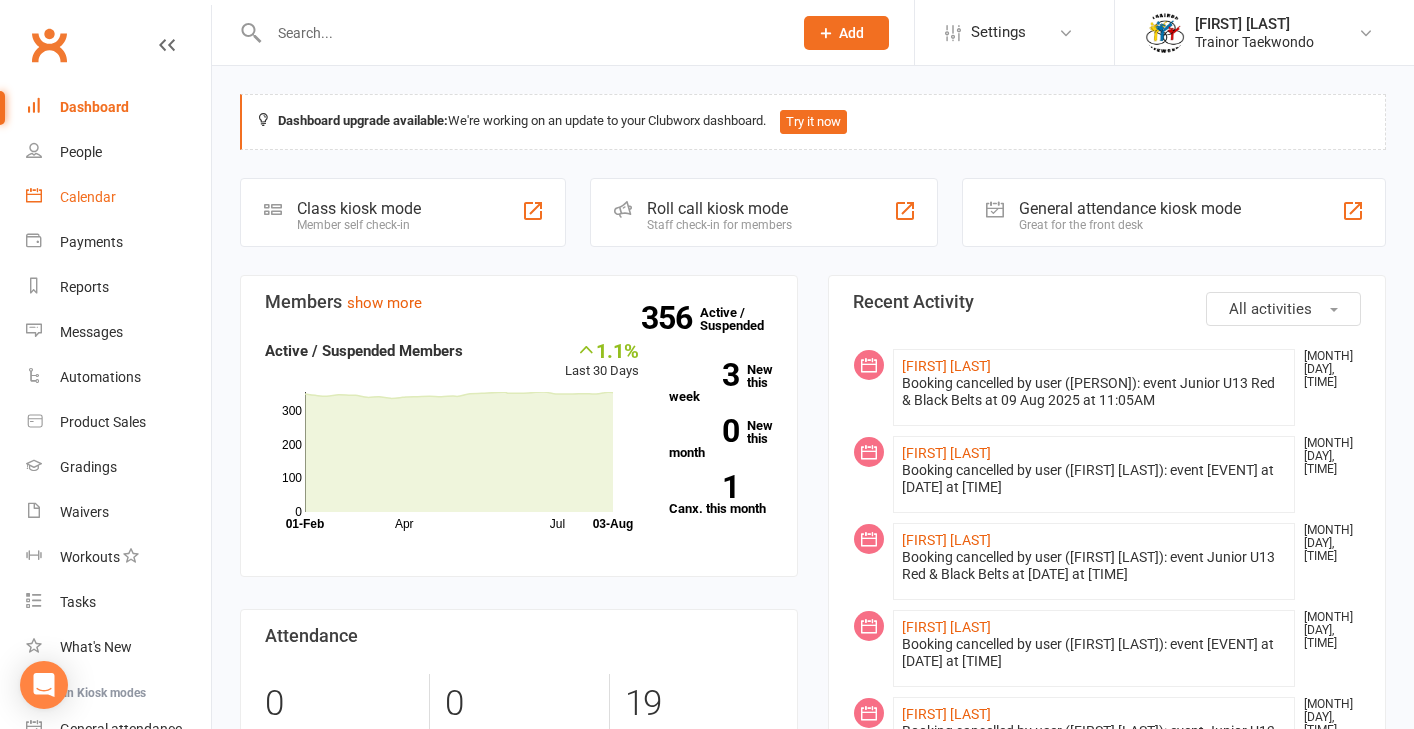 click on "Calendar" at bounding box center (88, 197) 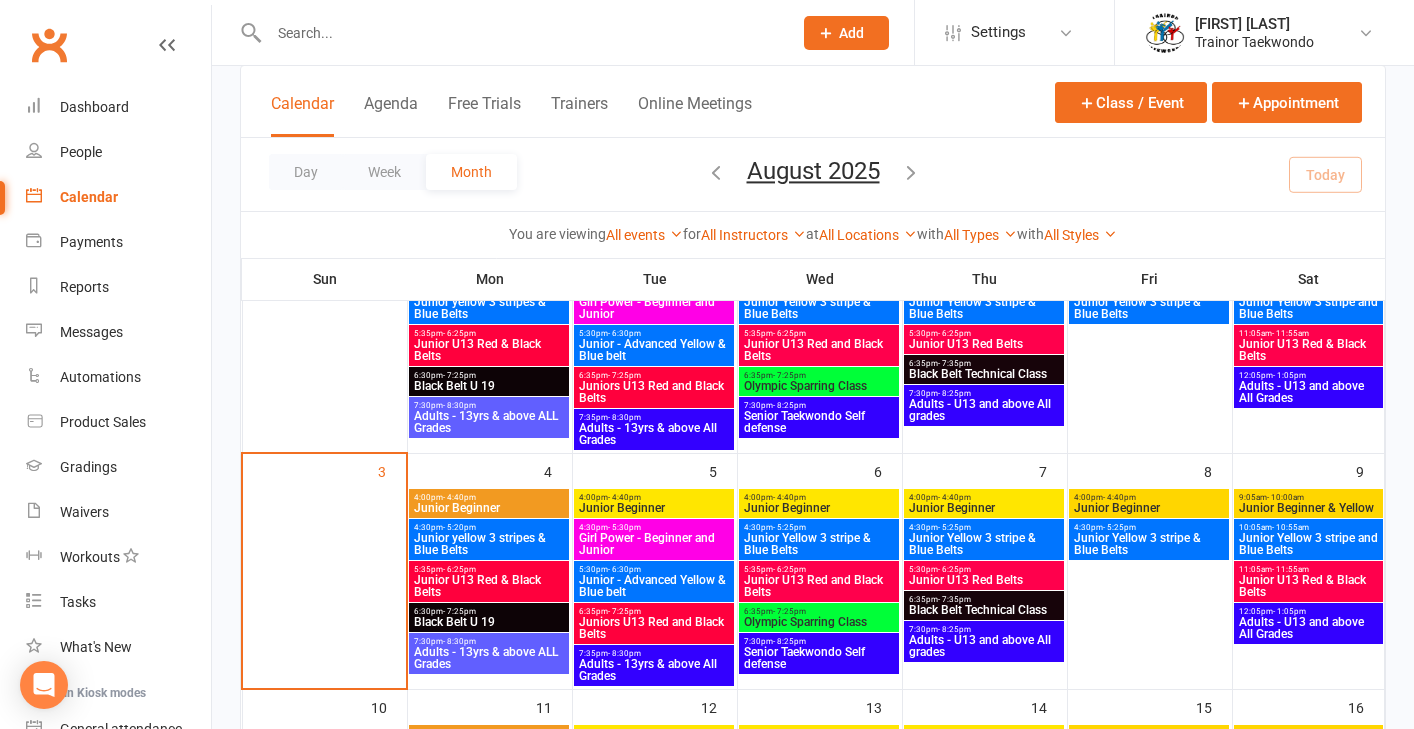 scroll, scrollTop: 244, scrollLeft: 0, axis: vertical 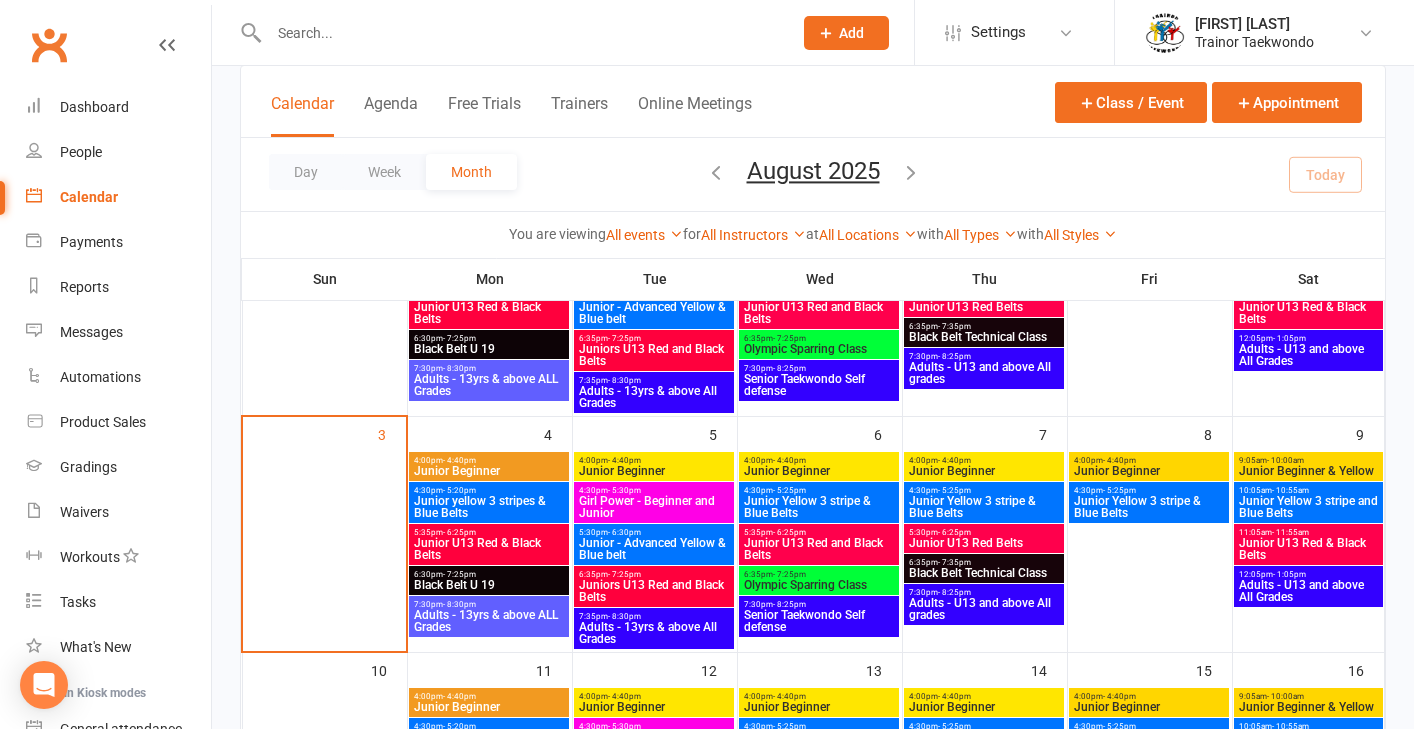 click on "Junior U13 Red Belts" at bounding box center [984, 543] 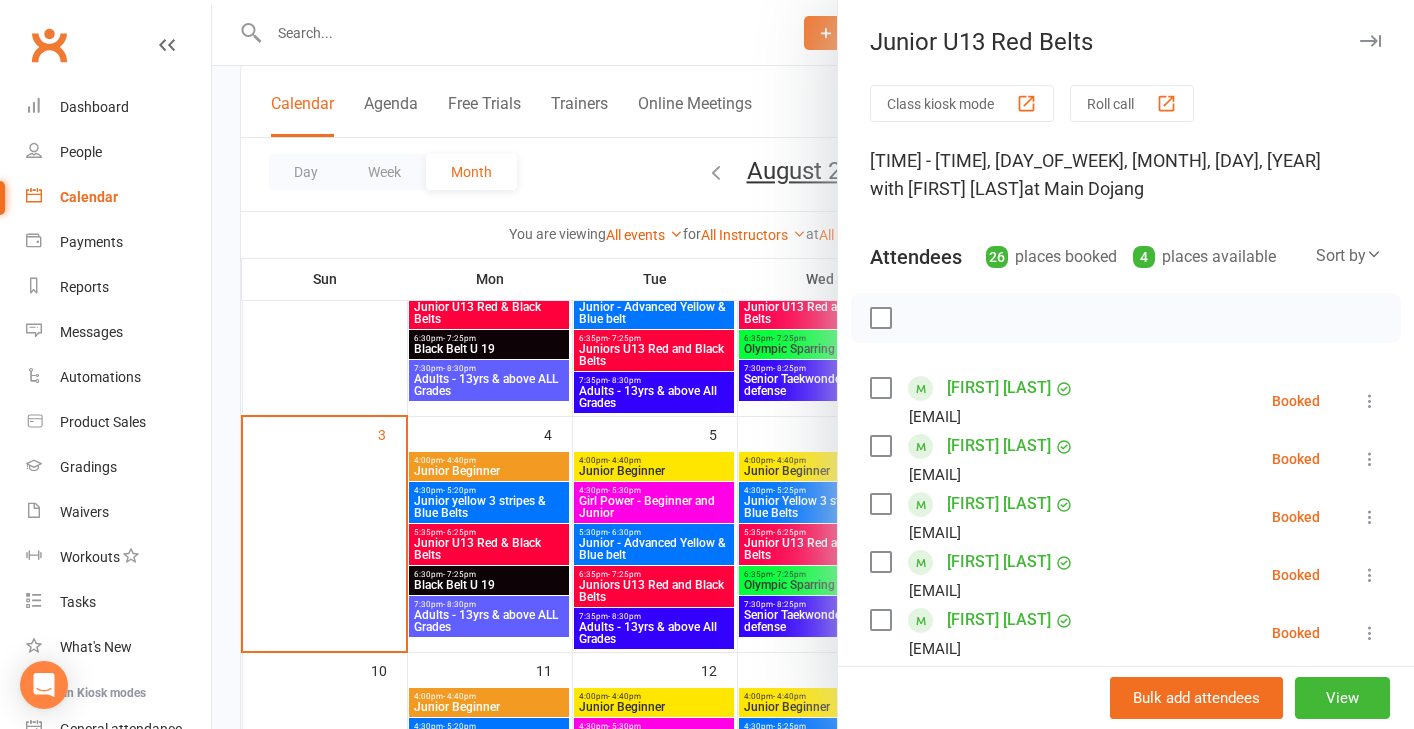 click at bounding box center [813, 364] 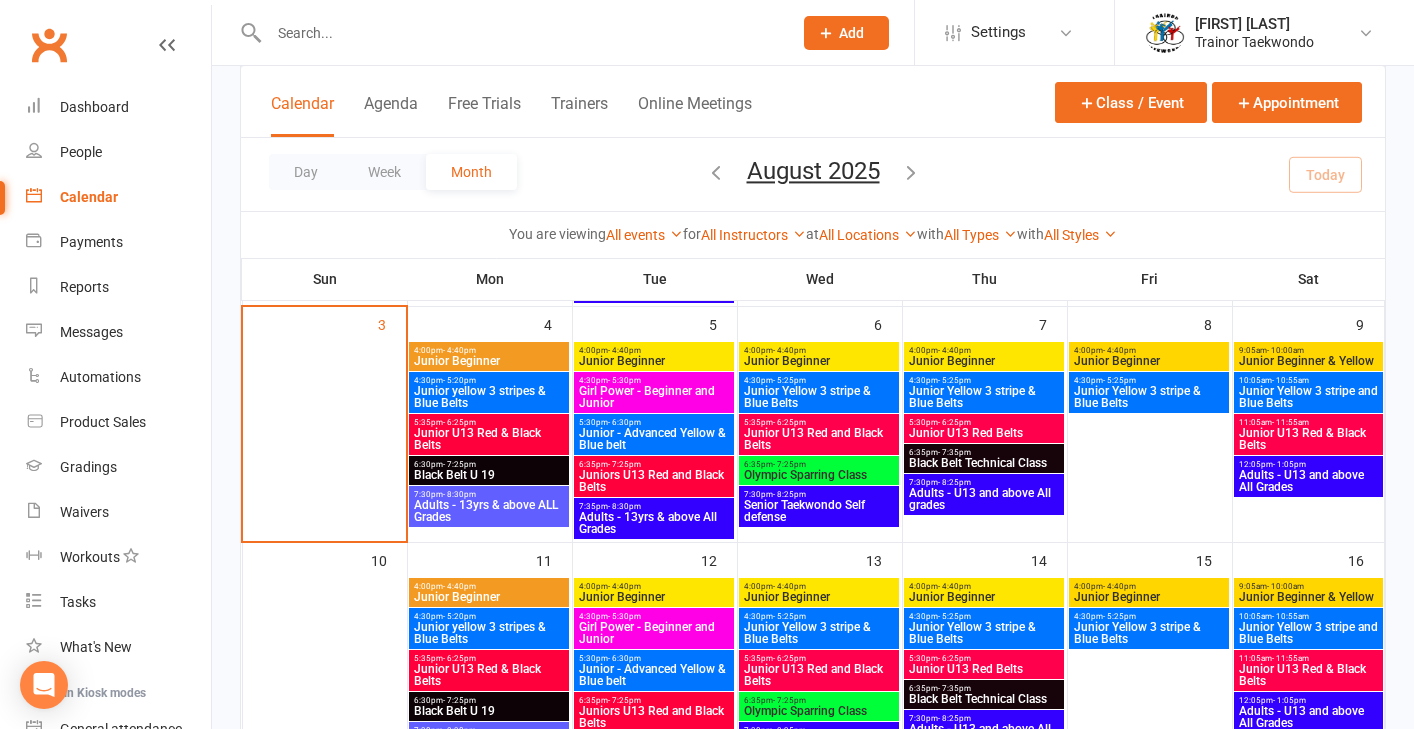 scroll, scrollTop: 399, scrollLeft: 0, axis: vertical 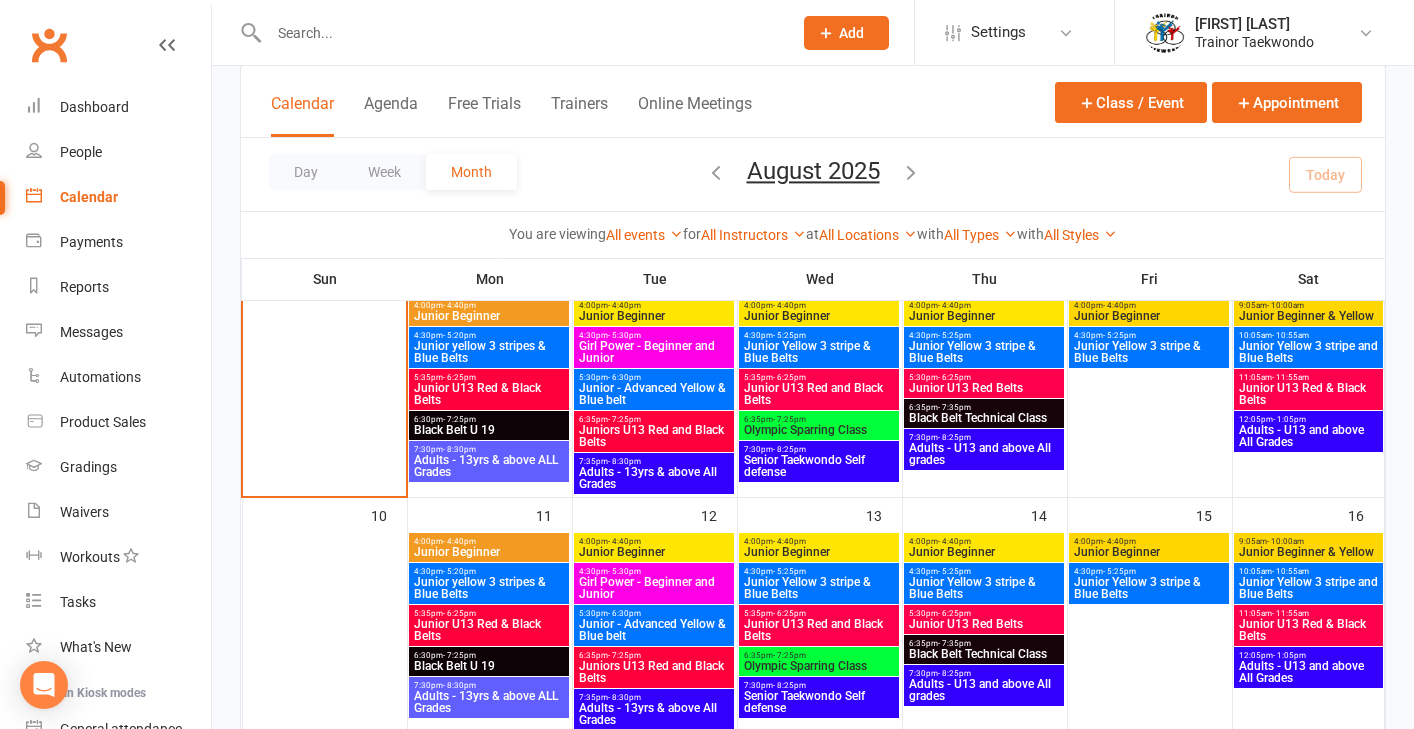 click on "Junior U13 Red Belts" at bounding box center (984, 624) 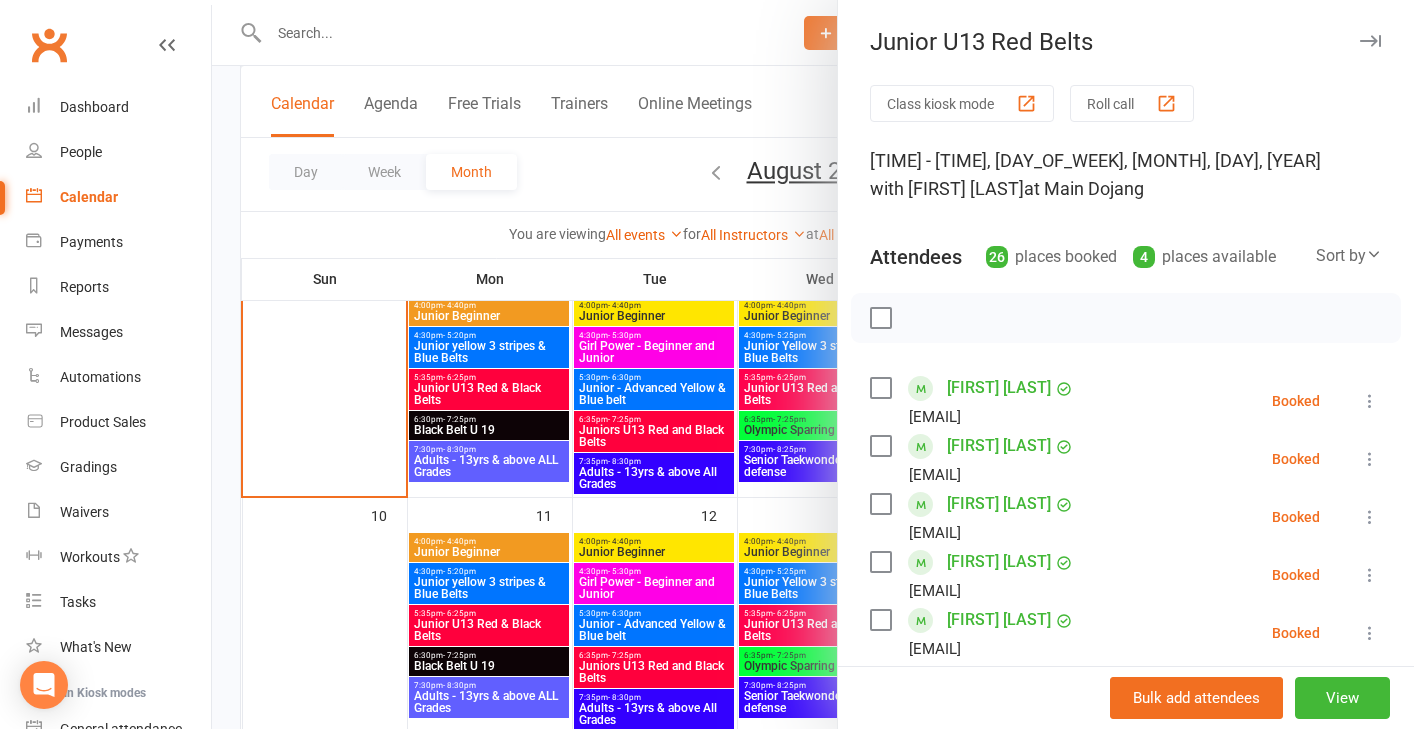 click at bounding box center (813, 364) 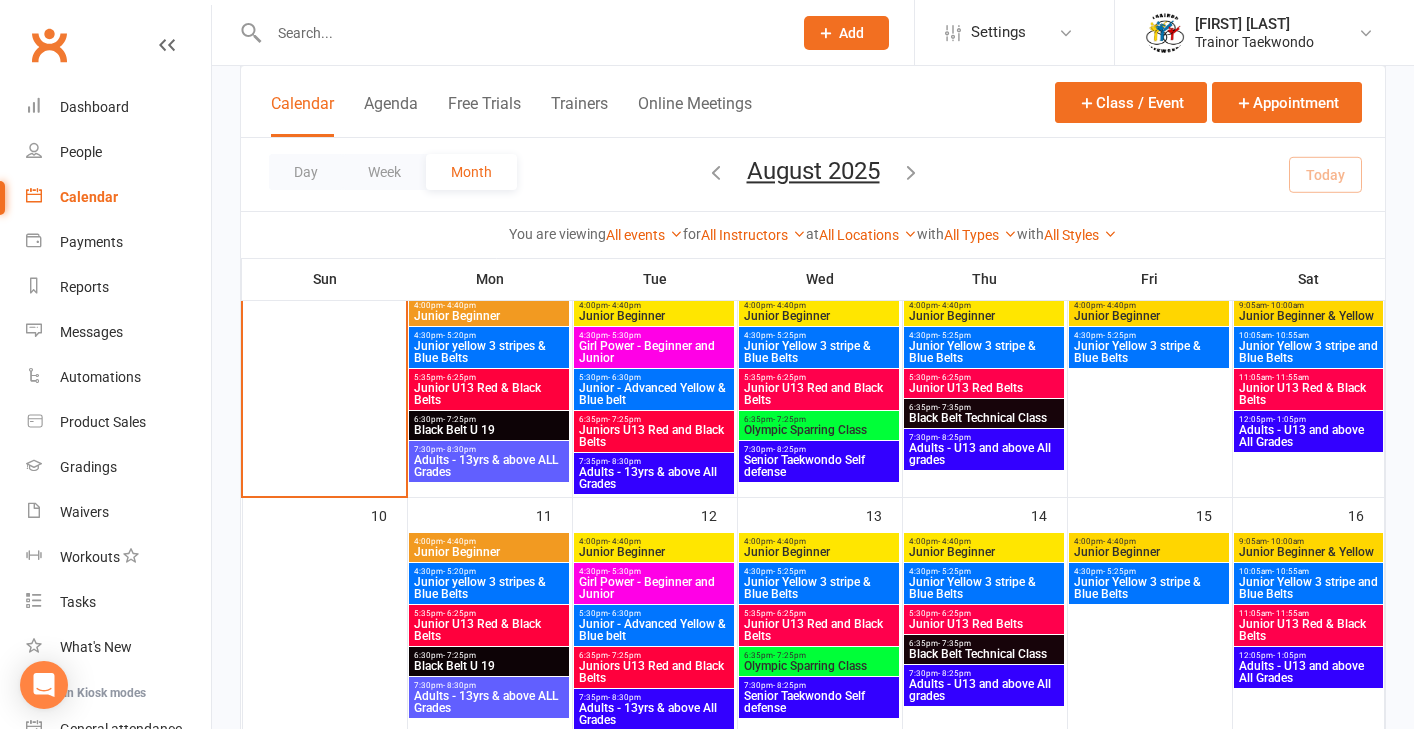 click on "Juniors U13 Red and Black Belts" at bounding box center (654, 436) 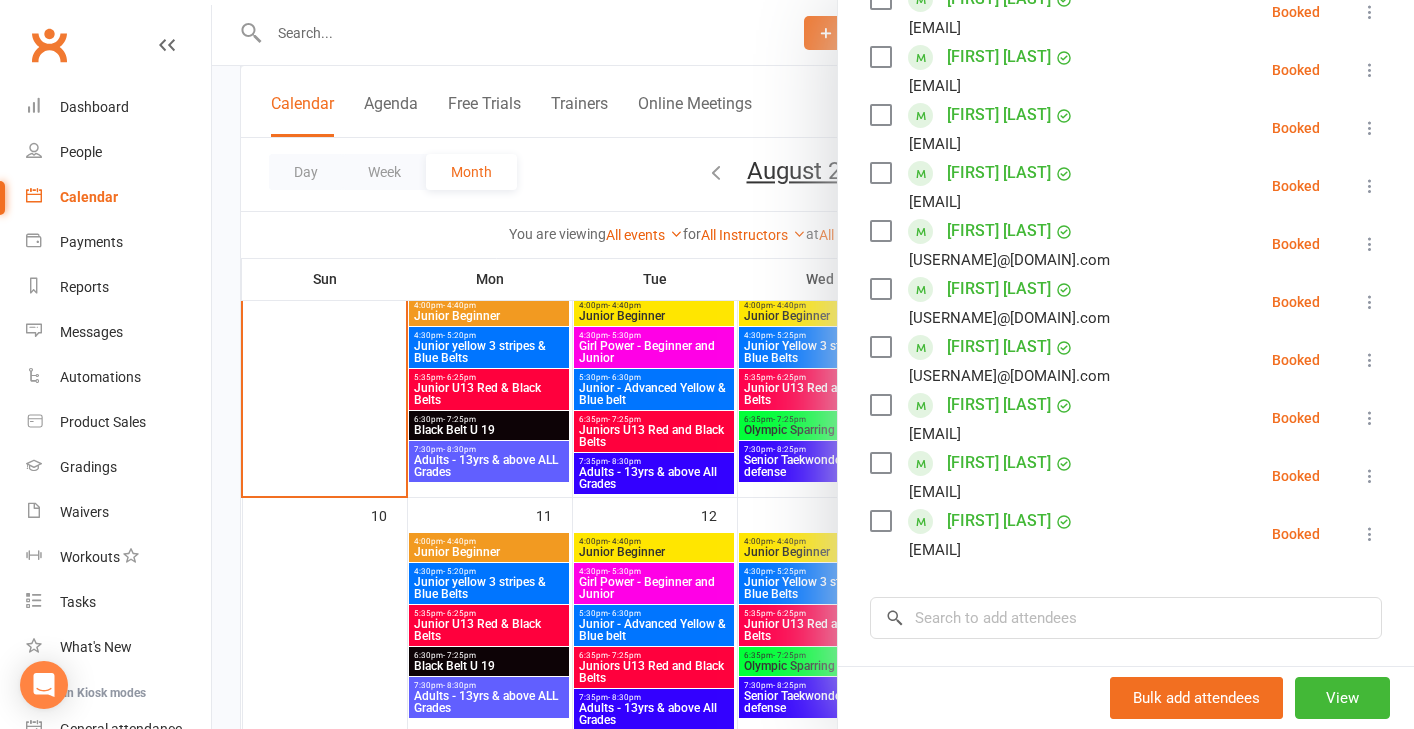 scroll, scrollTop: 626, scrollLeft: 0, axis: vertical 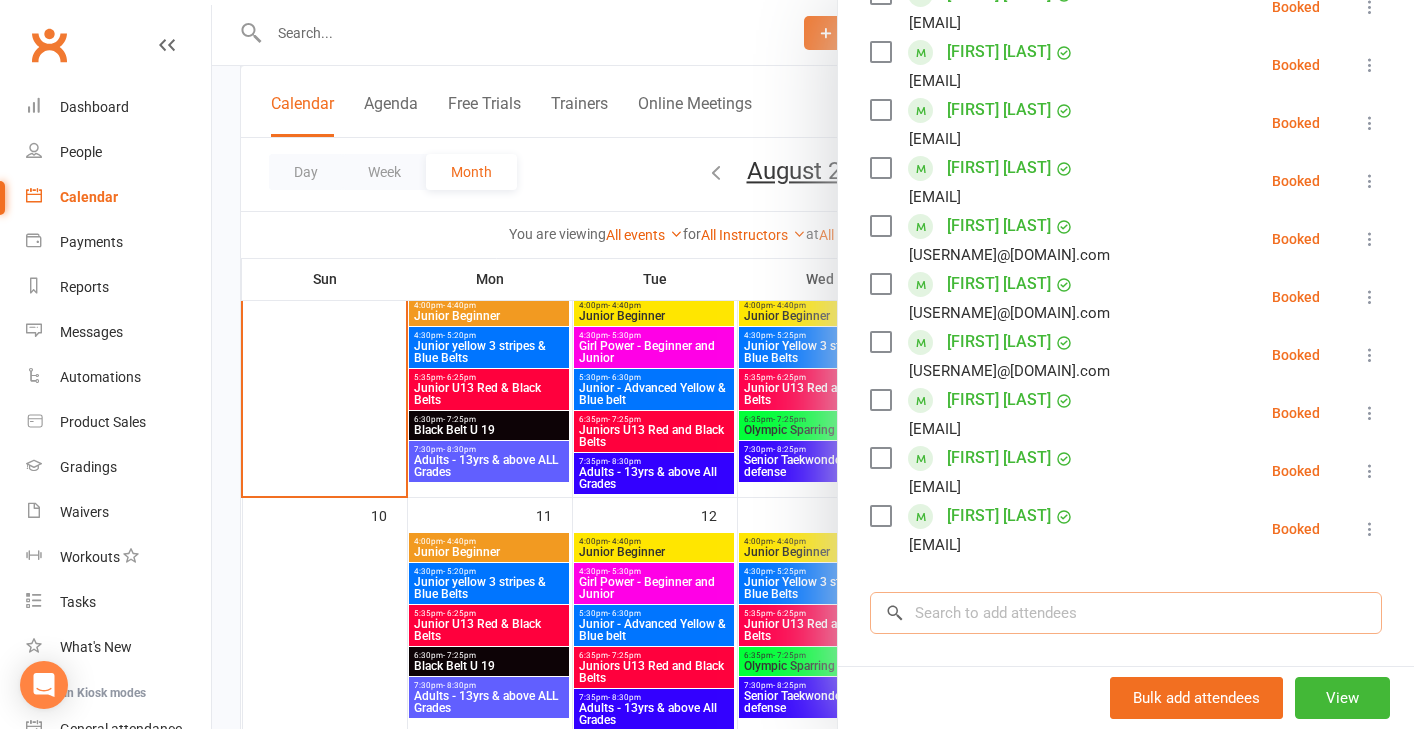 click at bounding box center [1126, 613] 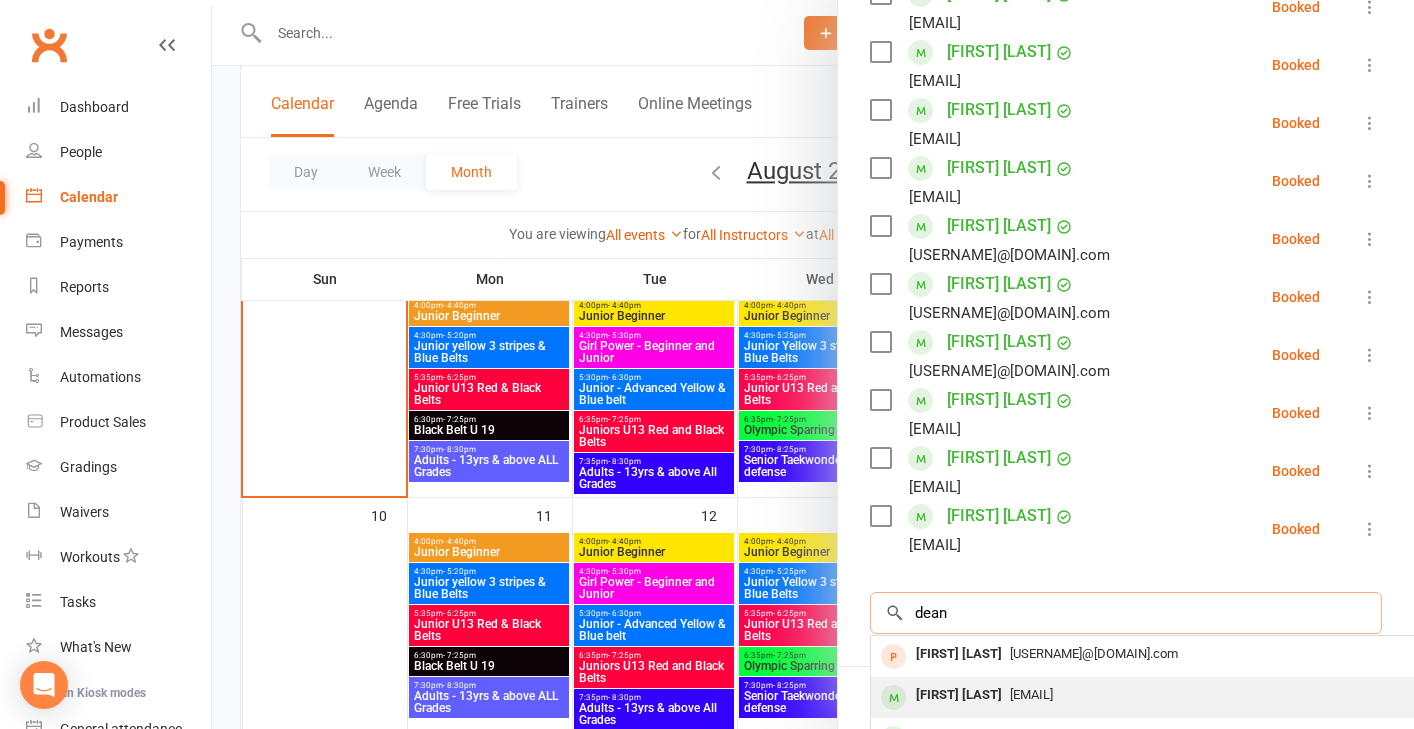 type on "dean" 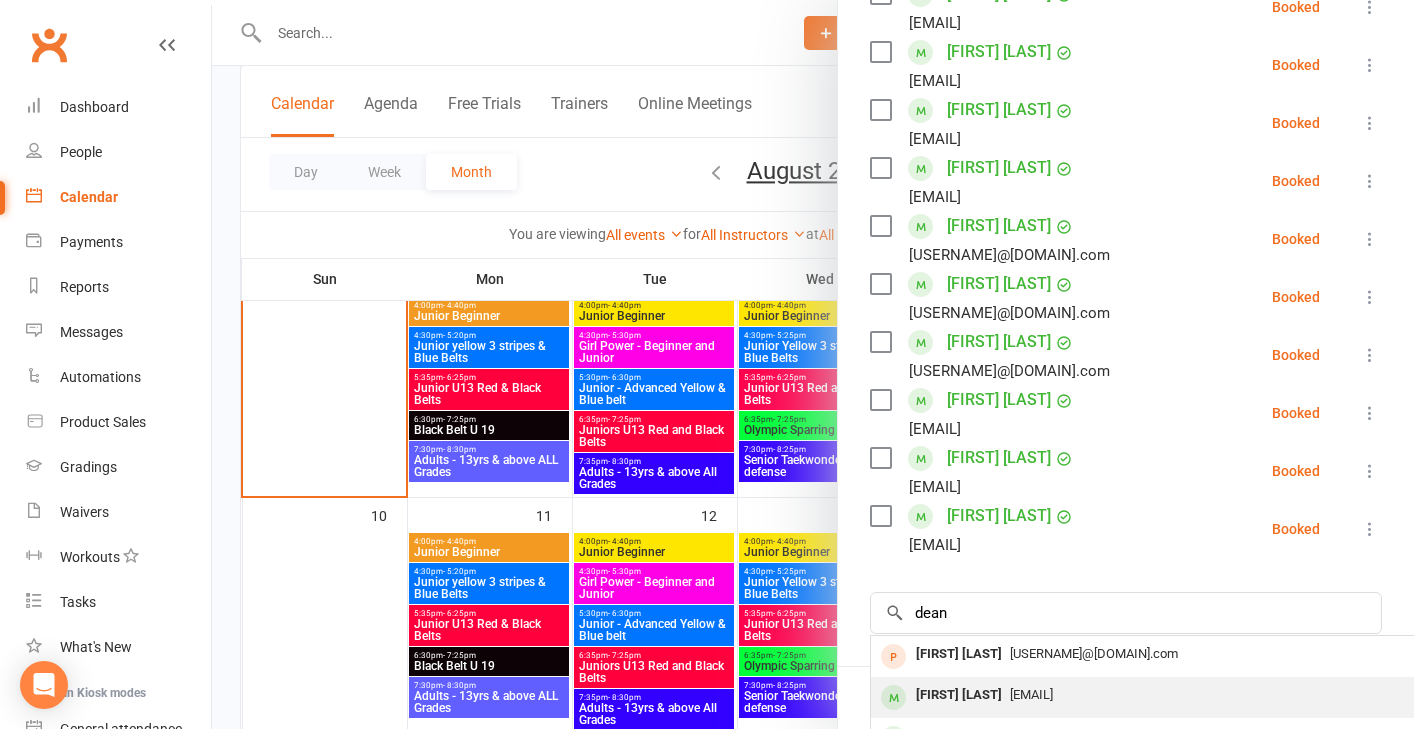 click on "Dean Binks" at bounding box center [959, 695] 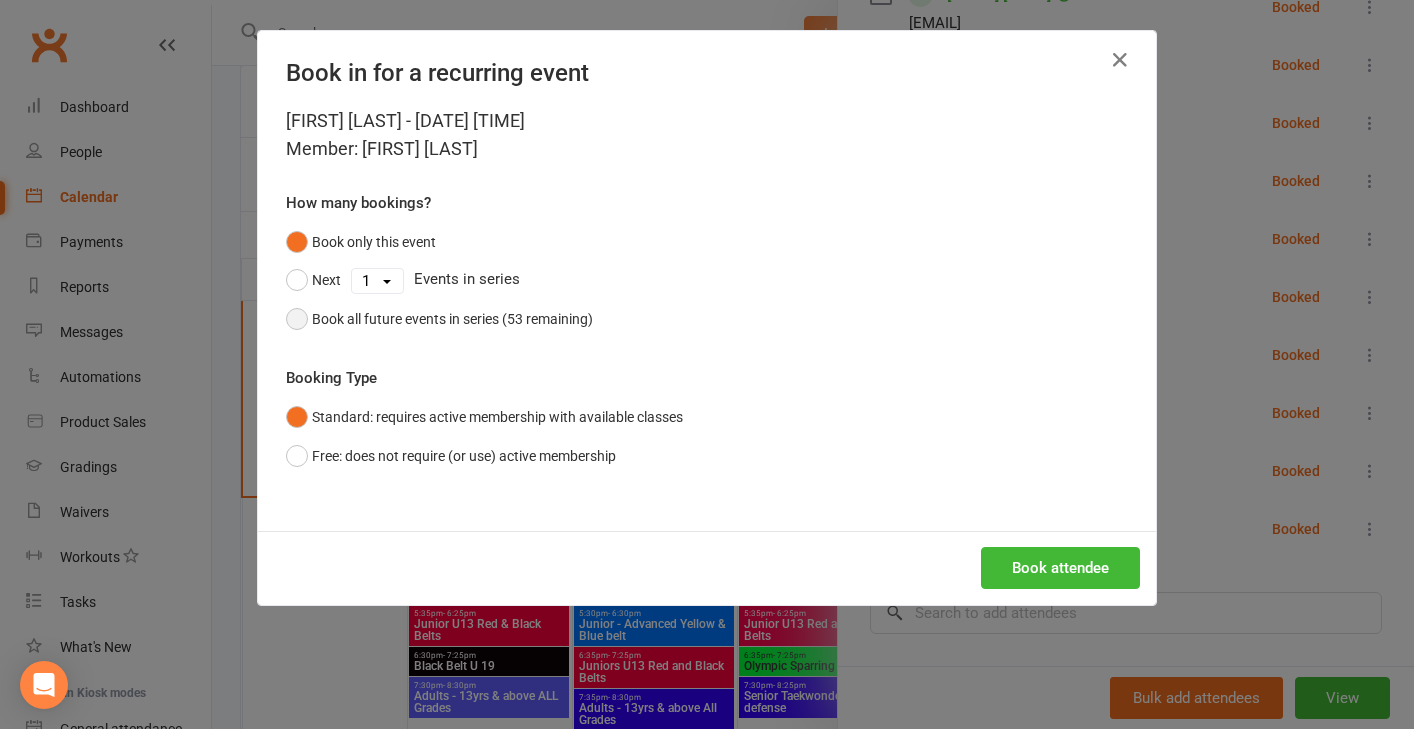 click on "Book all future events in series (53 remaining)" at bounding box center (439, 319) 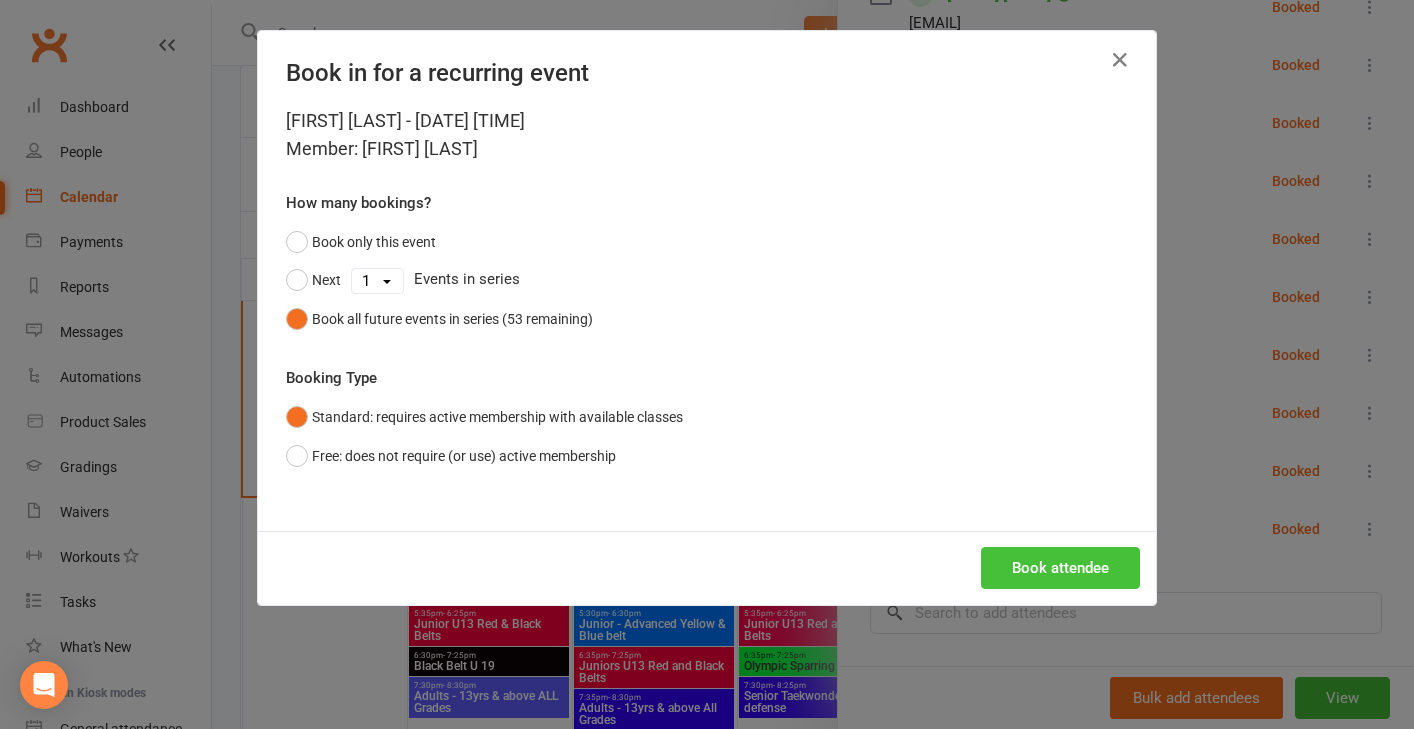 click on "Book attendee" at bounding box center [1060, 568] 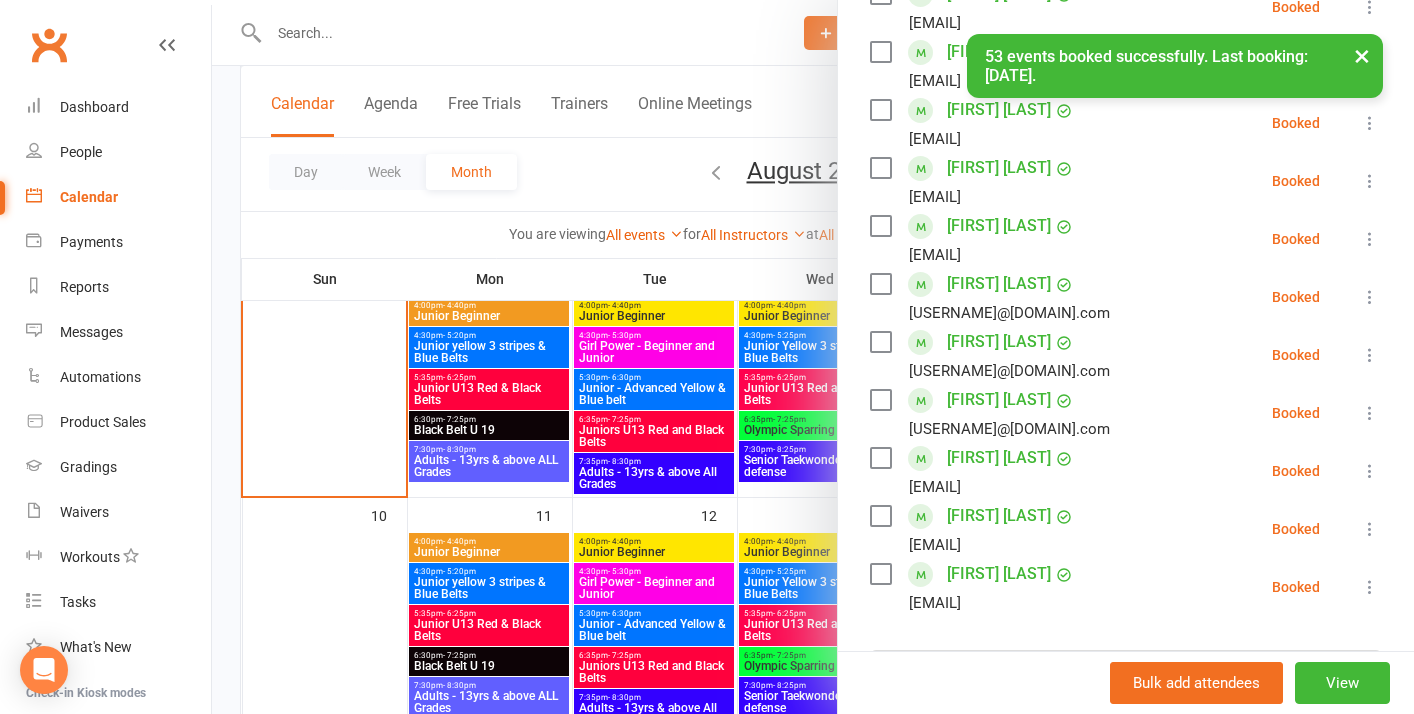 click at bounding box center (813, 357) 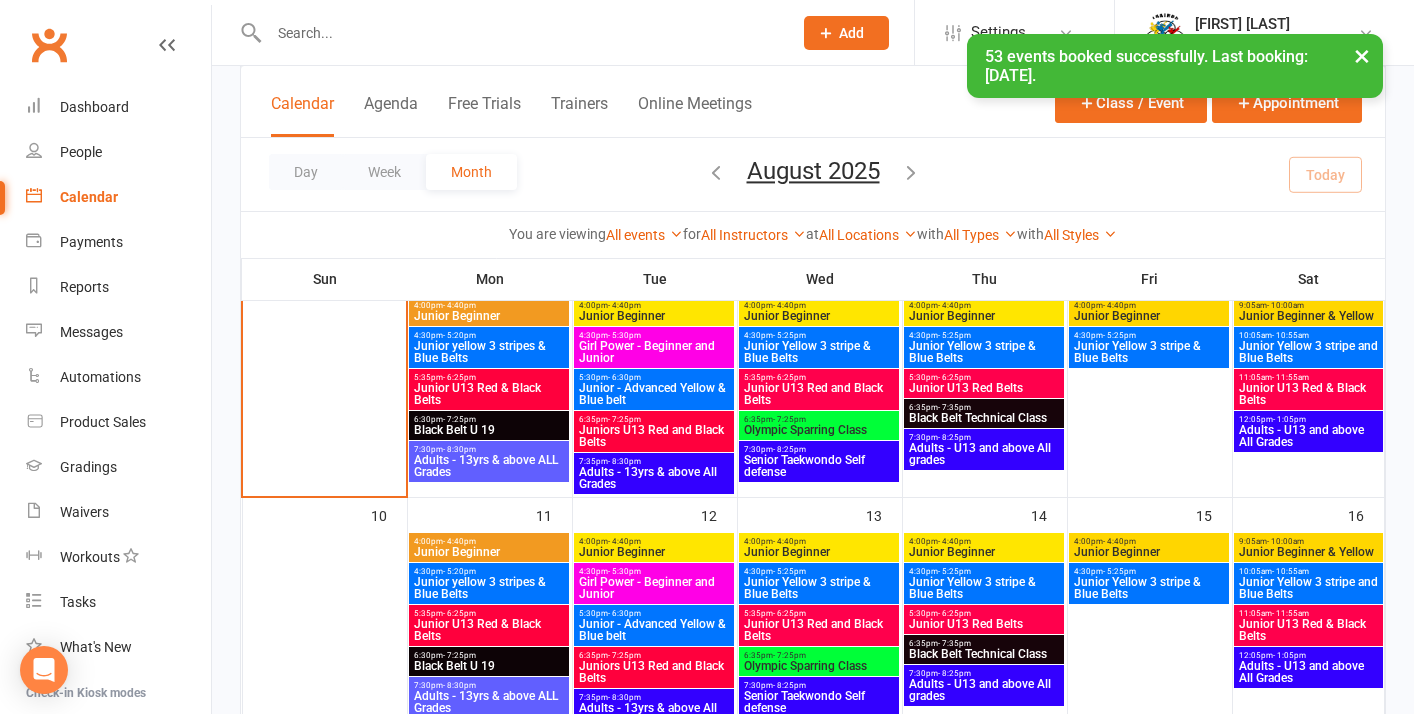 click at bounding box center [520, 33] 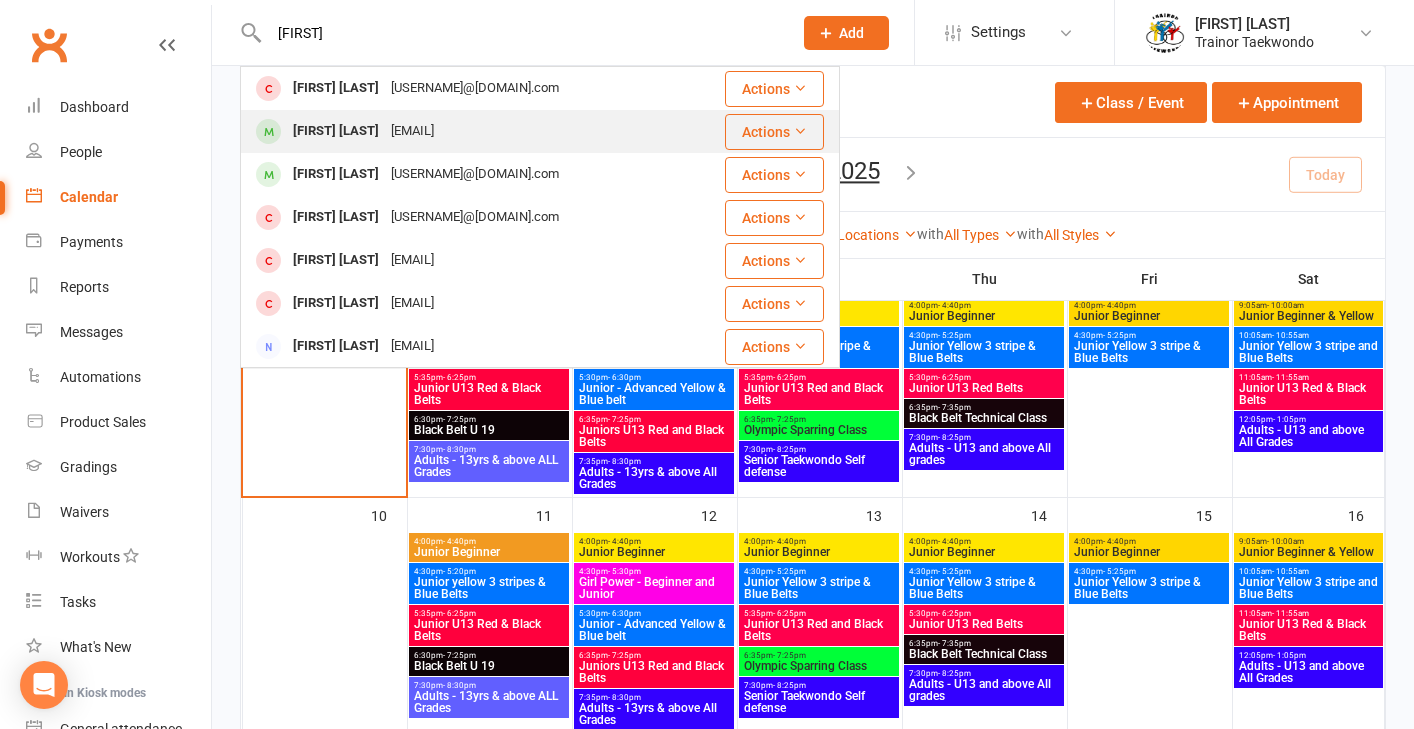 type on "stella" 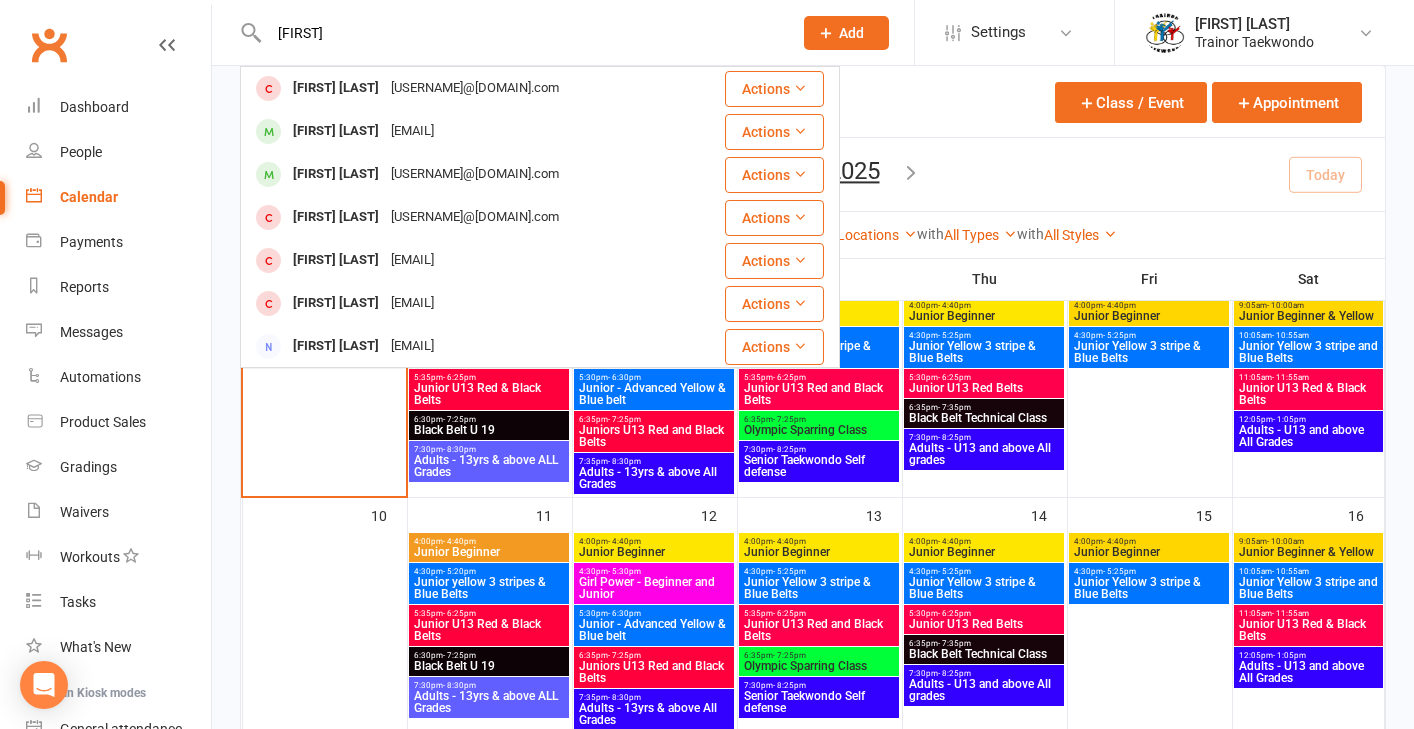 drag, startPoint x: 351, startPoint y: 133, endPoint x: 579, endPoint y: 170, distance: 230.98268 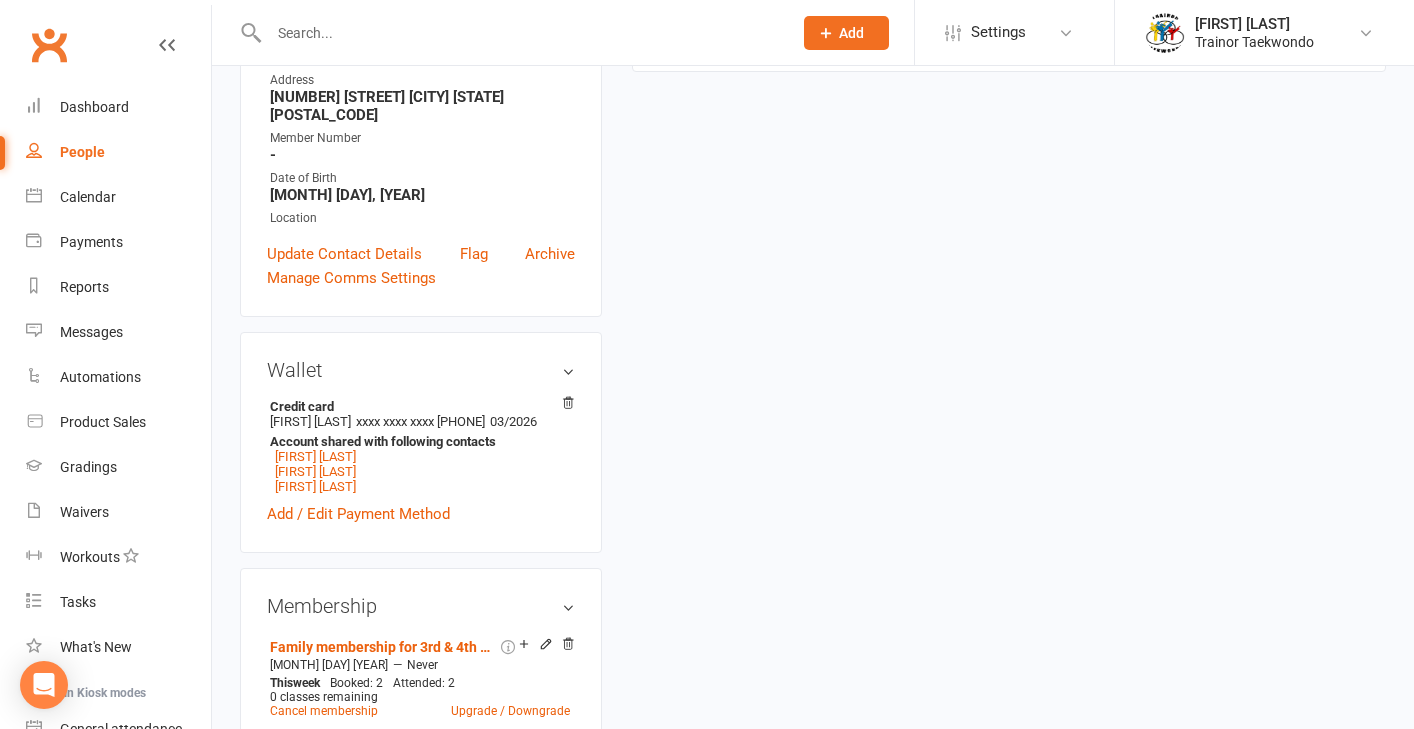 scroll, scrollTop: 0, scrollLeft: 0, axis: both 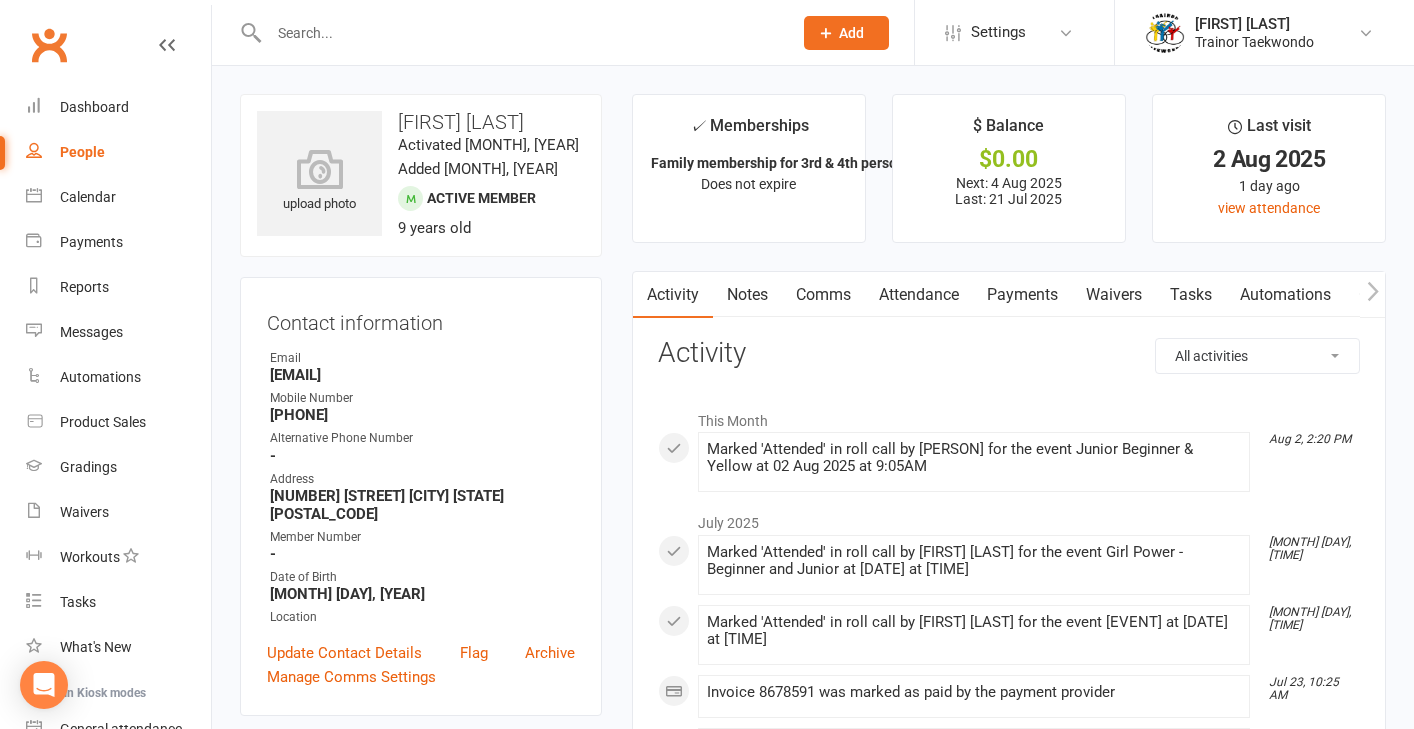 click on "Attendance" at bounding box center [919, 295] 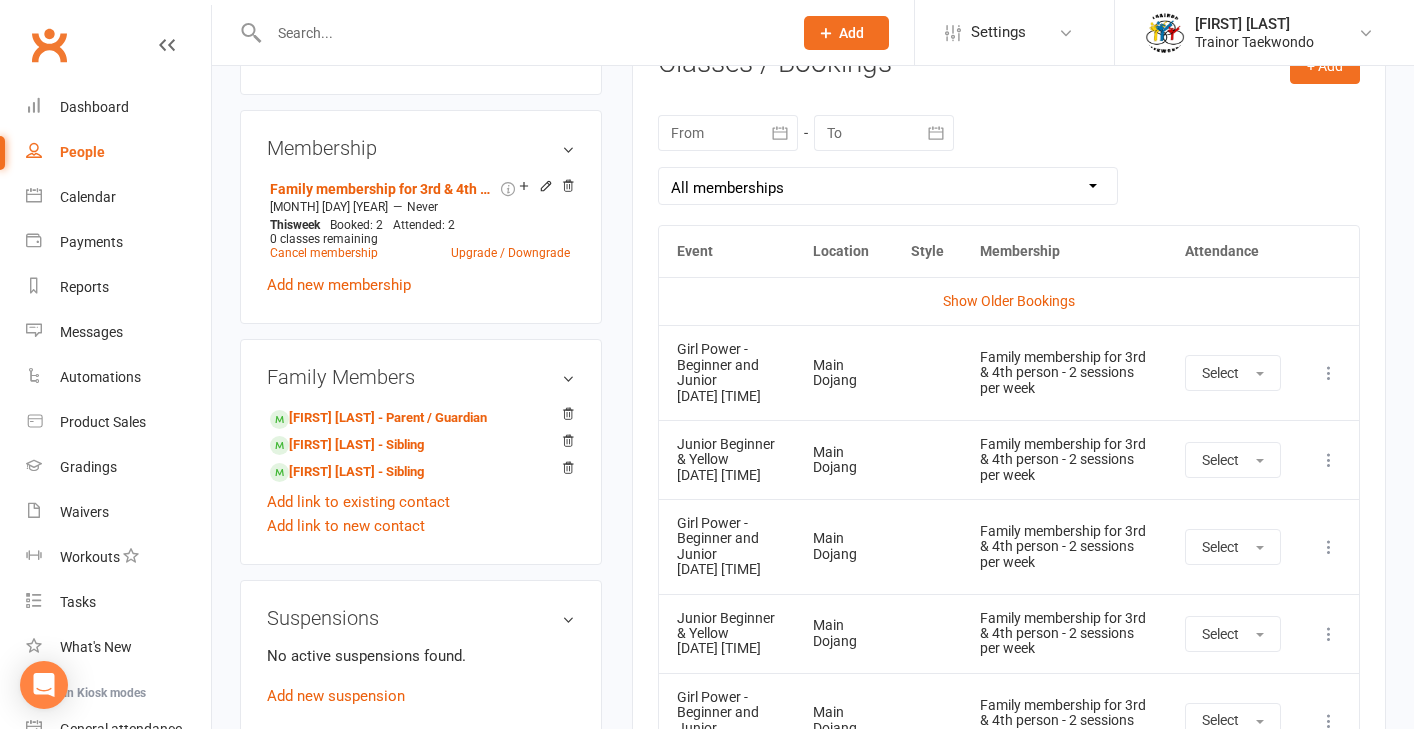 scroll, scrollTop: 891, scrollLeft: 0, axis: vertical 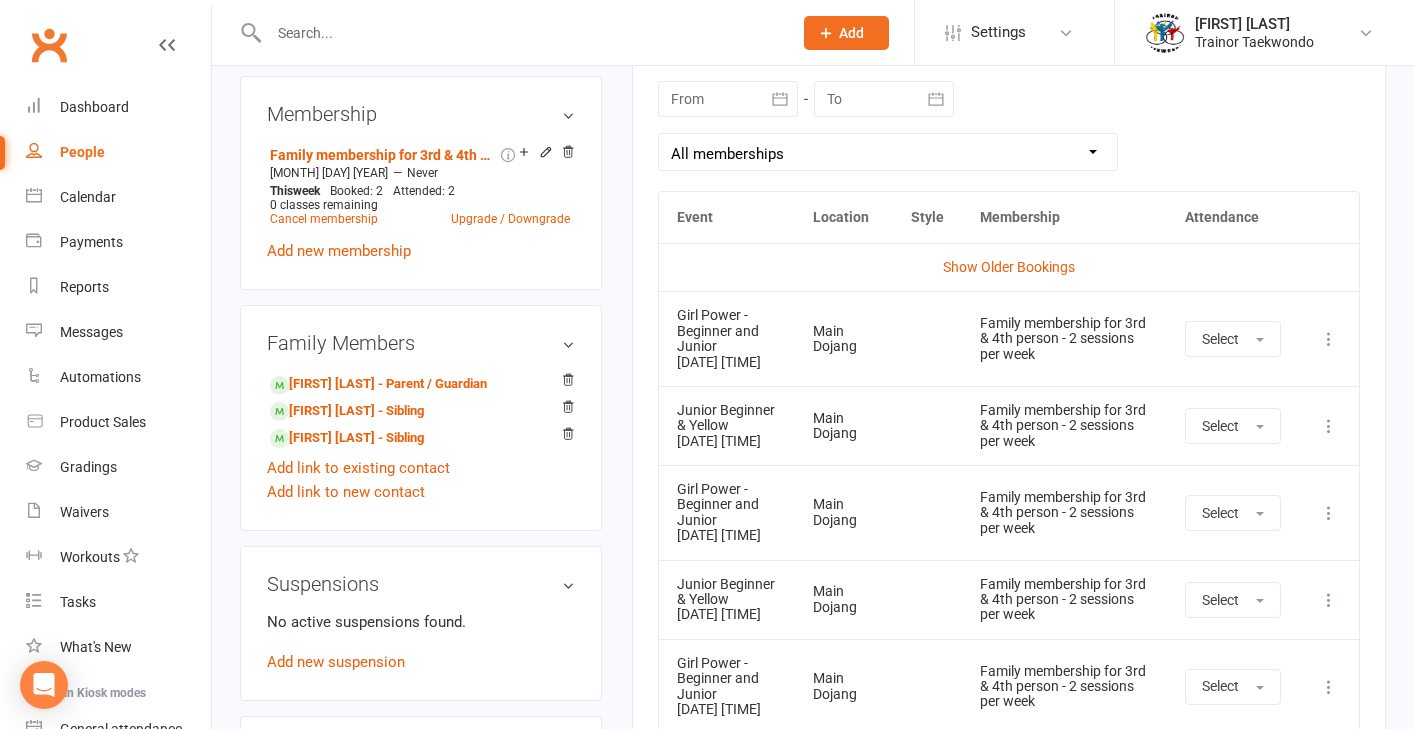 click at bounding box center (1329, 426) 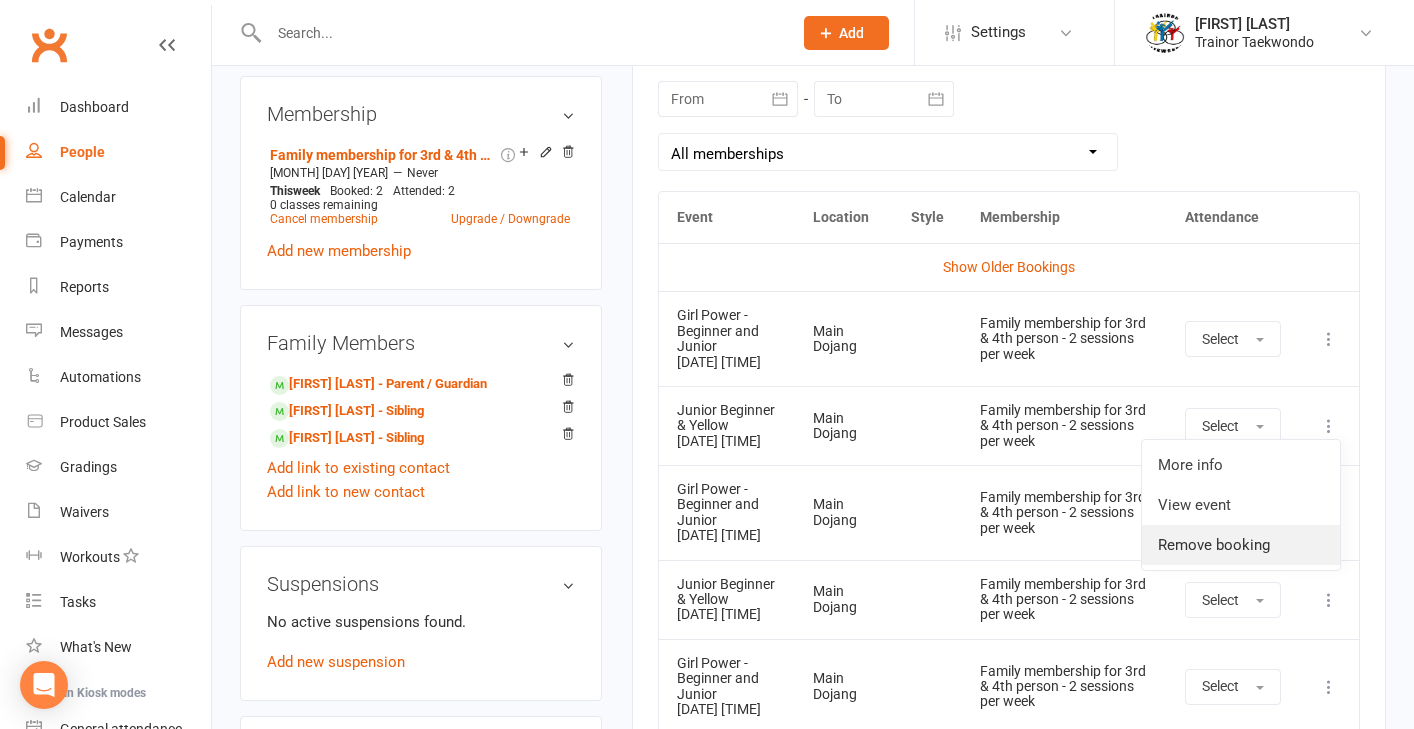 click on "Remove booking" at bounding box center [1241, 545] 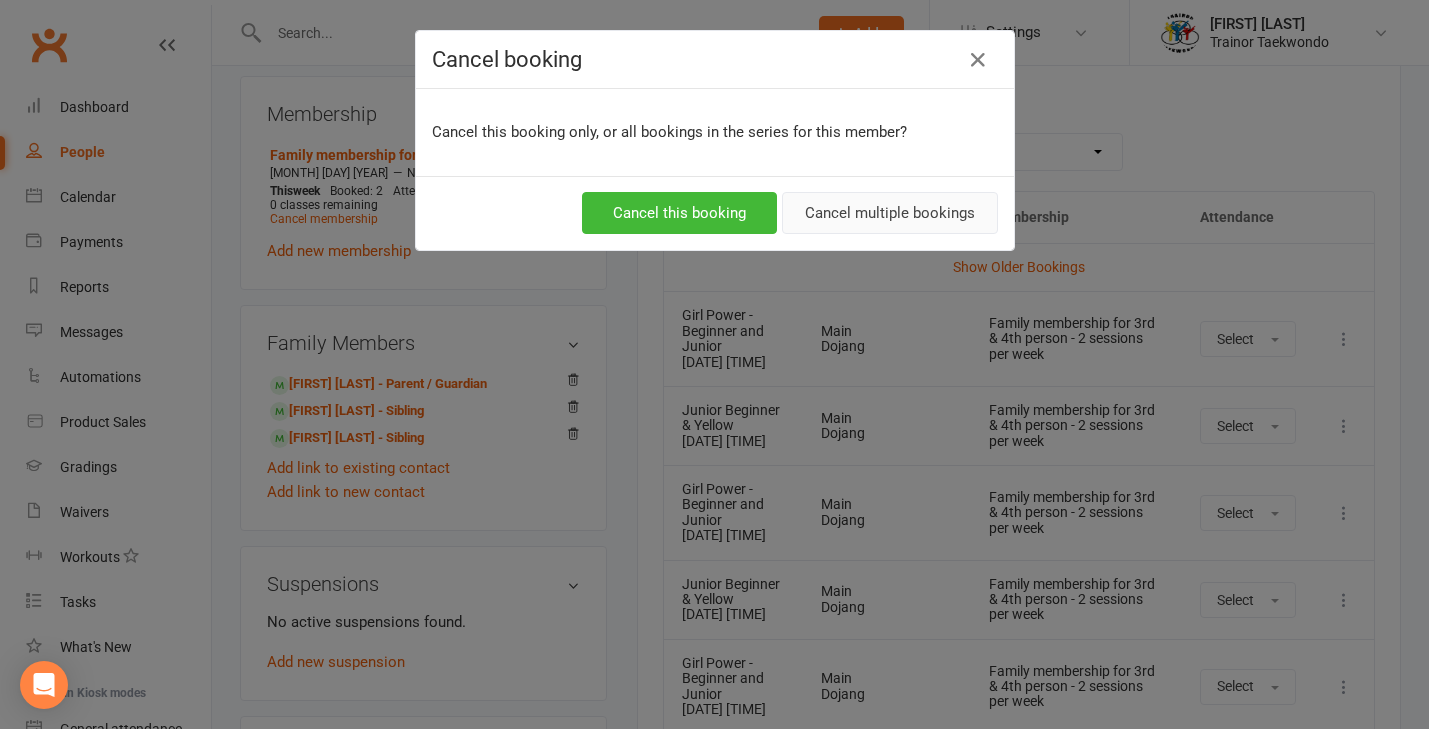 click on "Cancel multiple bookings" at bounding box center (890, 213) 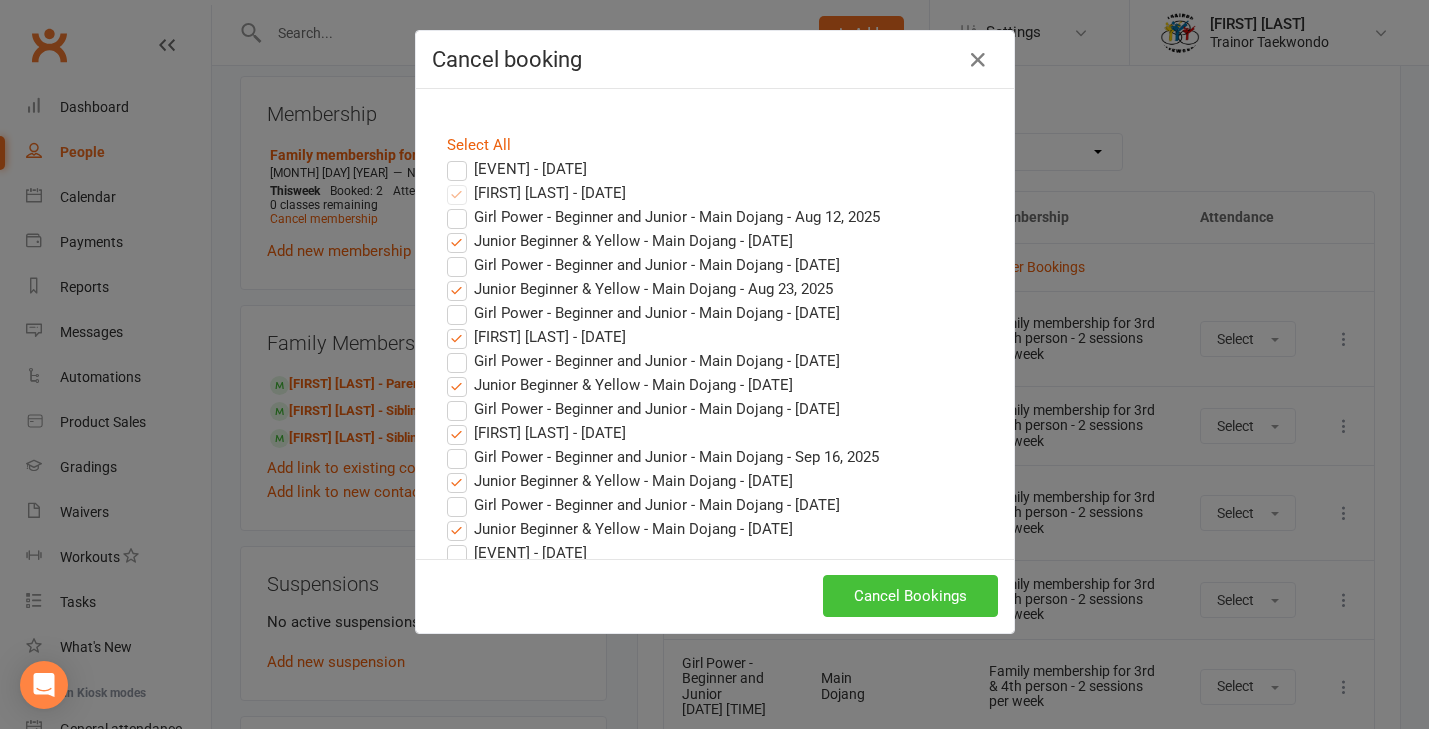 click on "Cancel Bookings" at bounding box center [910, 596] 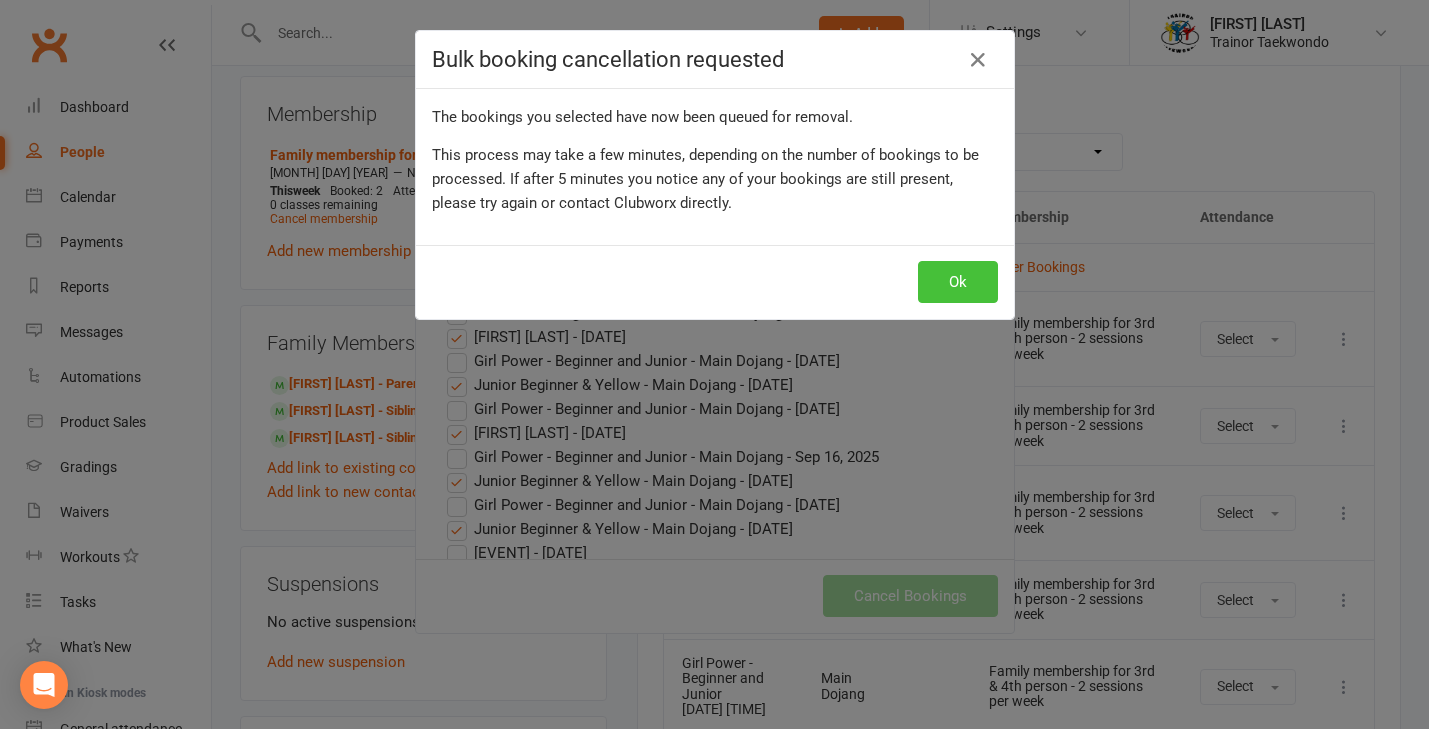click on "Ok" at bounding box center (958, 282) 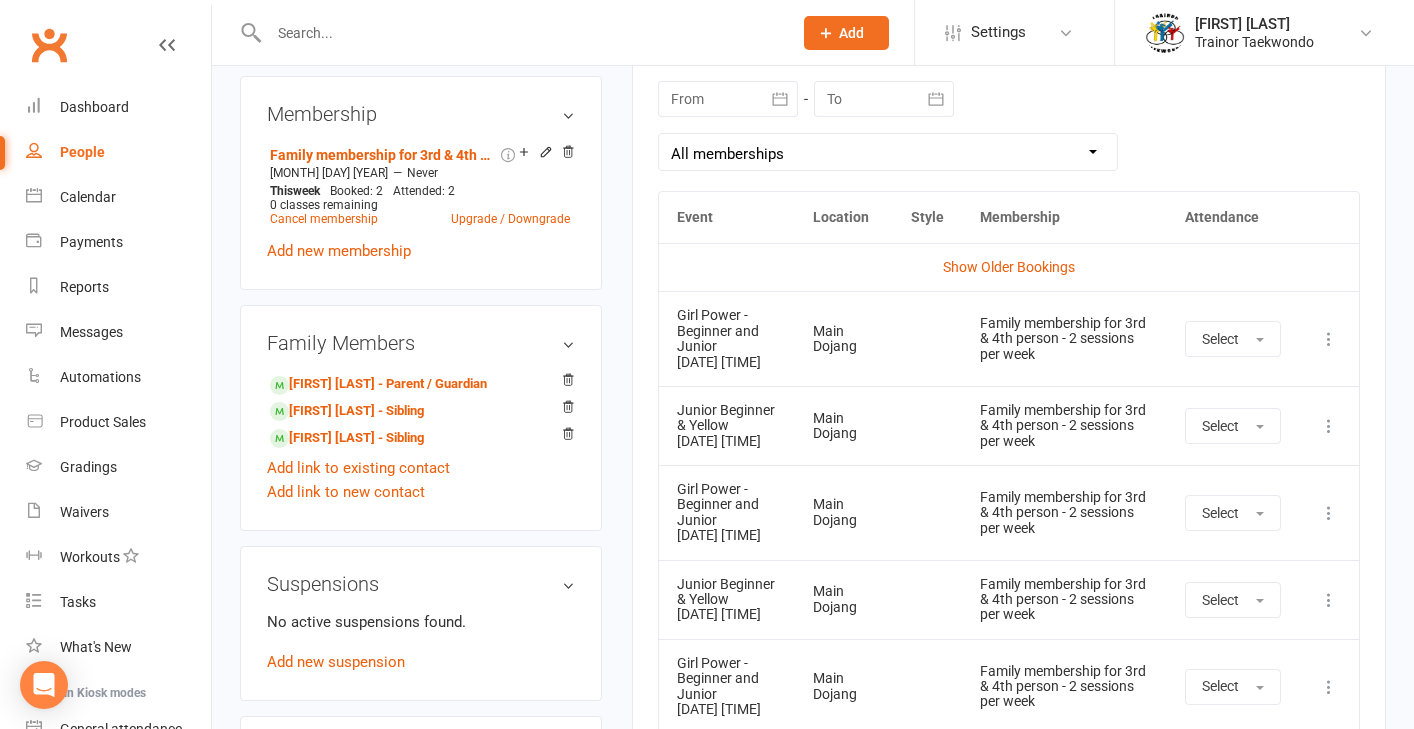 drag, startPoint x: 326, startPoint y: 422, endPoint x: 356, endPoint y: 405, distance: 34.48188 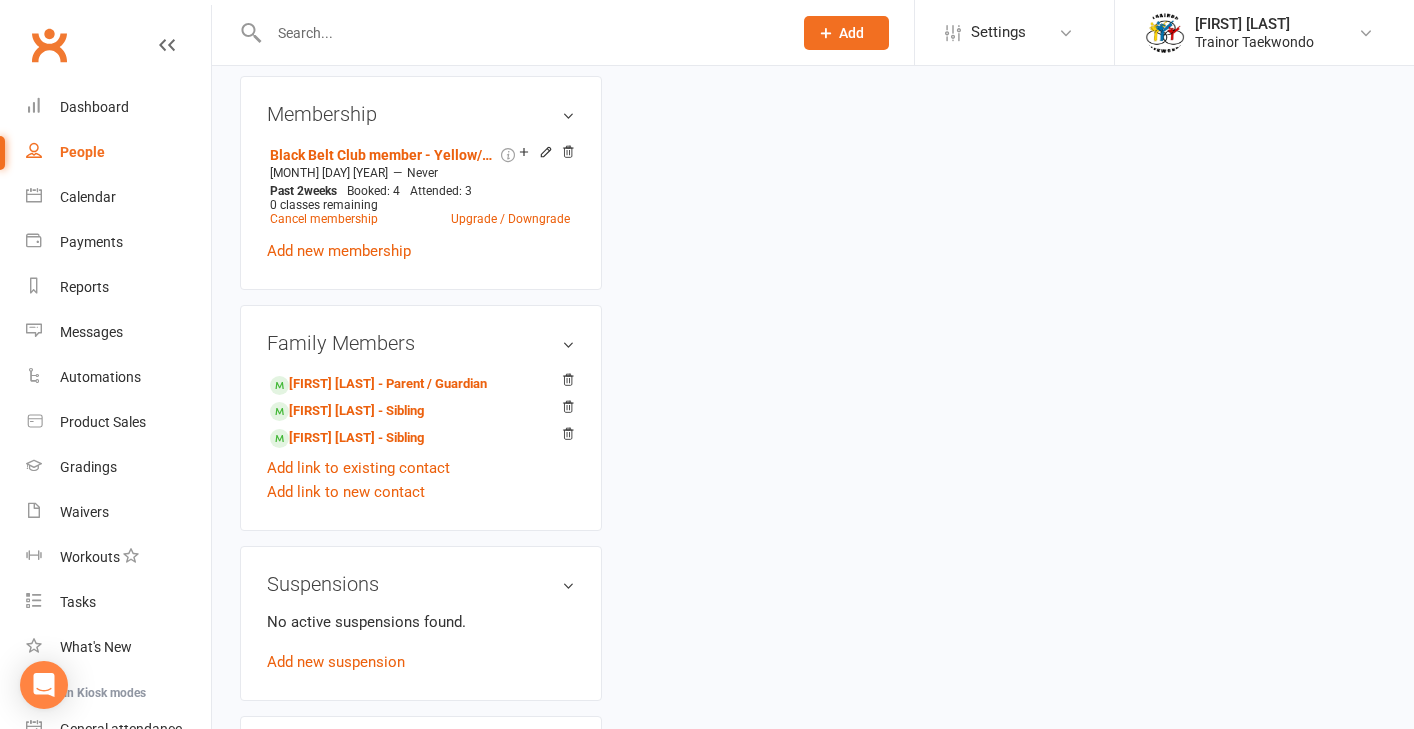 scroll, scrollTop: 0, scrollLeft: 0, axis: both 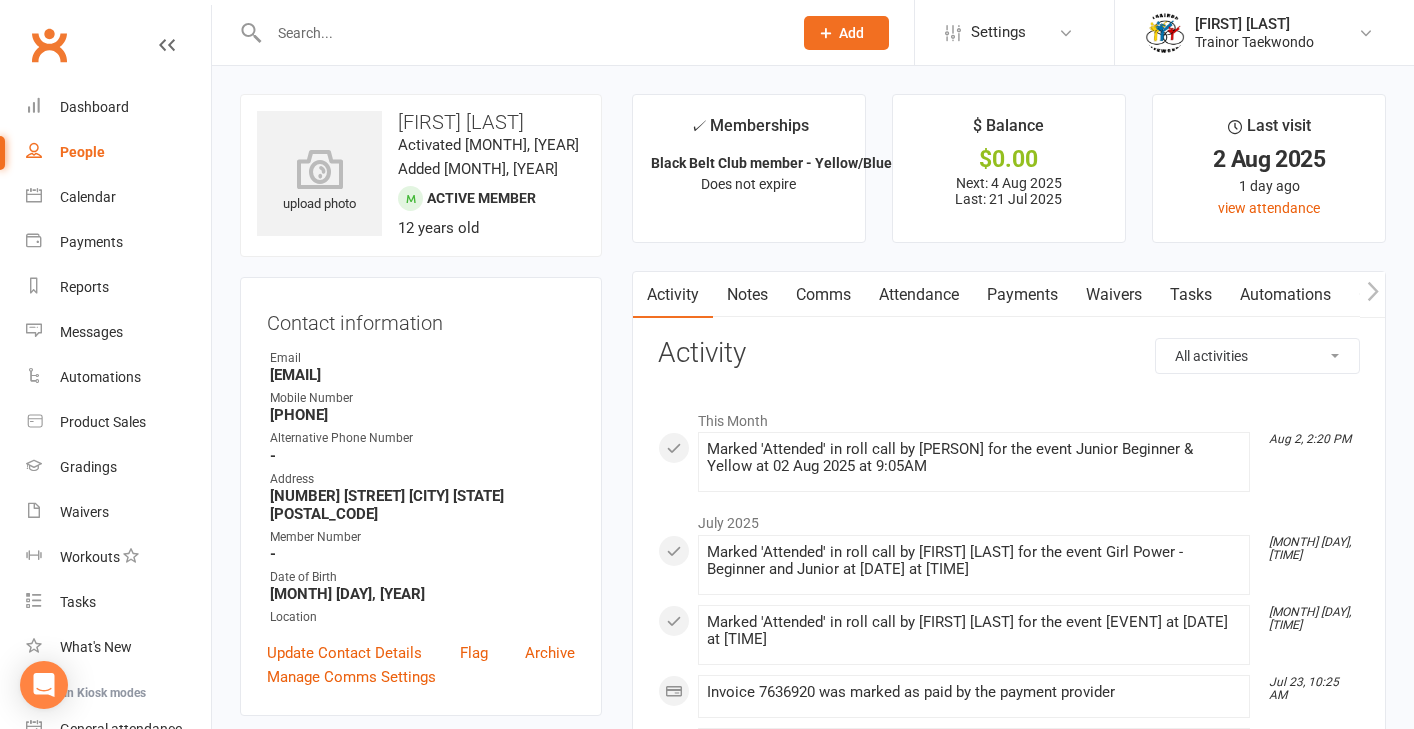 click on "Attendance" at bounding box center (919, 295) 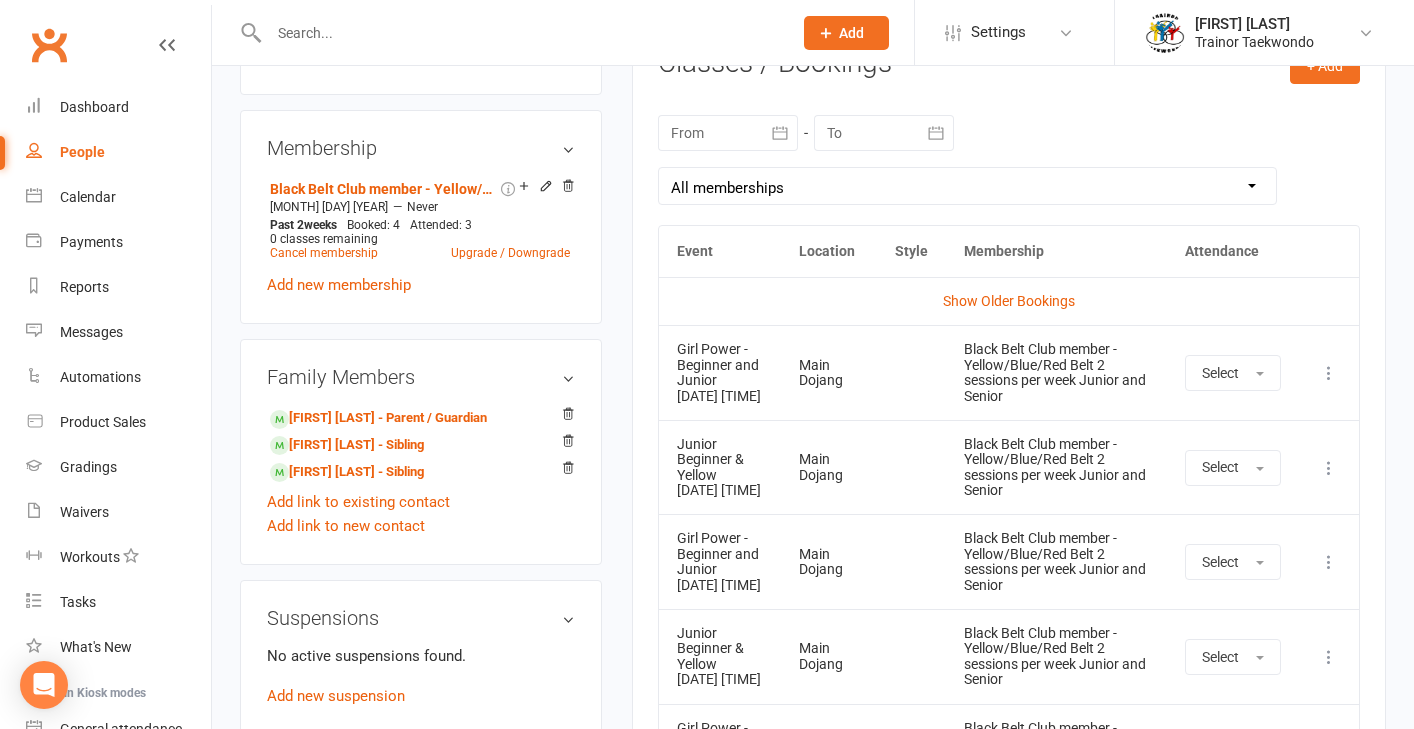 scroll, scrollTop: 860, scrollLeft: 0, axis: vertical 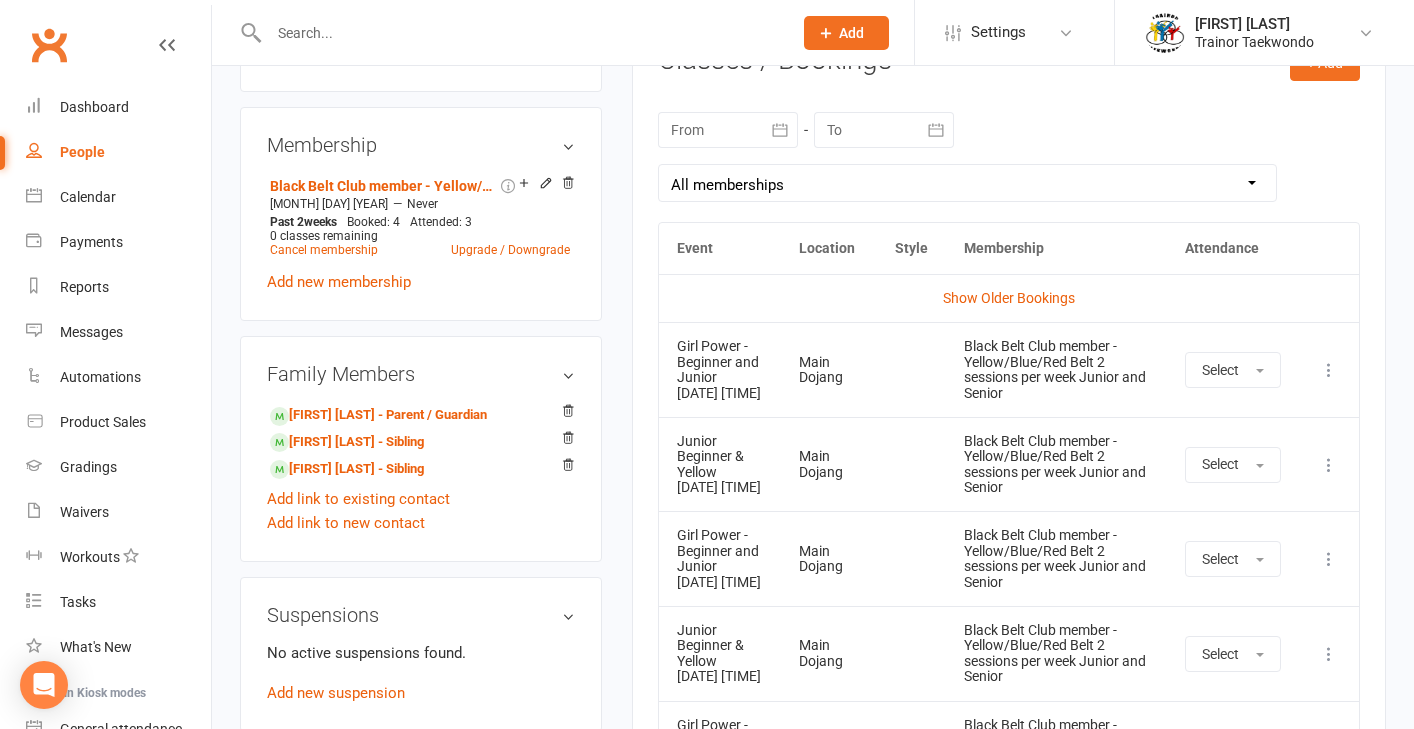 click at bounding box center [1329, 465] 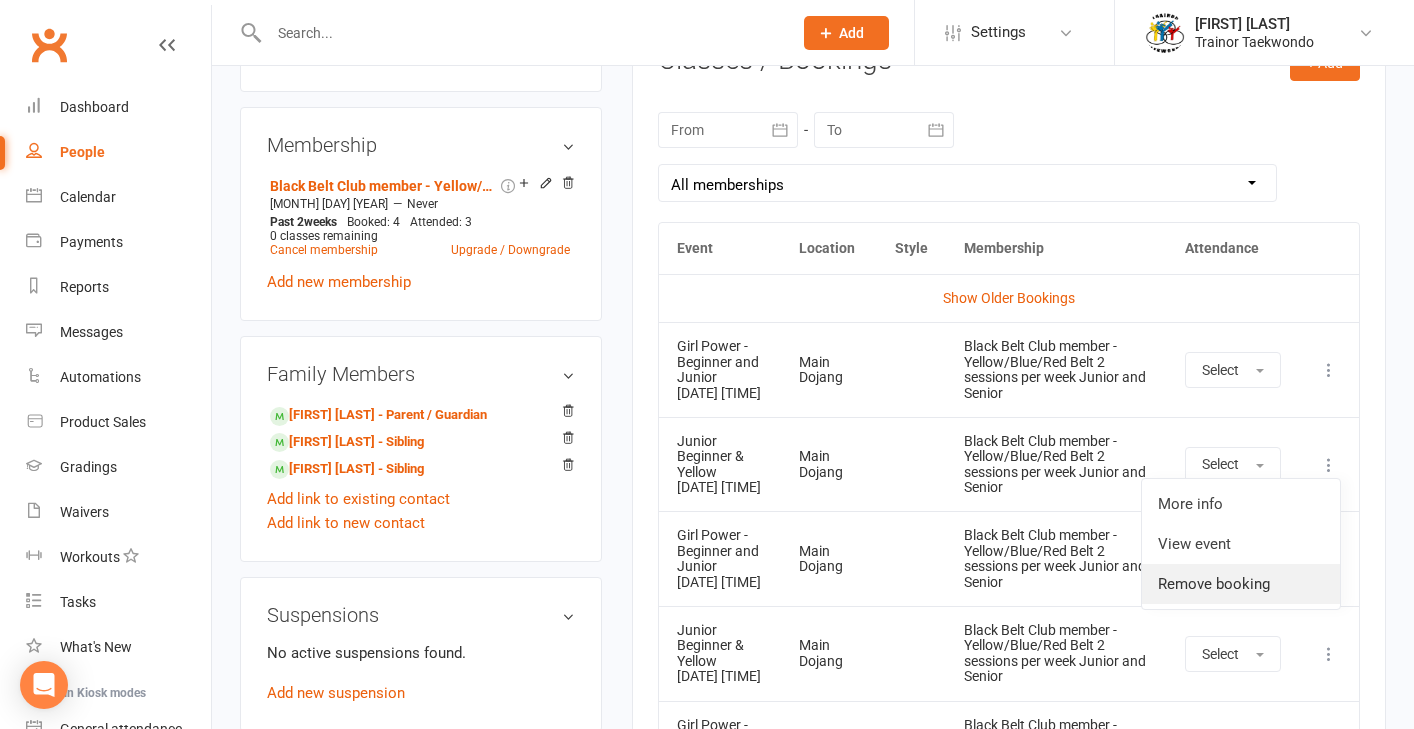 click on "Remove booking" at bounding box center [1241, 584] 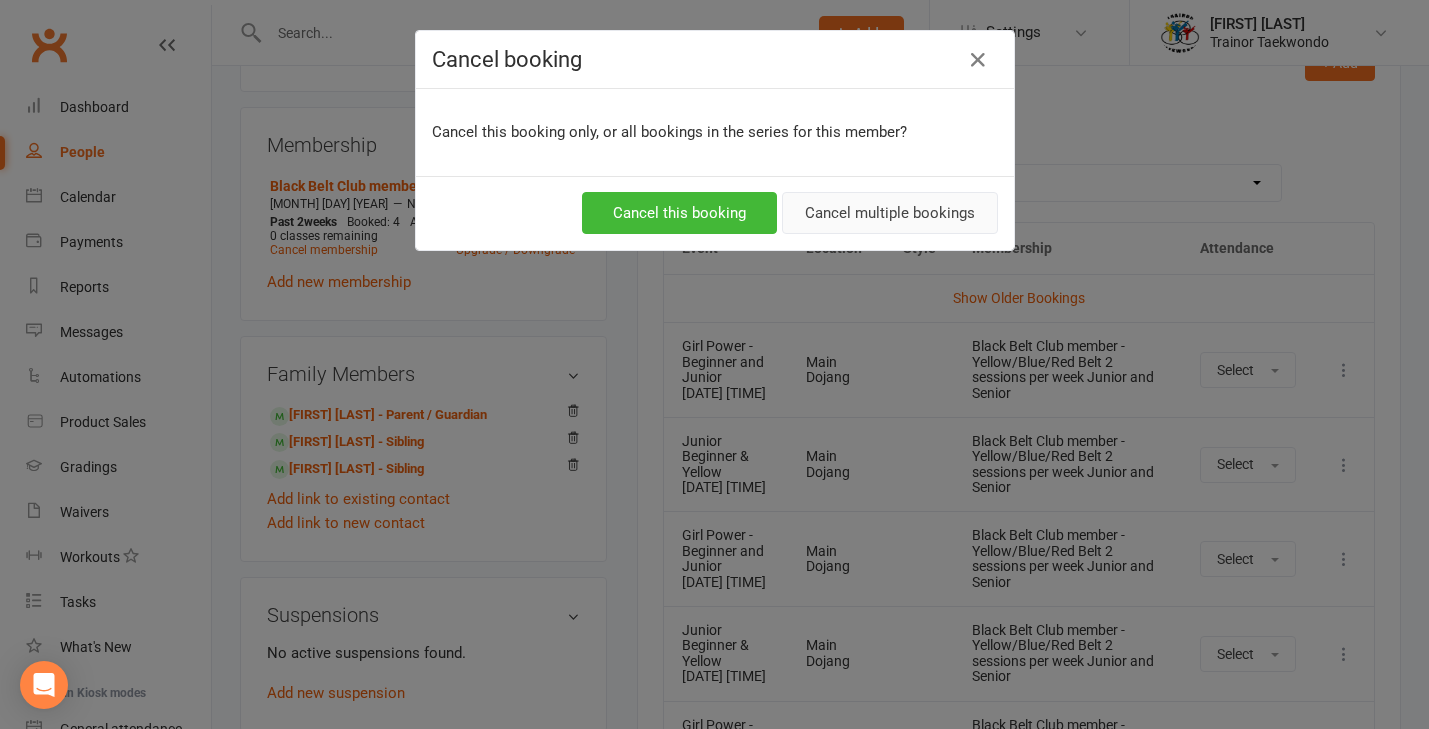 click on "Cancel multiple bookings" at bounding box center (890, 213) 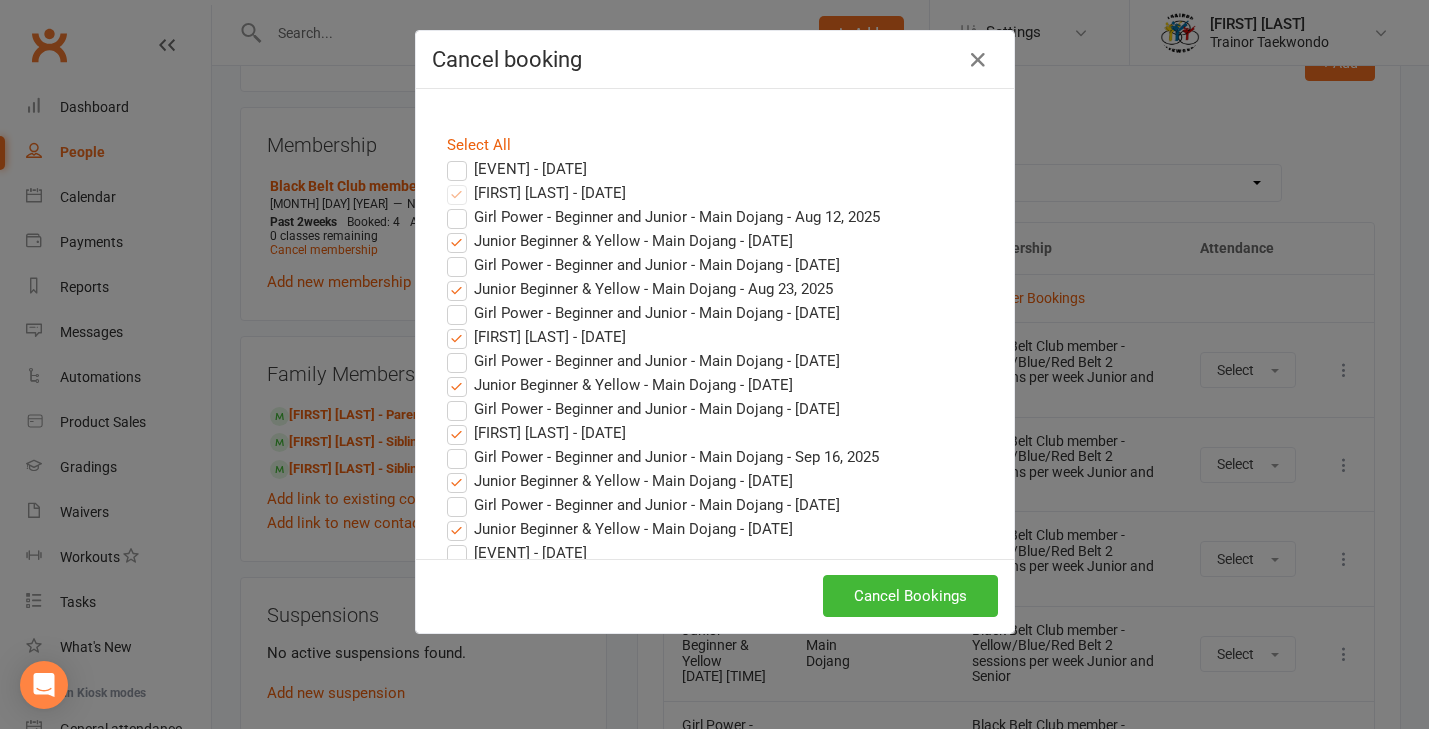 drag, startPoint x: 899, startPoint y: 593, endPoint x: 899, endPoint y: 582, distance: 11 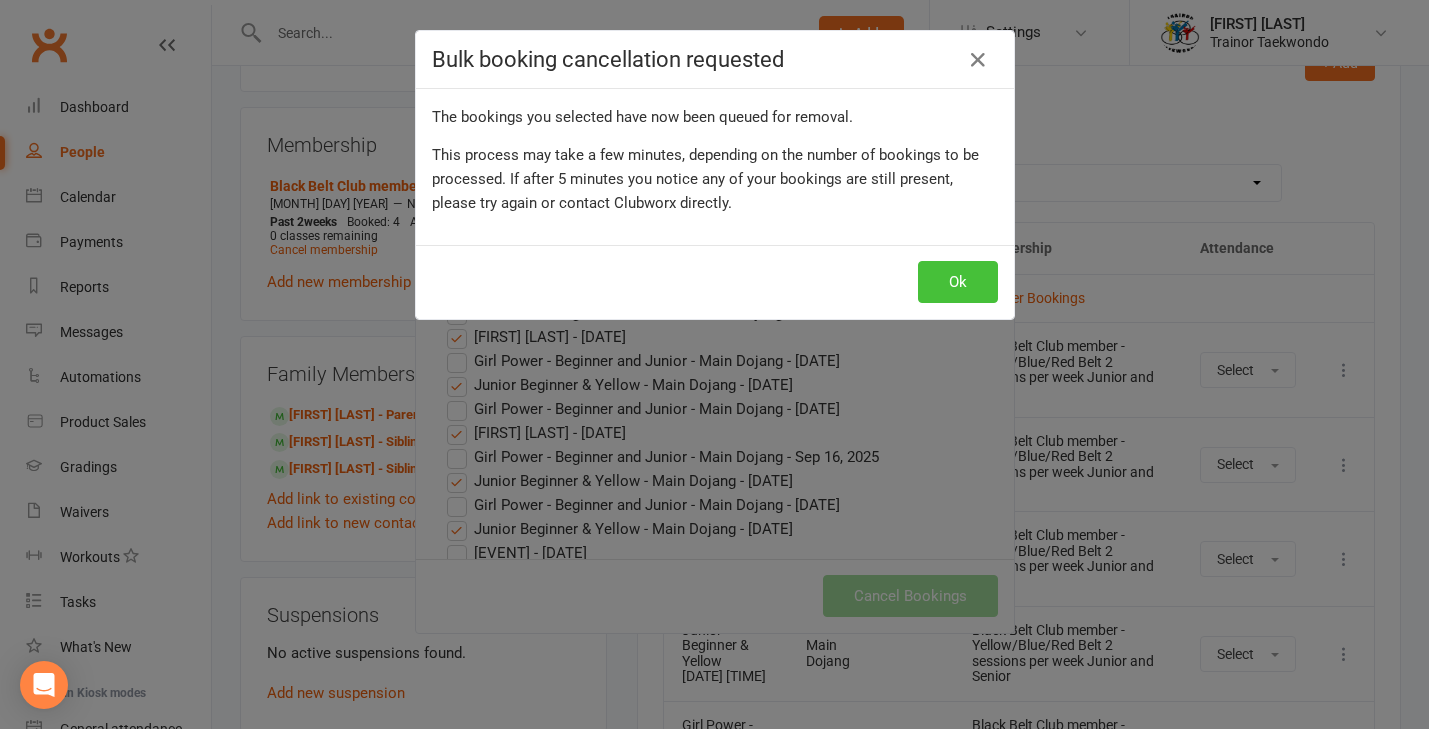click on "Ok" at bounding box center (958, 282) 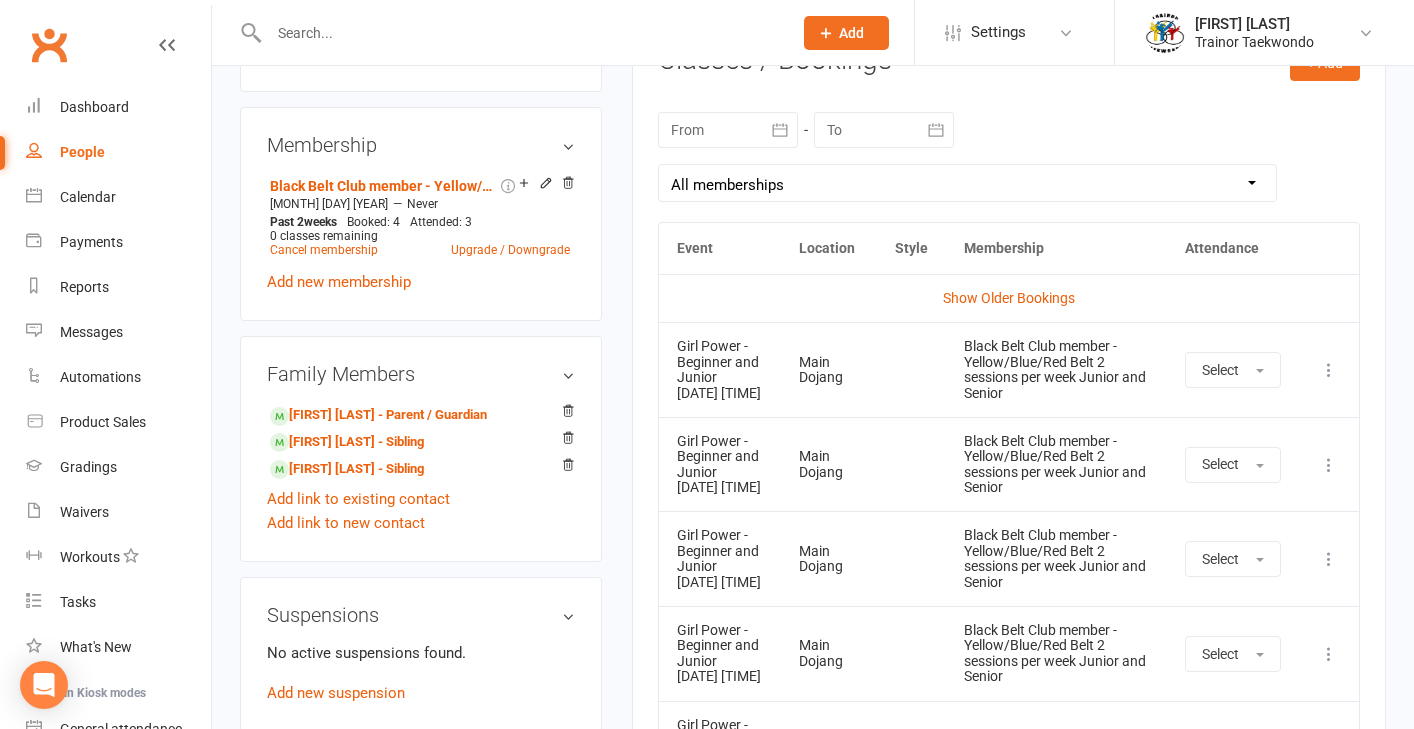 click at bounding box center [520, 33] 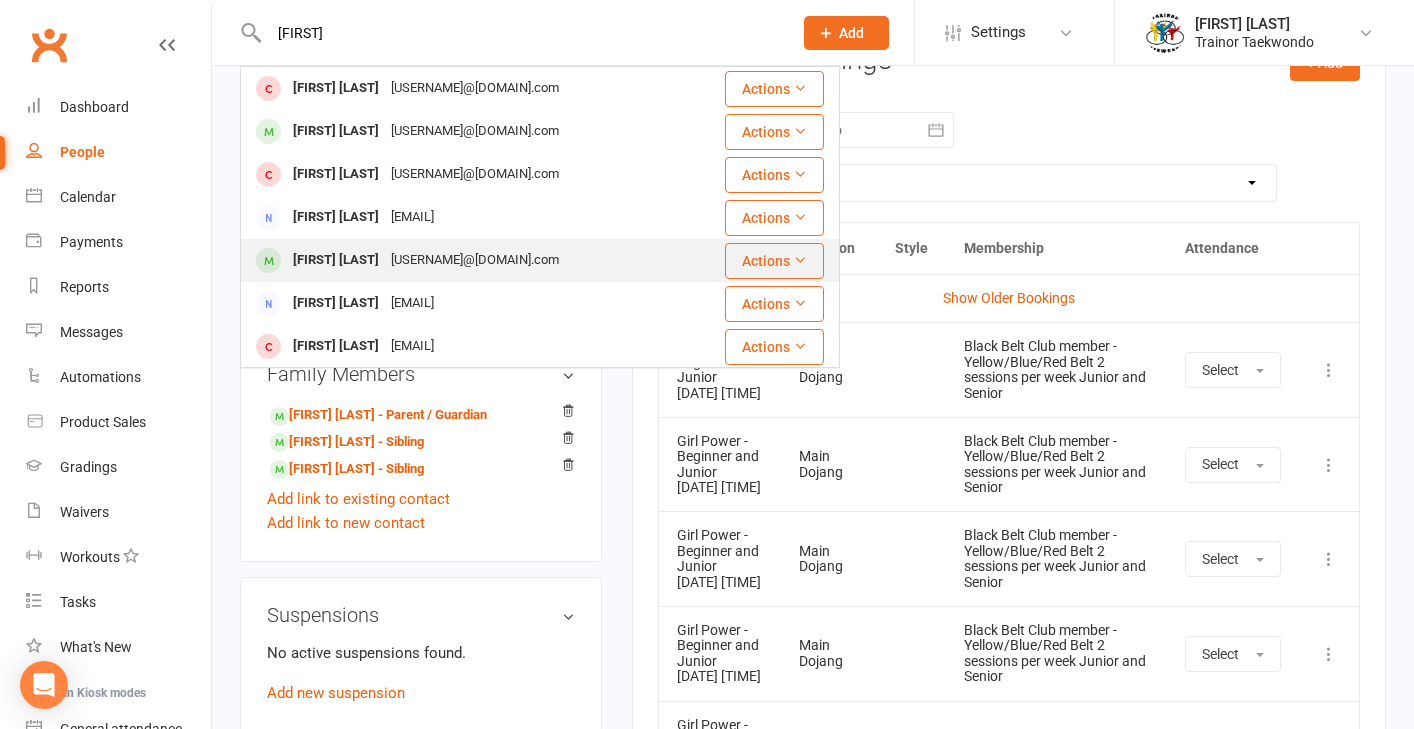 type on "edward" 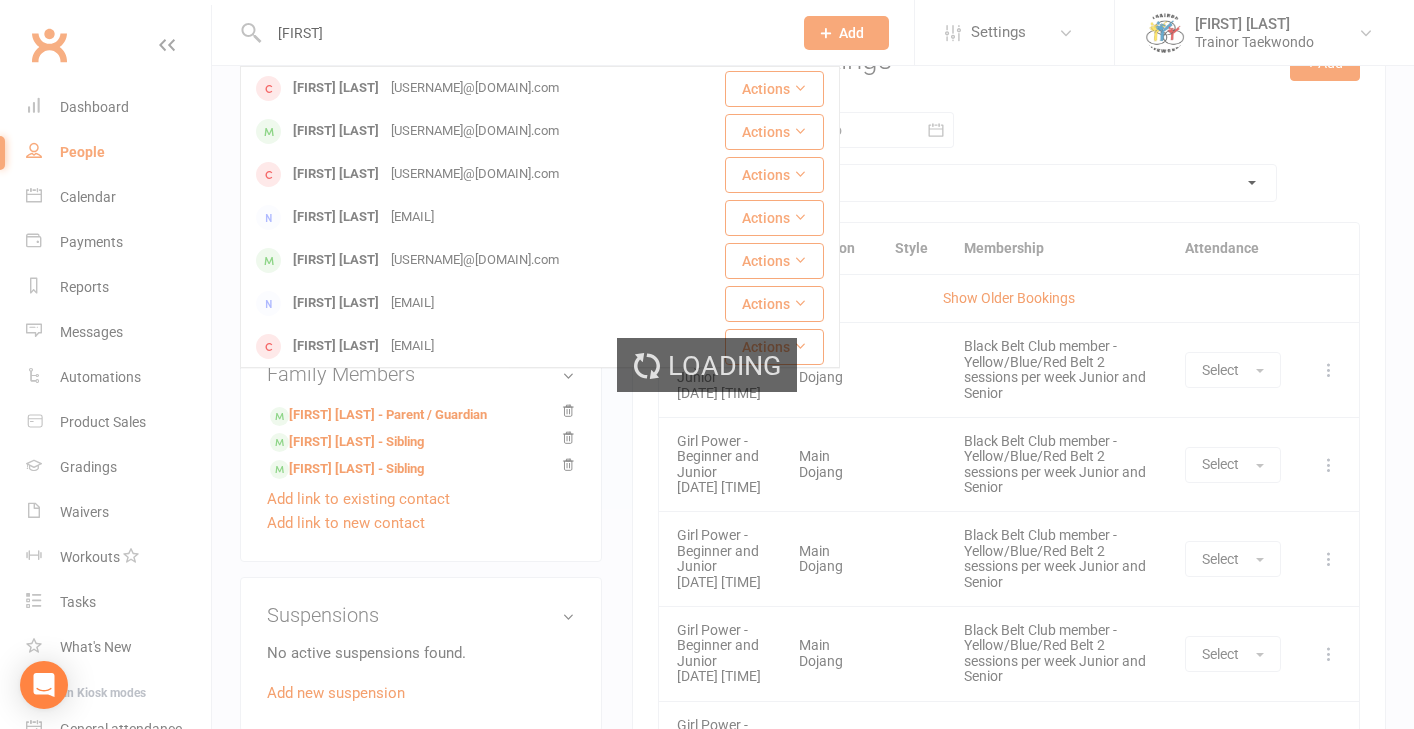 type 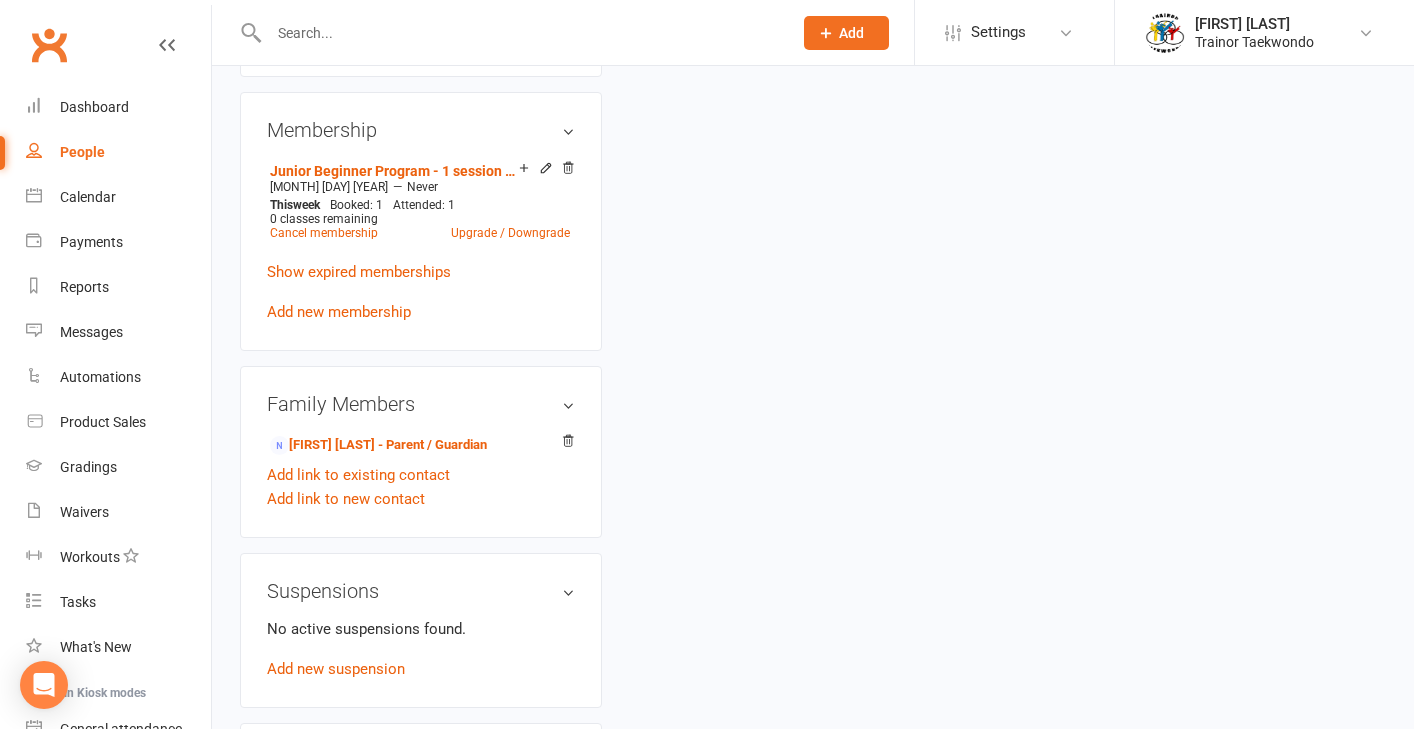 scroll, scrollTop: 0, scrollLeft: 0, axis: both 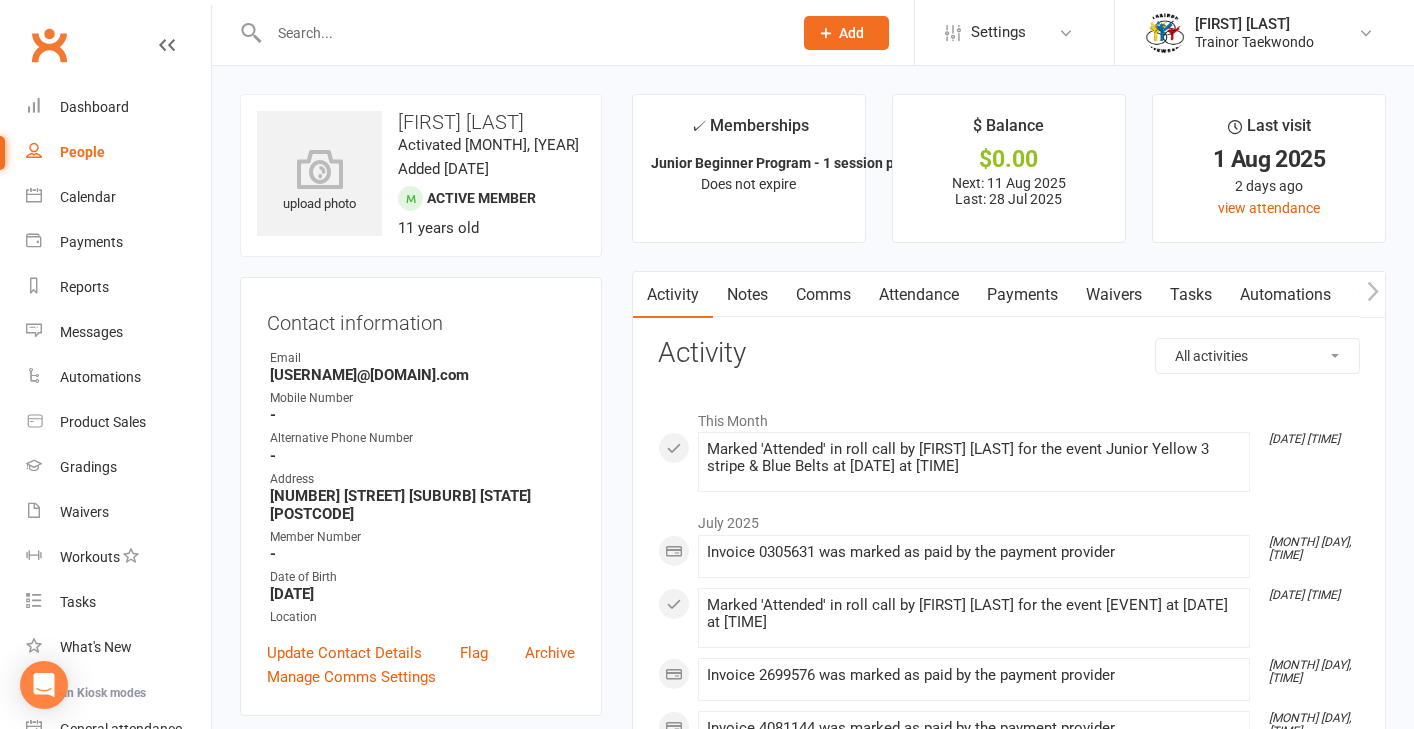 click on "Payments" at bounding box center (1022, 295) 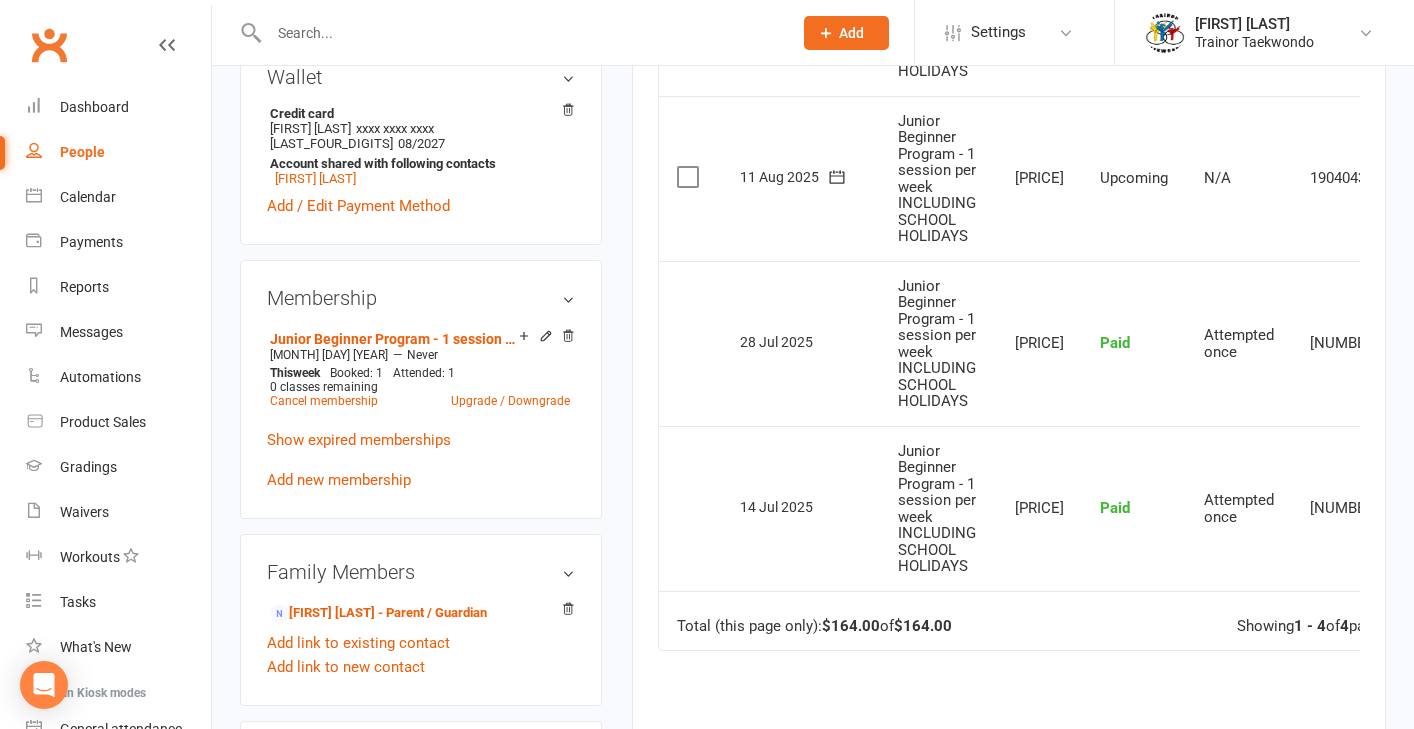 scroll, scrollTop: 730, scrollLeft: 0, axis: vertical 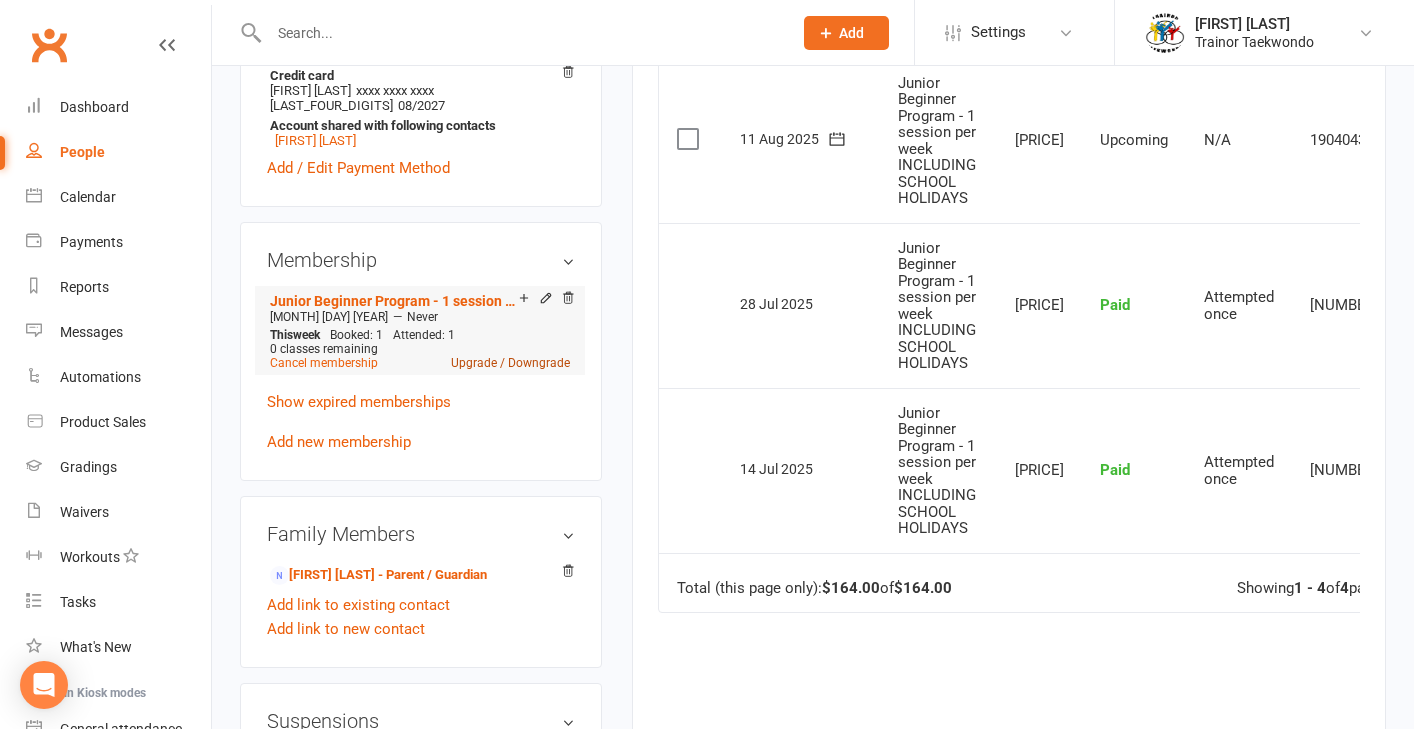 click on "Upgrade / Downgrade" at bounding box center (510, 363) 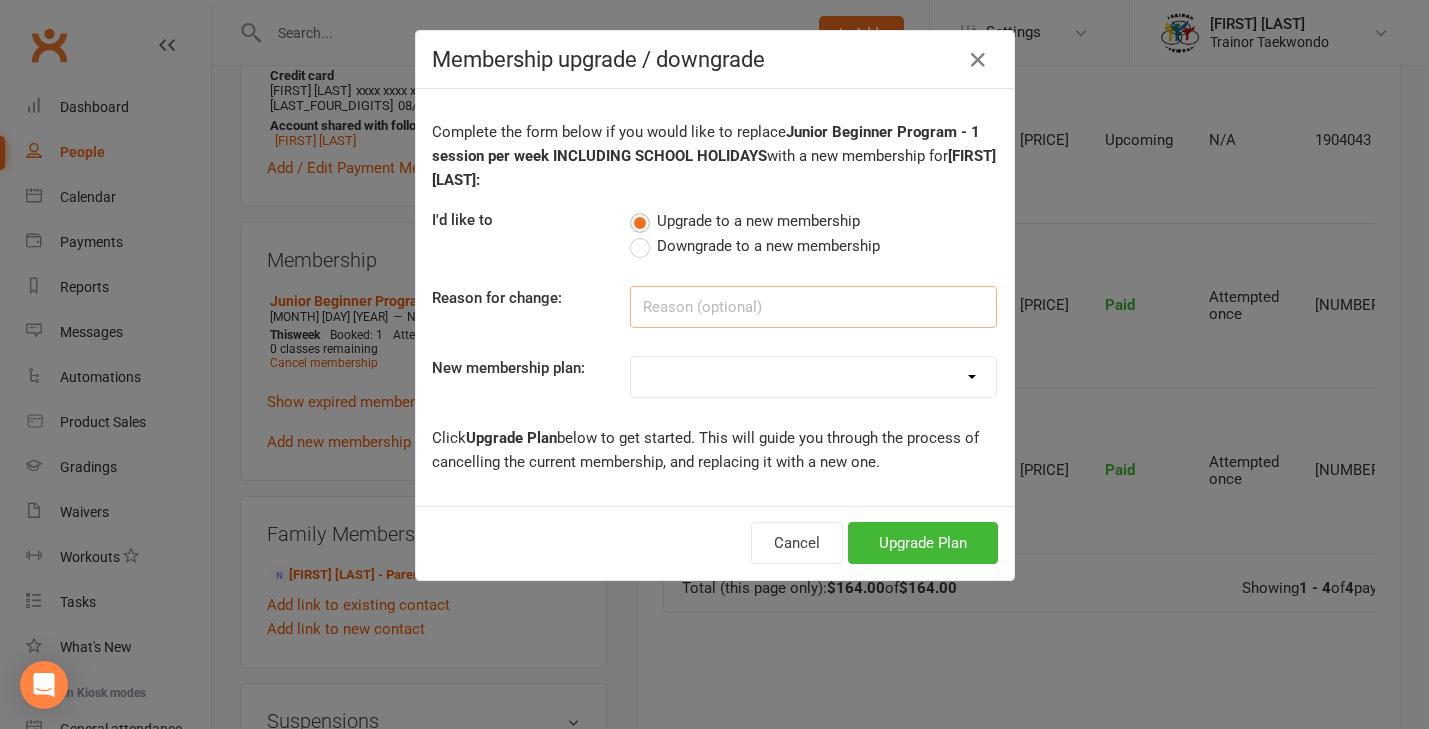click at bounding box center (813, 307) 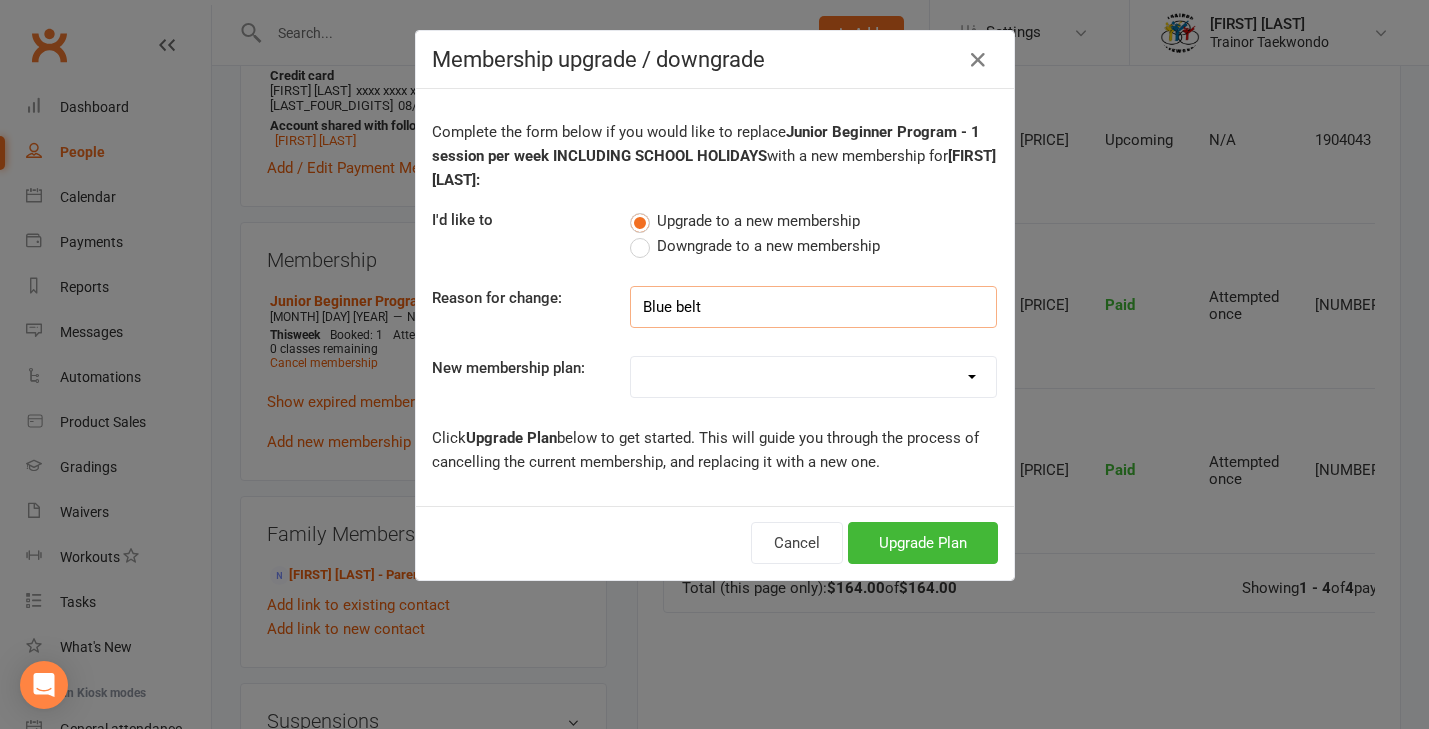 type on "Blue belt" 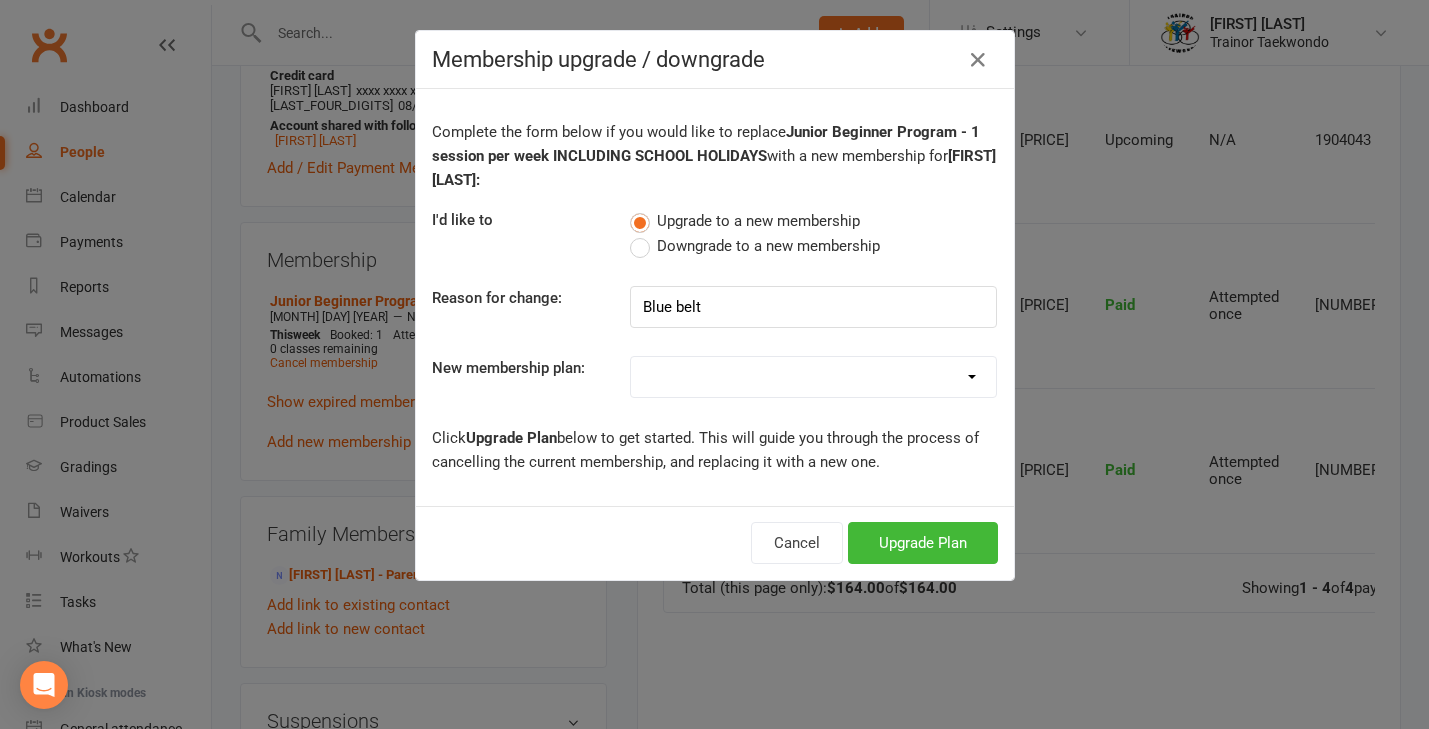 select on "1" 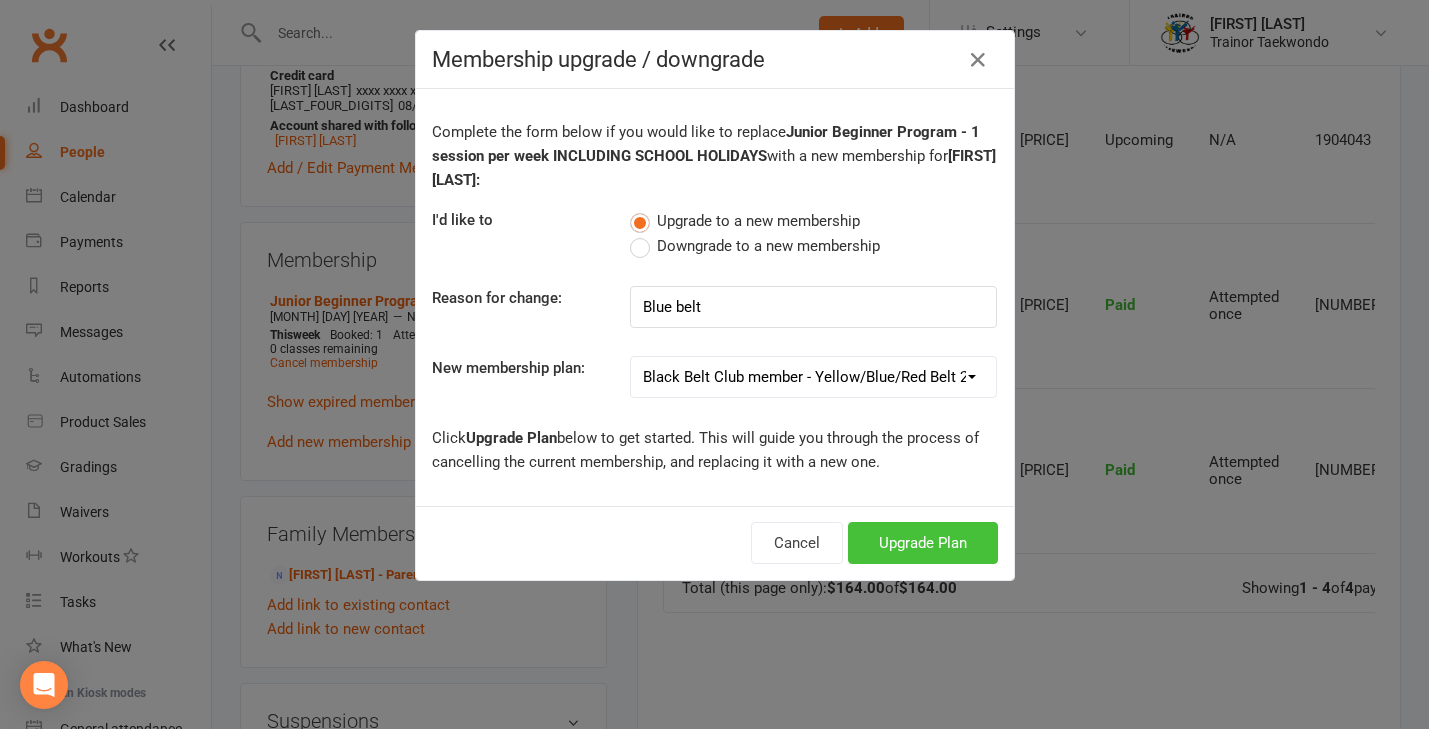click on "Upgrade Plan" at bounding box center [923, 543] 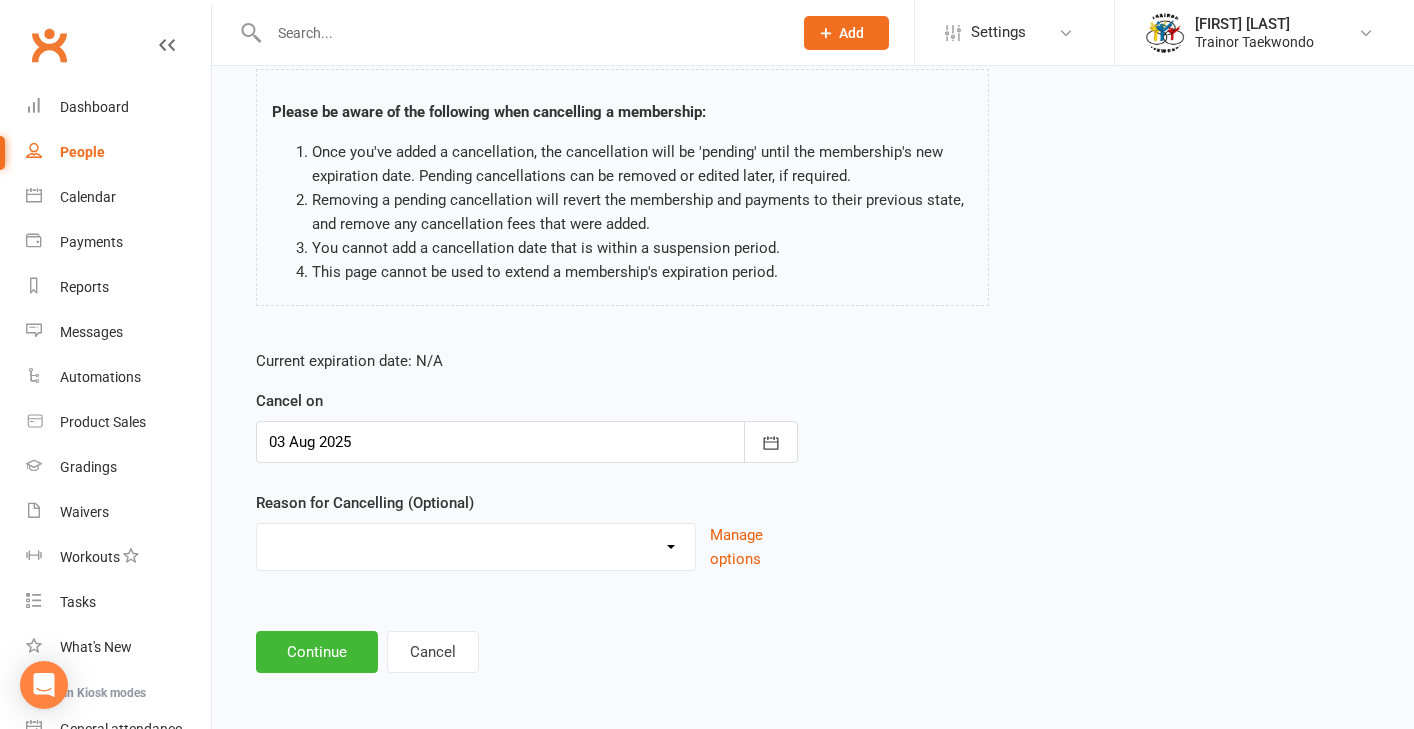 scroll, scrollTop: 173, scrollLeft: 0, axis: vertical 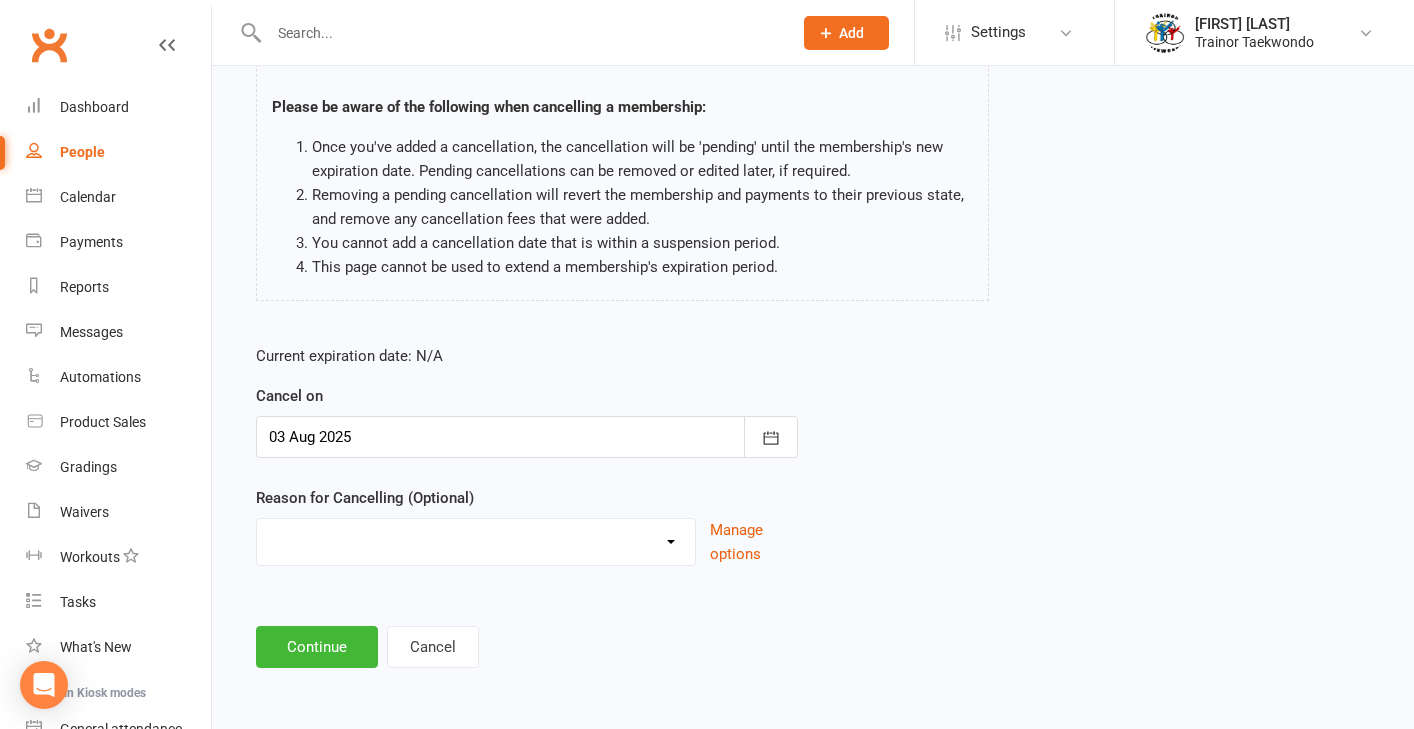 select on "4" 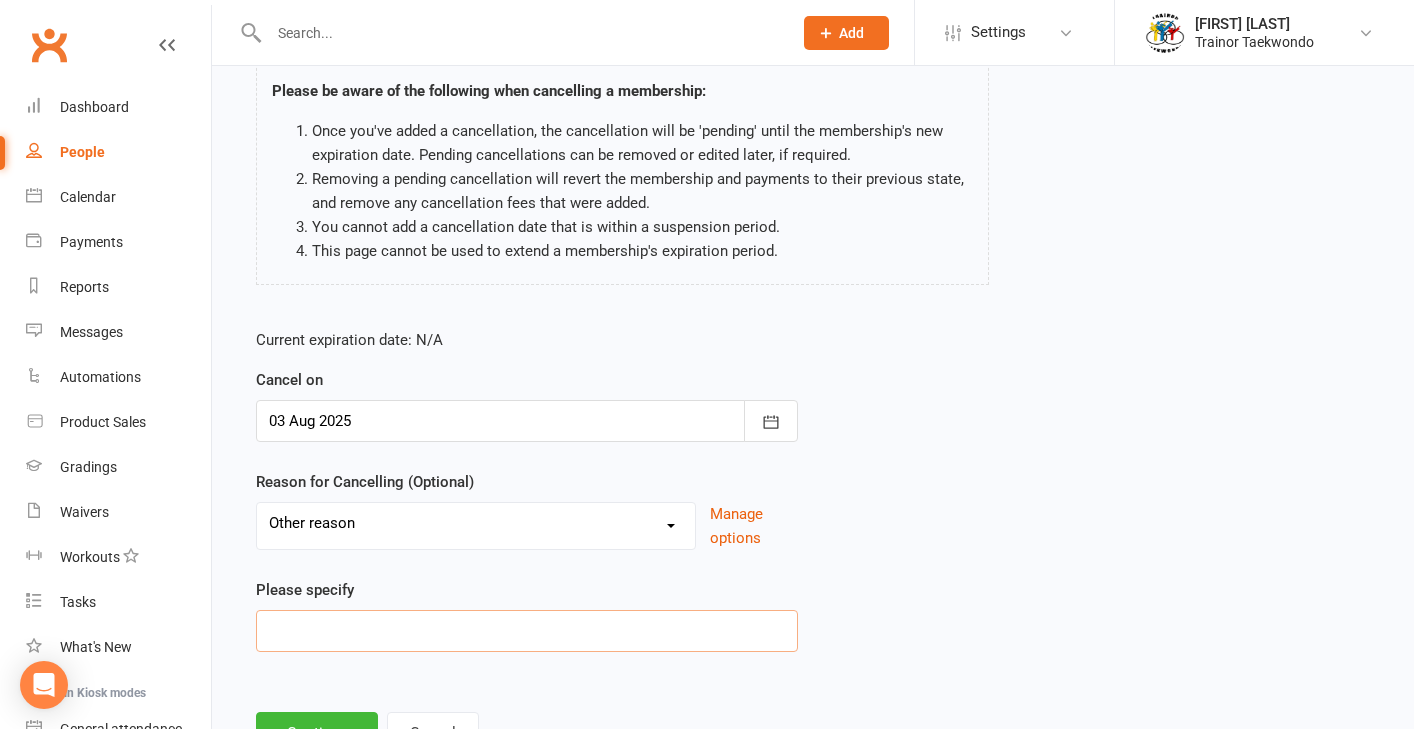 click at bounding box center [527, 631] 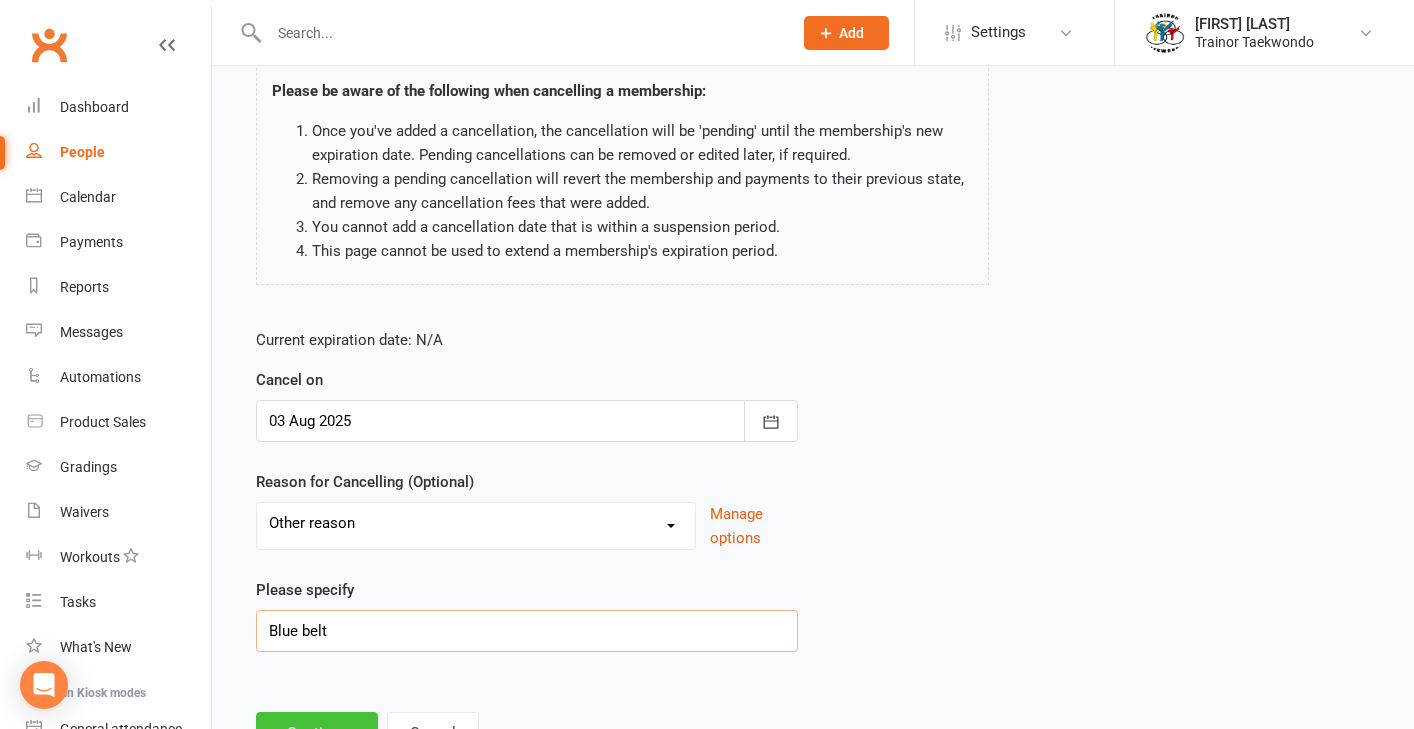 type on "Blue belt" 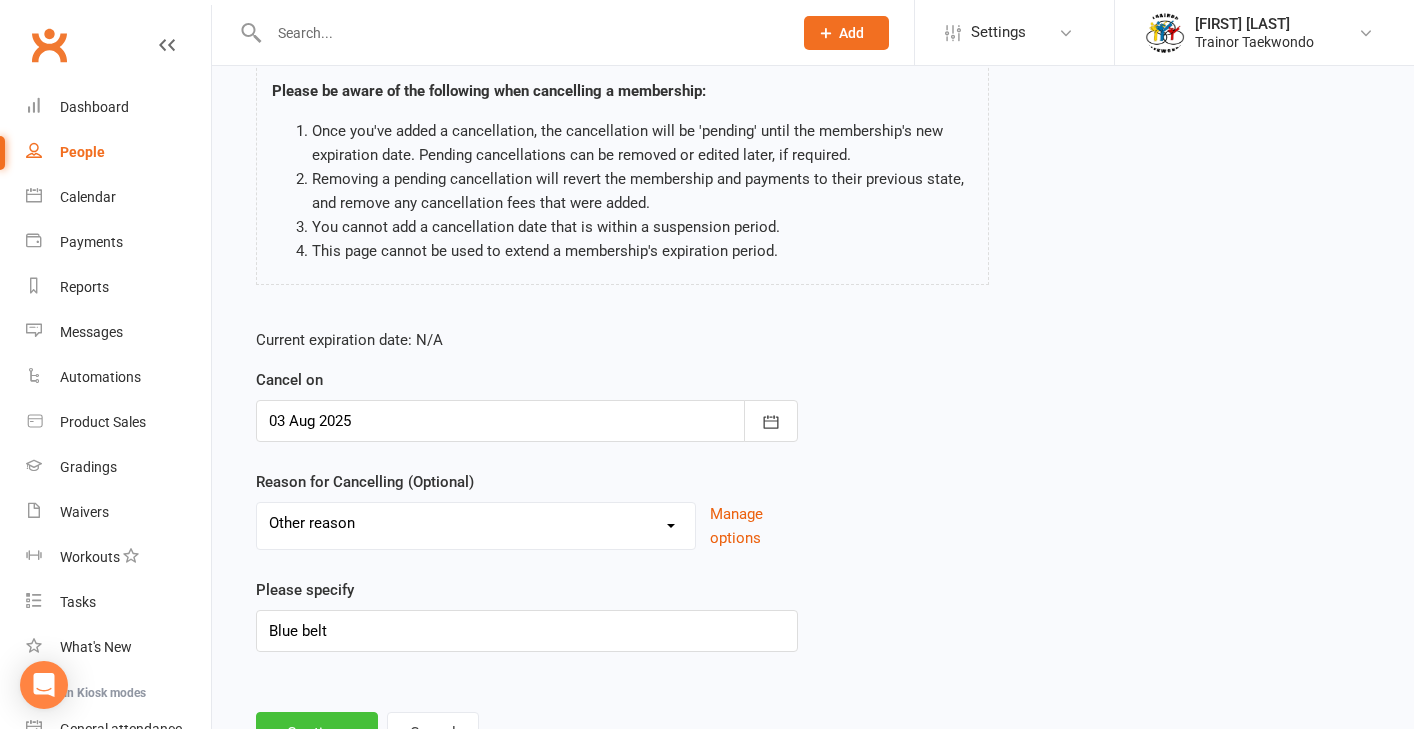 click on "Continue" at bounding box center (317, 733) 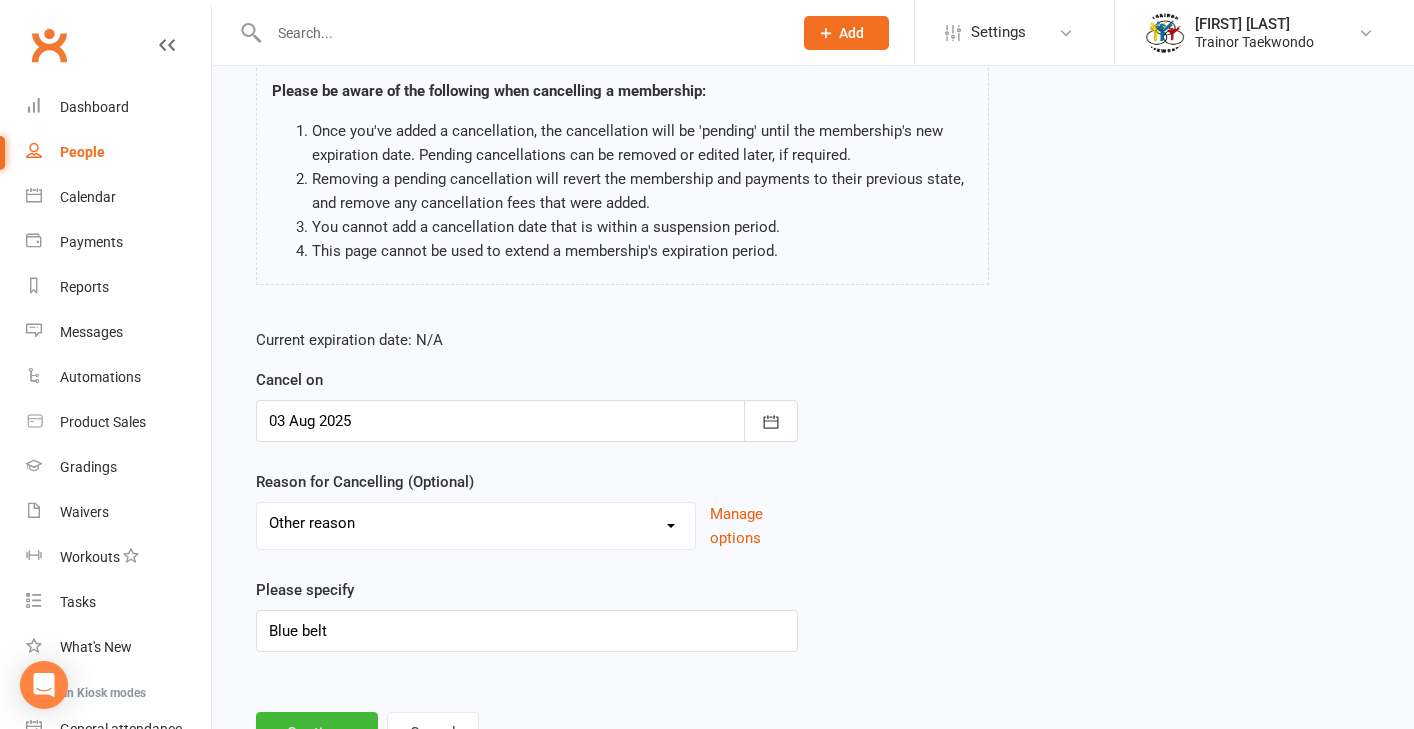 scroll, scrollTop: 0, scrollLeft: 0, axis: both 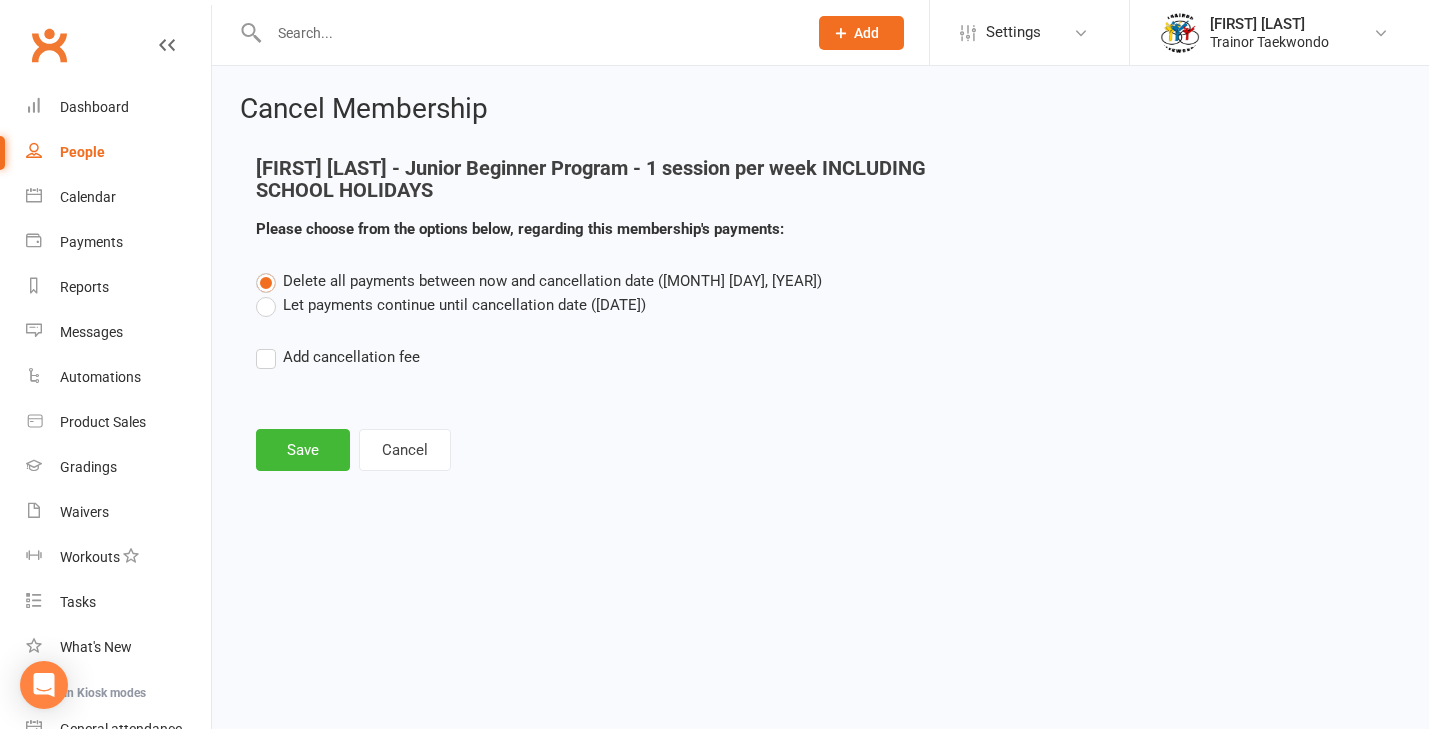 click on "Let payments continue until cancellation date (Aug 3, 2025)" at bounding box center [451, 305] 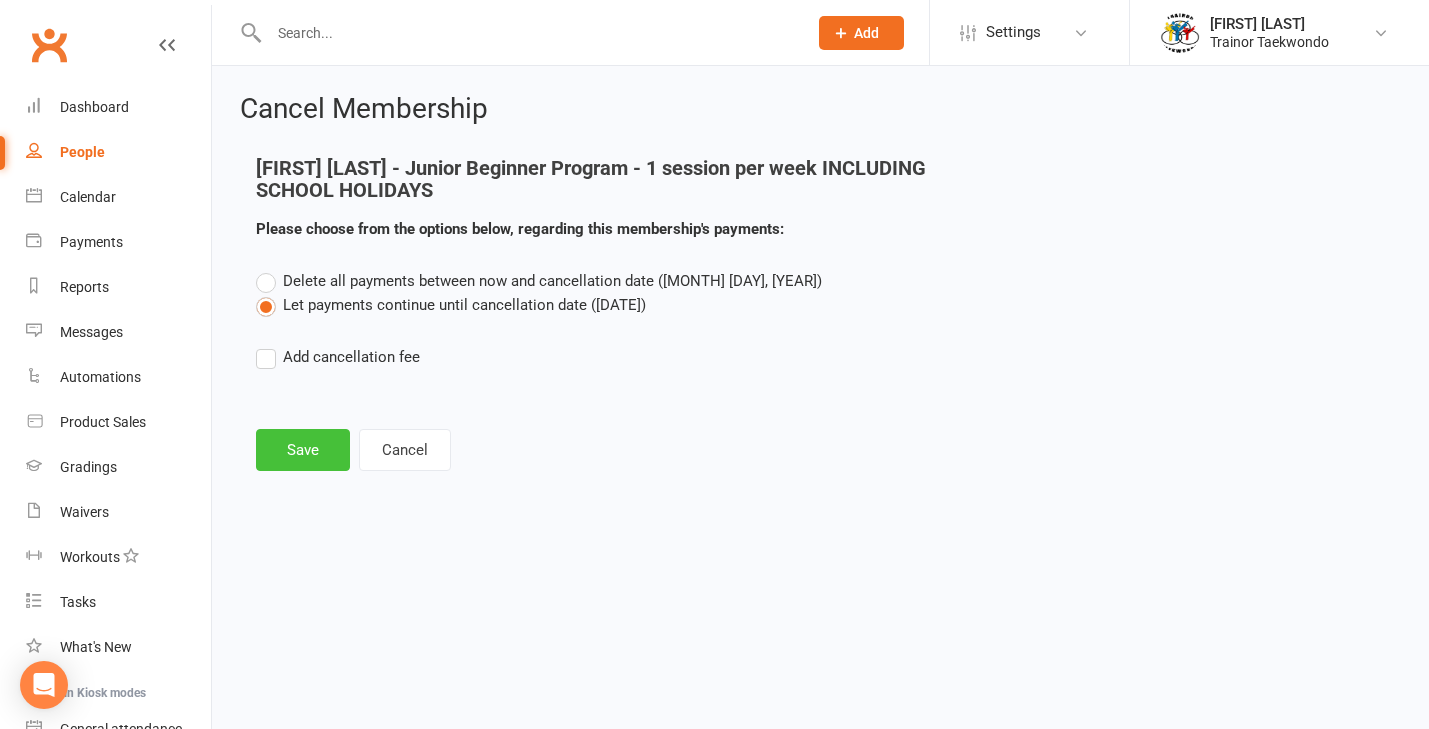 click on "Save" at bounding box center [303, 450] 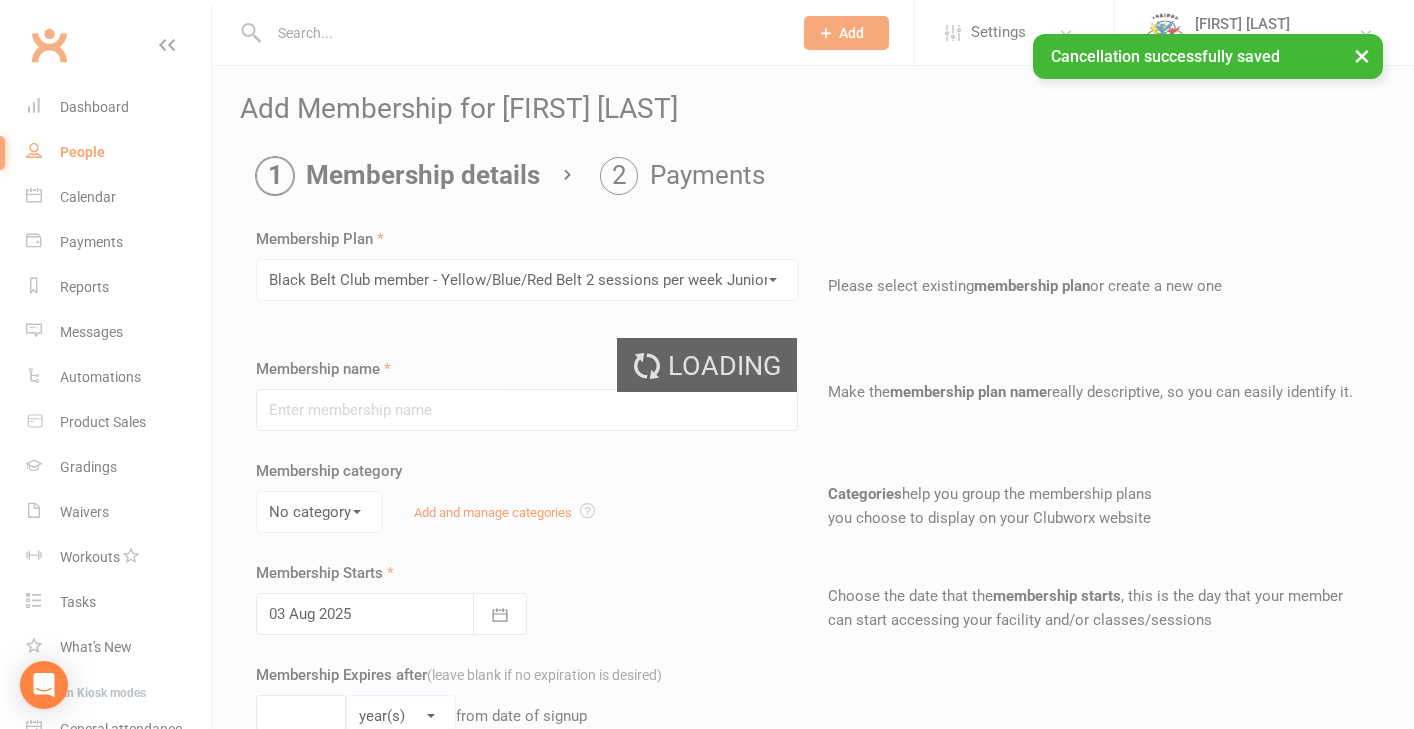type on "Black Belt Club member -  Yellow/Blue/Red Belt 2 sessions per week Junior  and Senior" 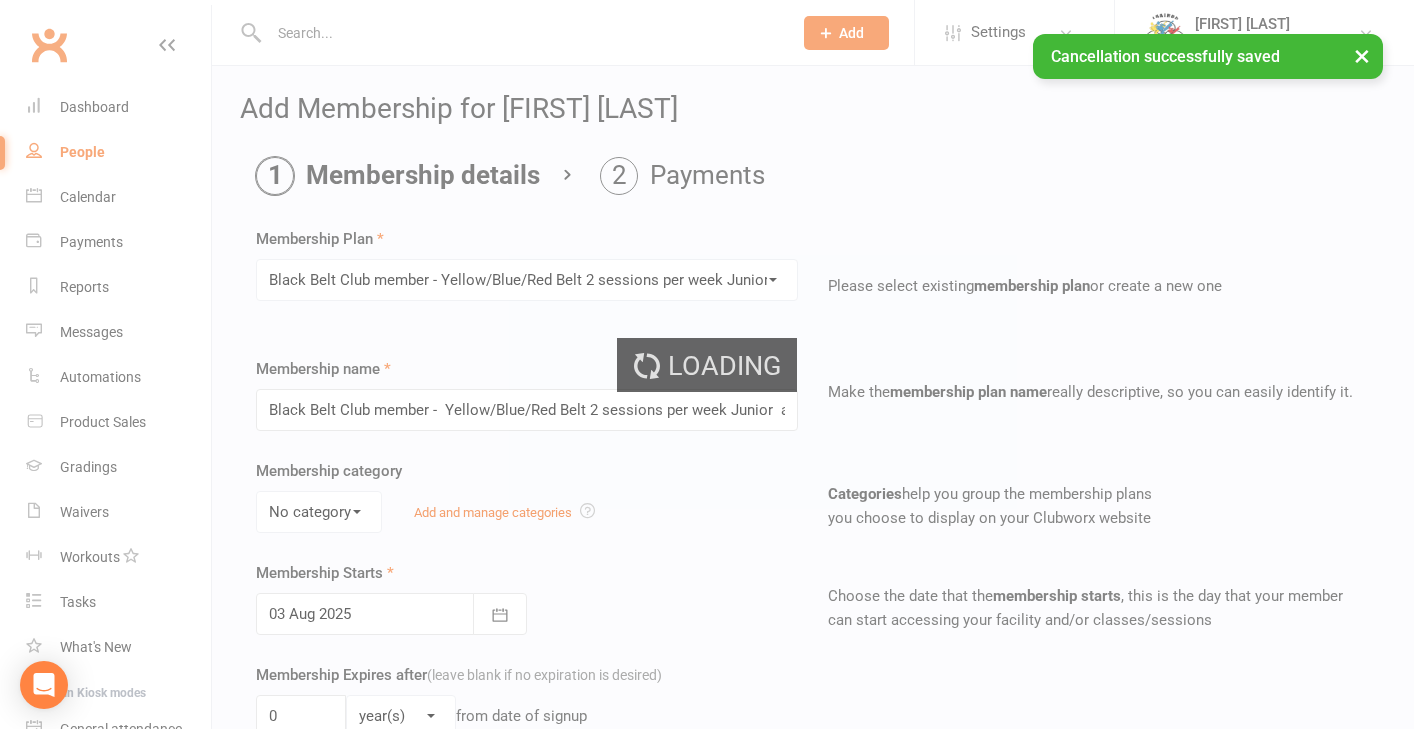 type on "4" 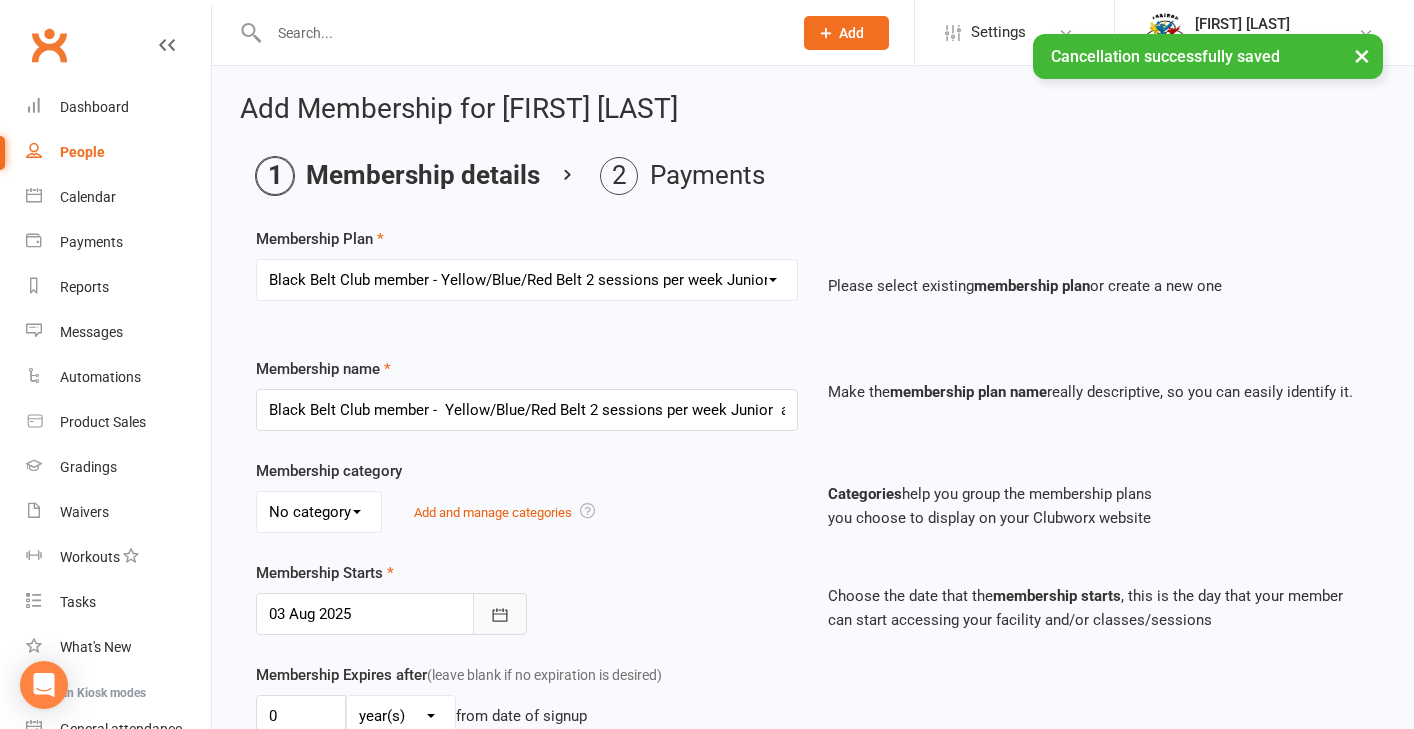 click 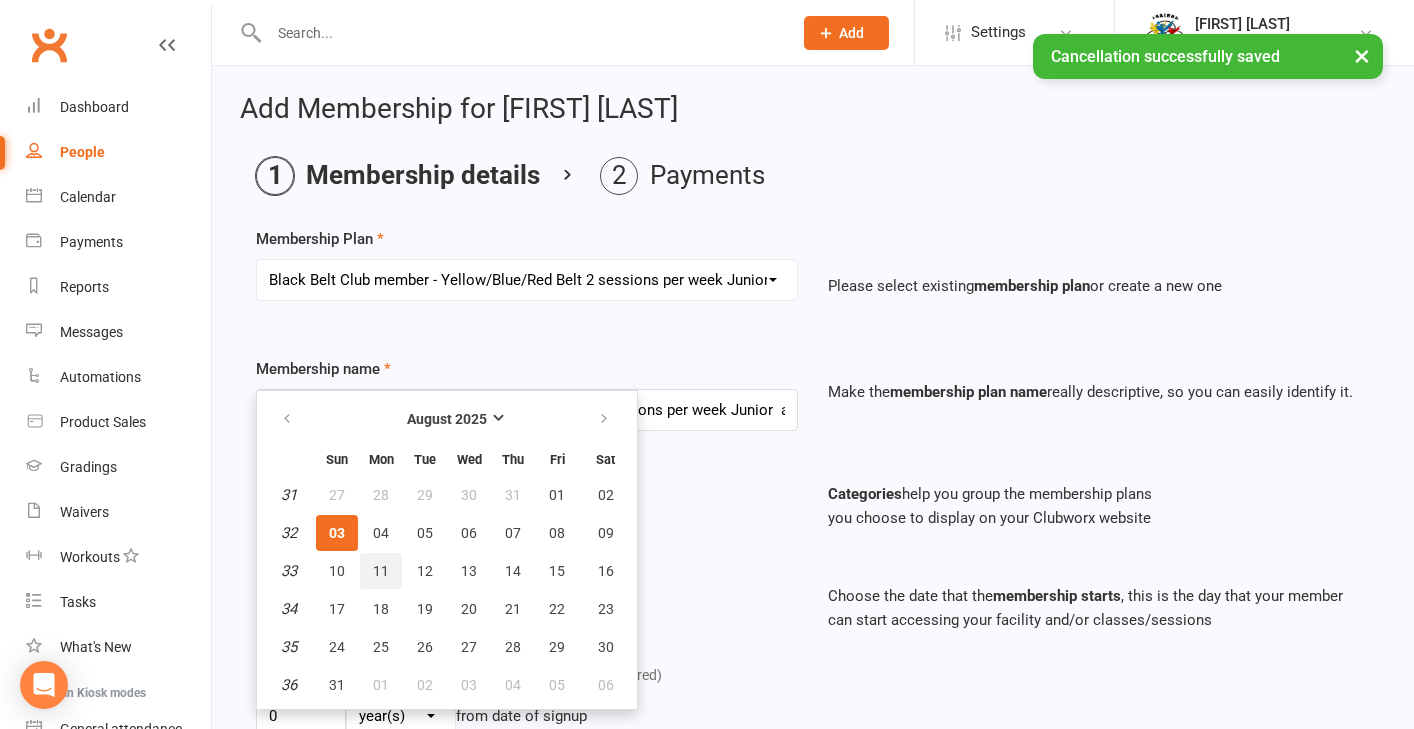 click on "11" at bounding box center [381, 571] 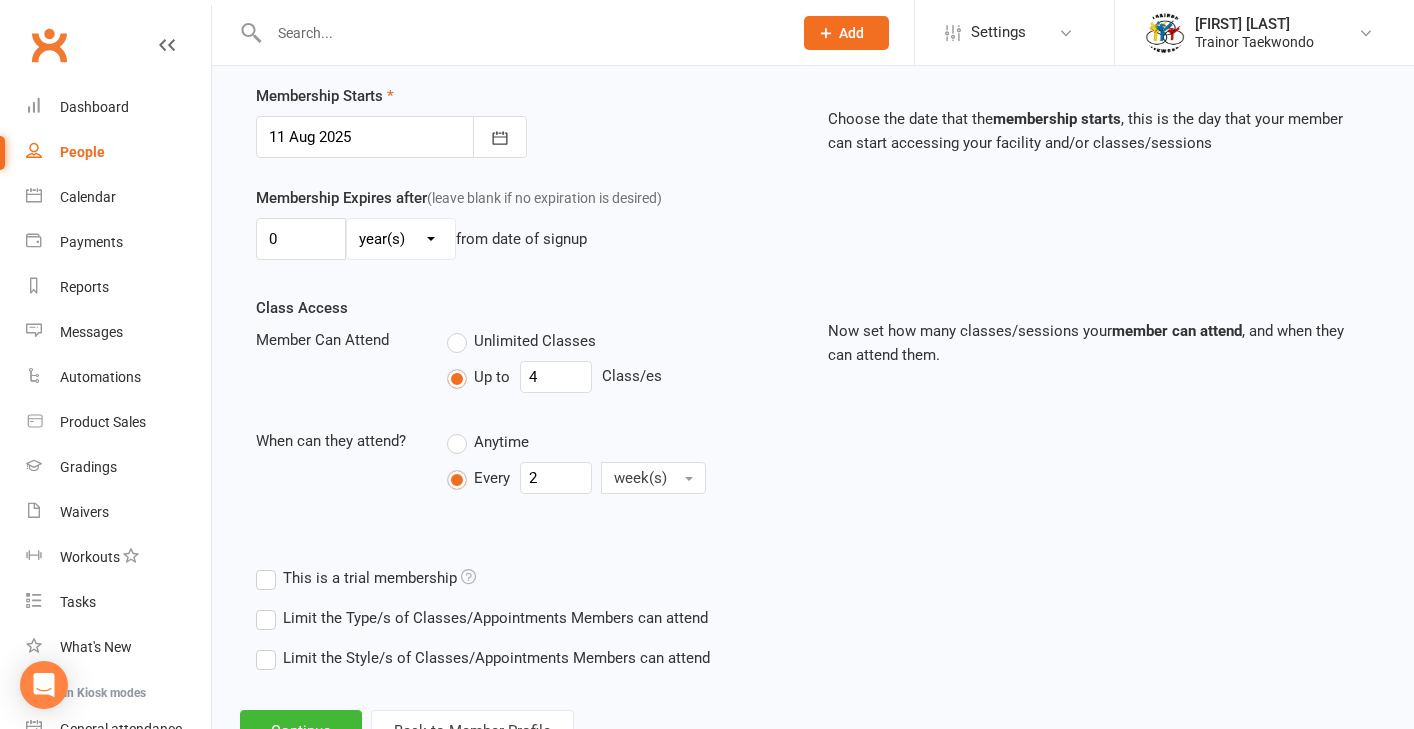 scroll, scrollTop: 573, scrollLeft: 0, axis: vertical 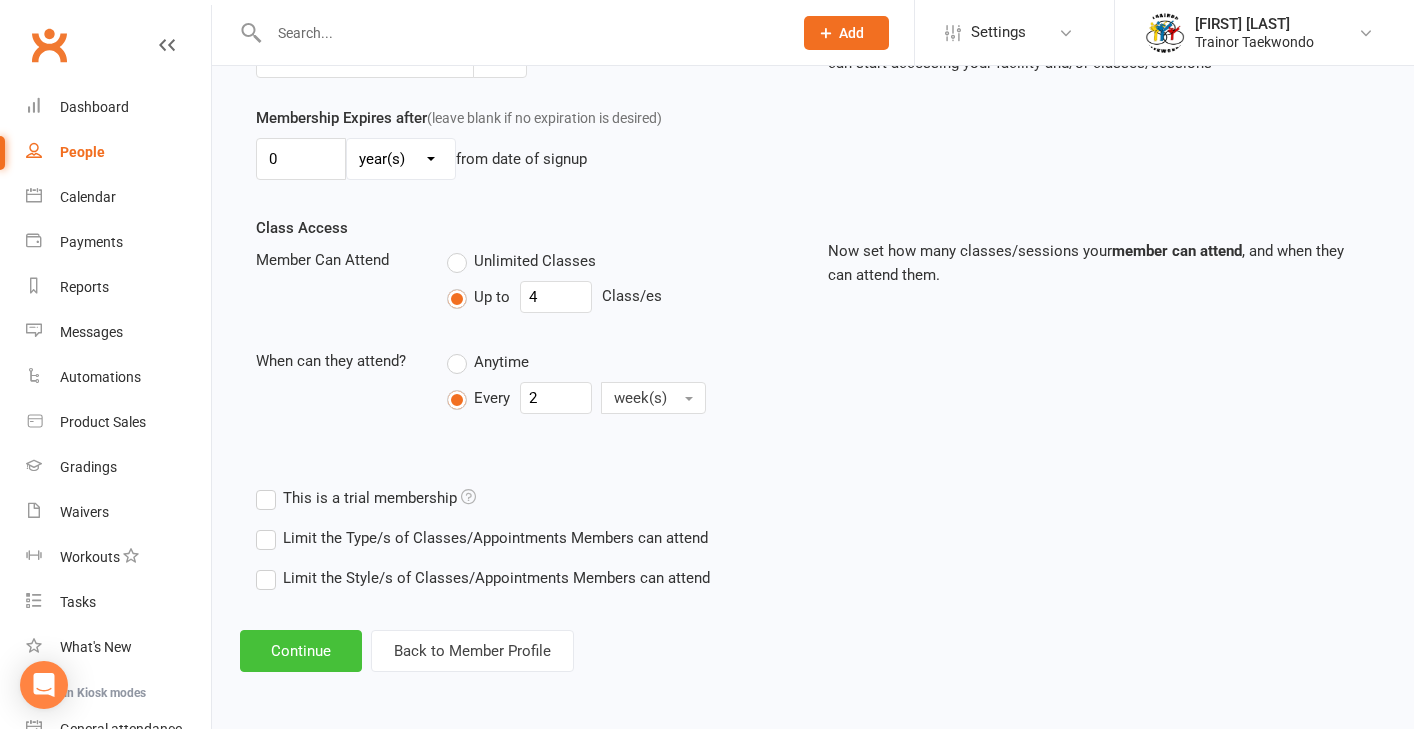 click on "Continue" at bounding box center [301, 651] 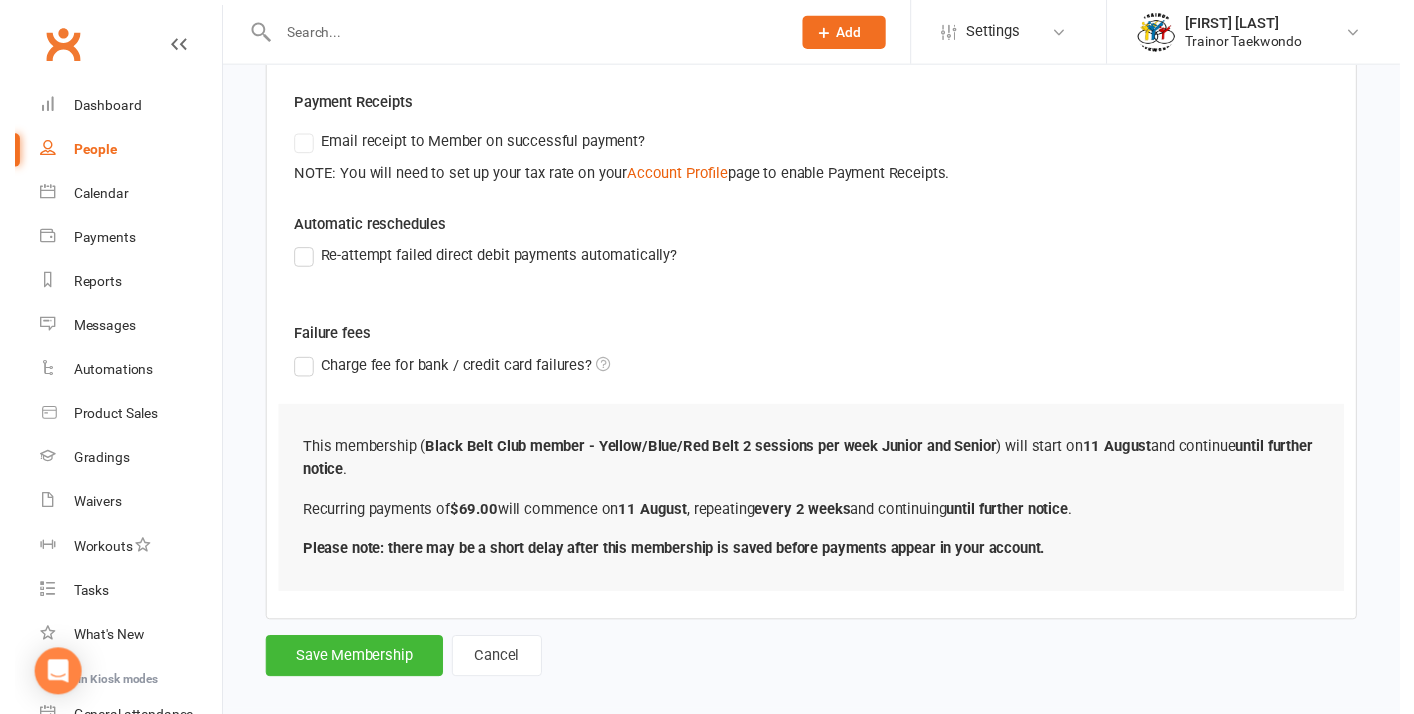 scroll, scrollTop: 605, scrollLeft: 0, axis: vertical 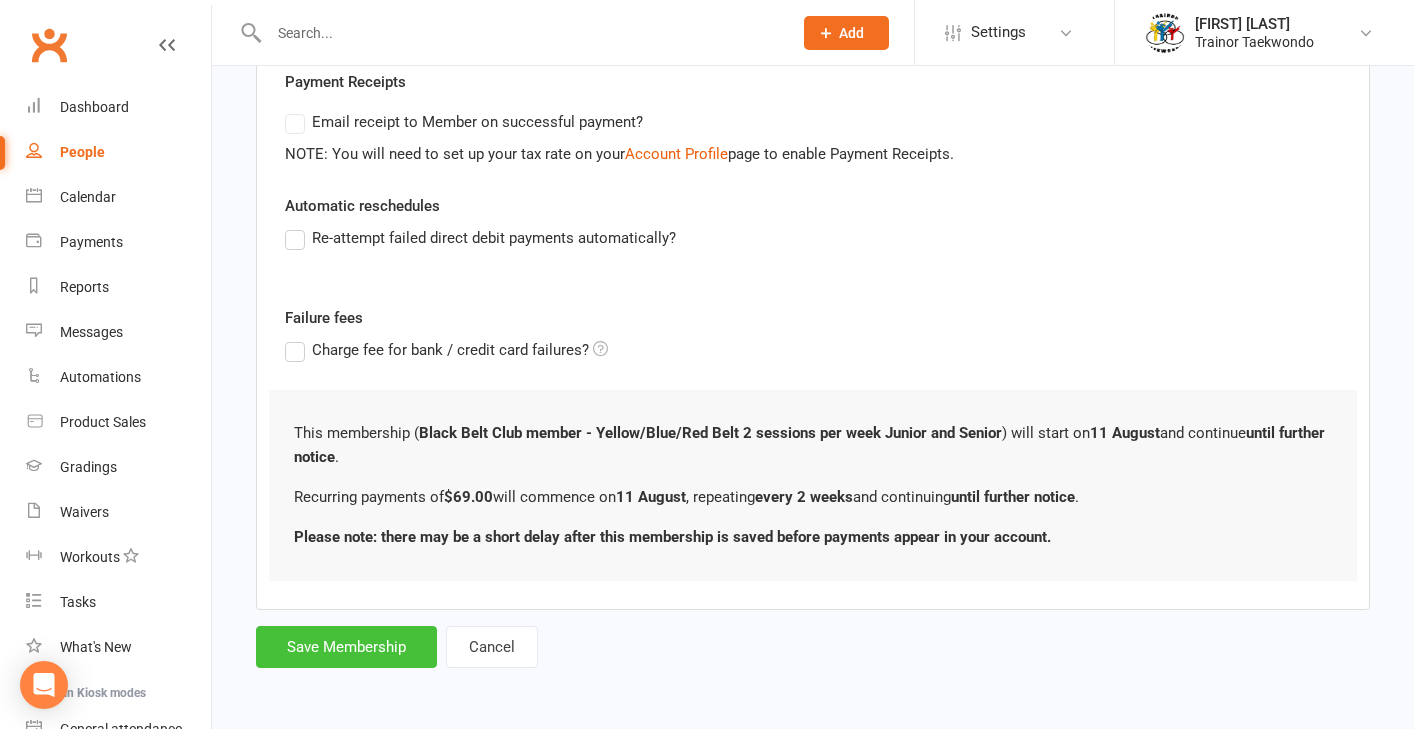 click on "Save Membership" at bounding box center (346, 647) 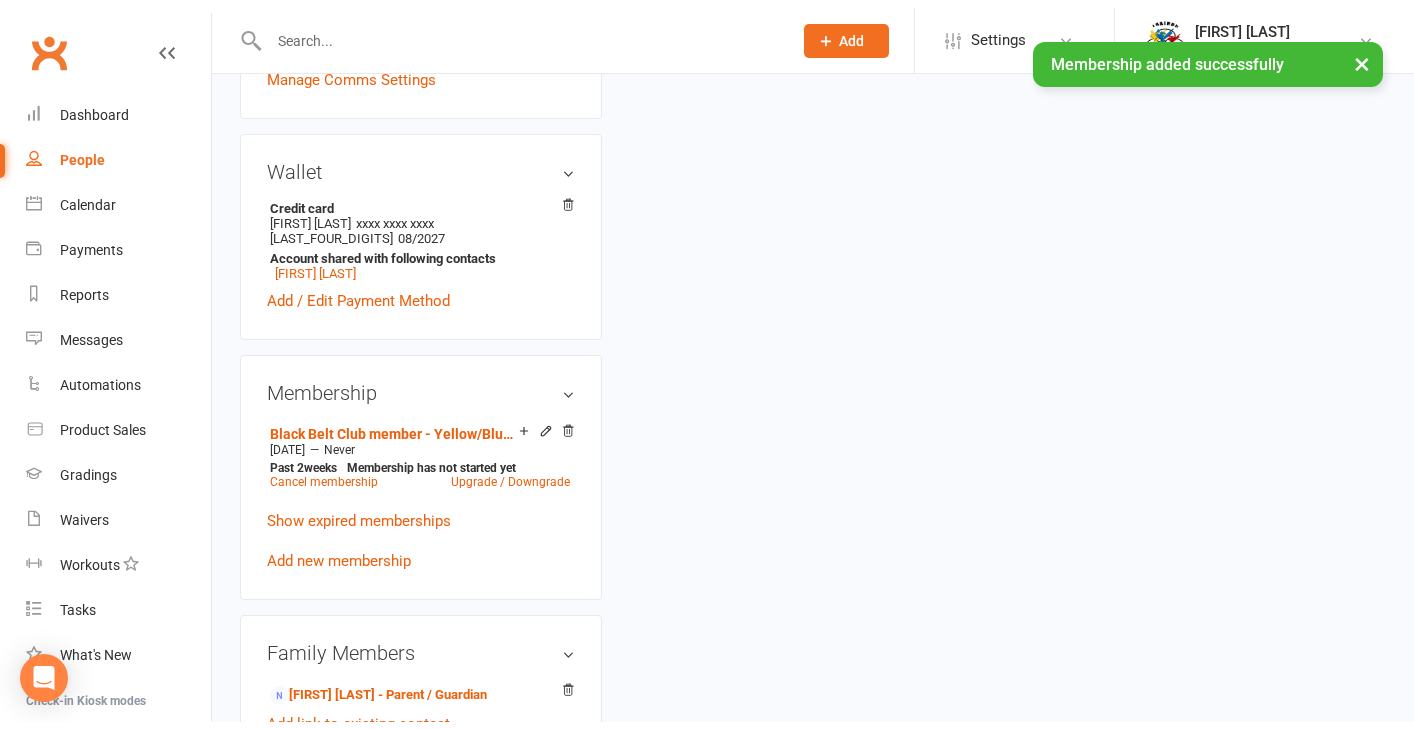 scroll, scrollTop: 0, scrollLeft: 0, axis: both 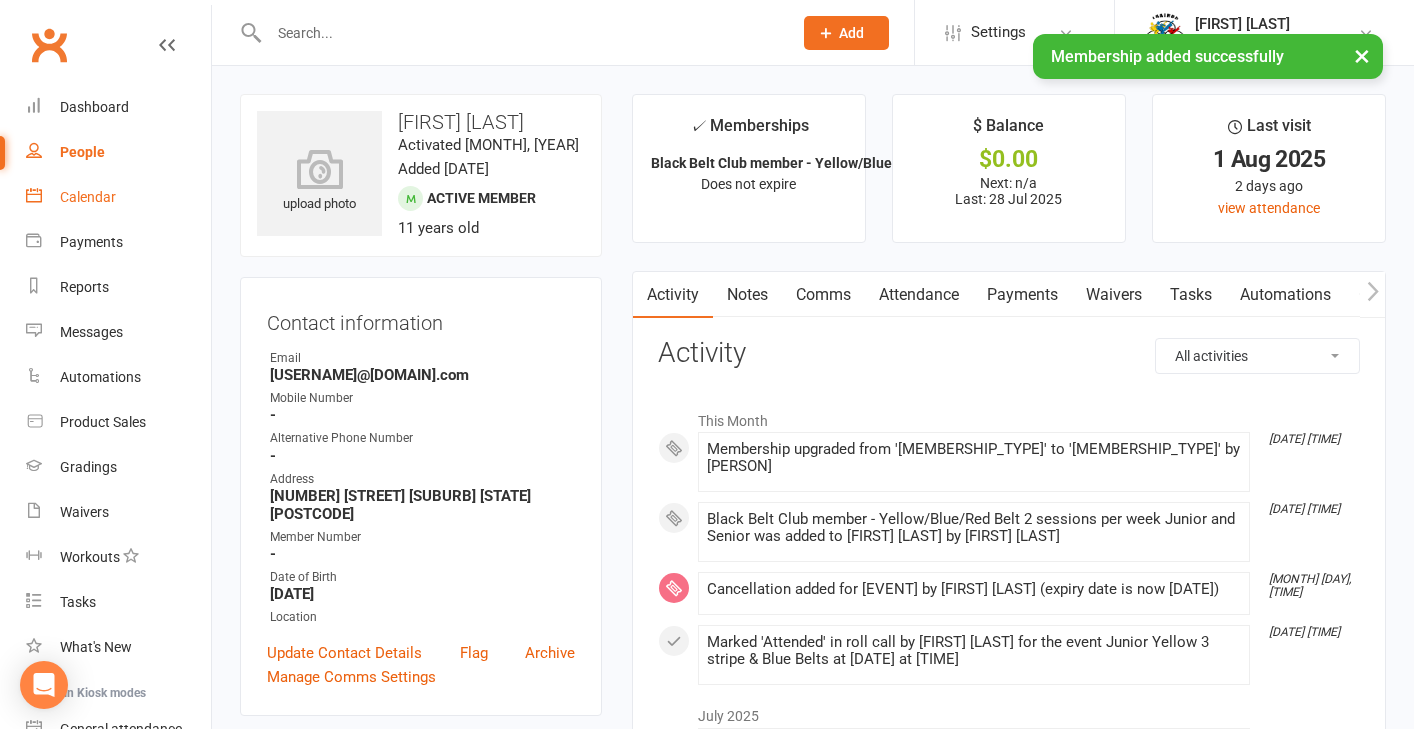 click on "Calendar" at bounding box center (88, 197) 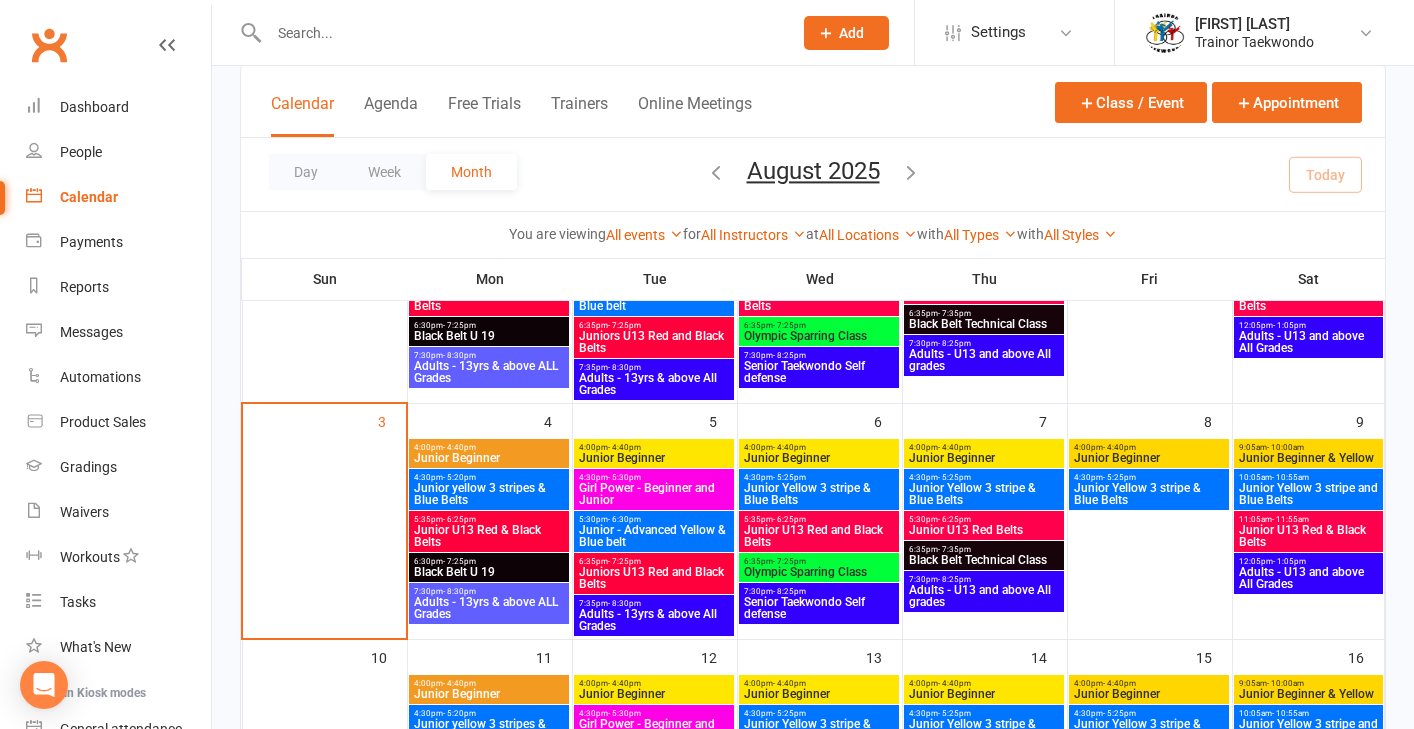 scroll, scrollTop: 268, scrollLeft: 0, axis: vertical 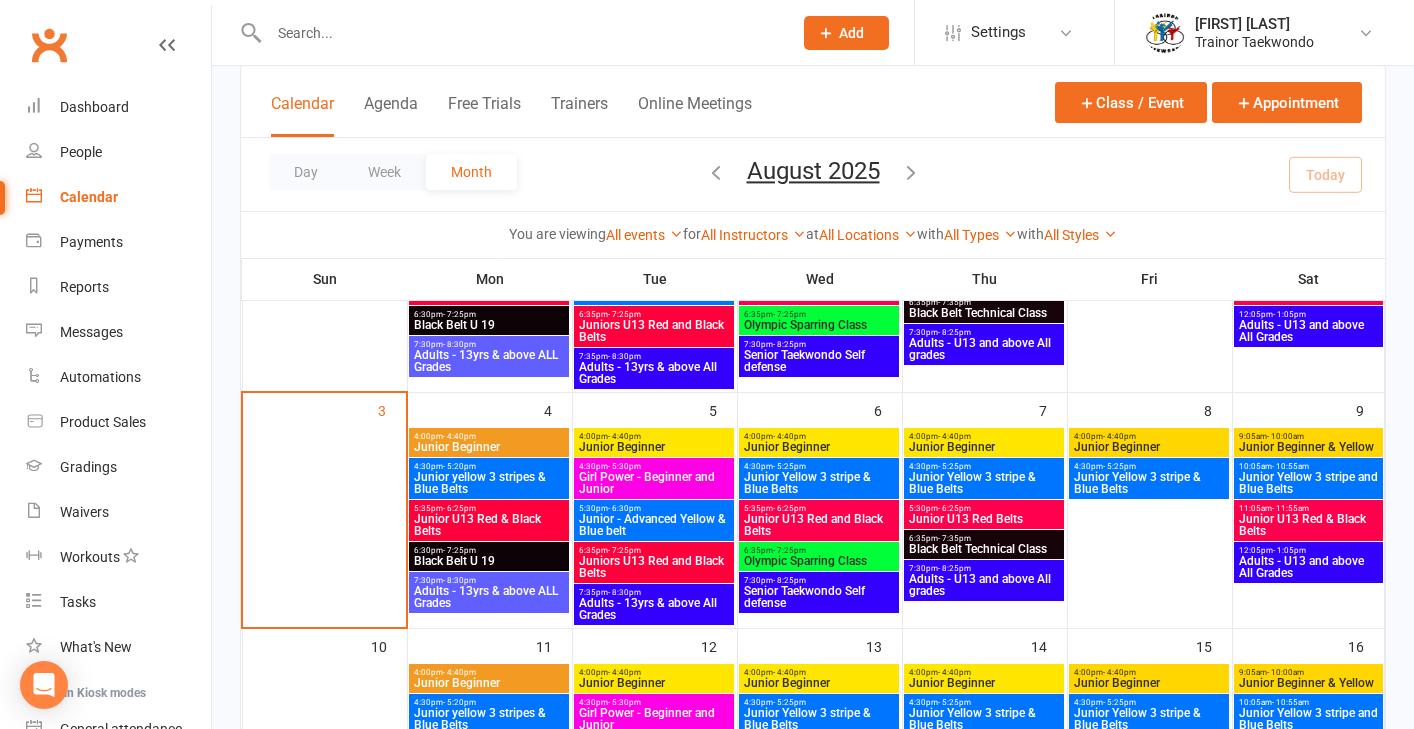 click on "Junior Yellow 3 stripe &  Blue Belts" at bounding box center [984, 483] 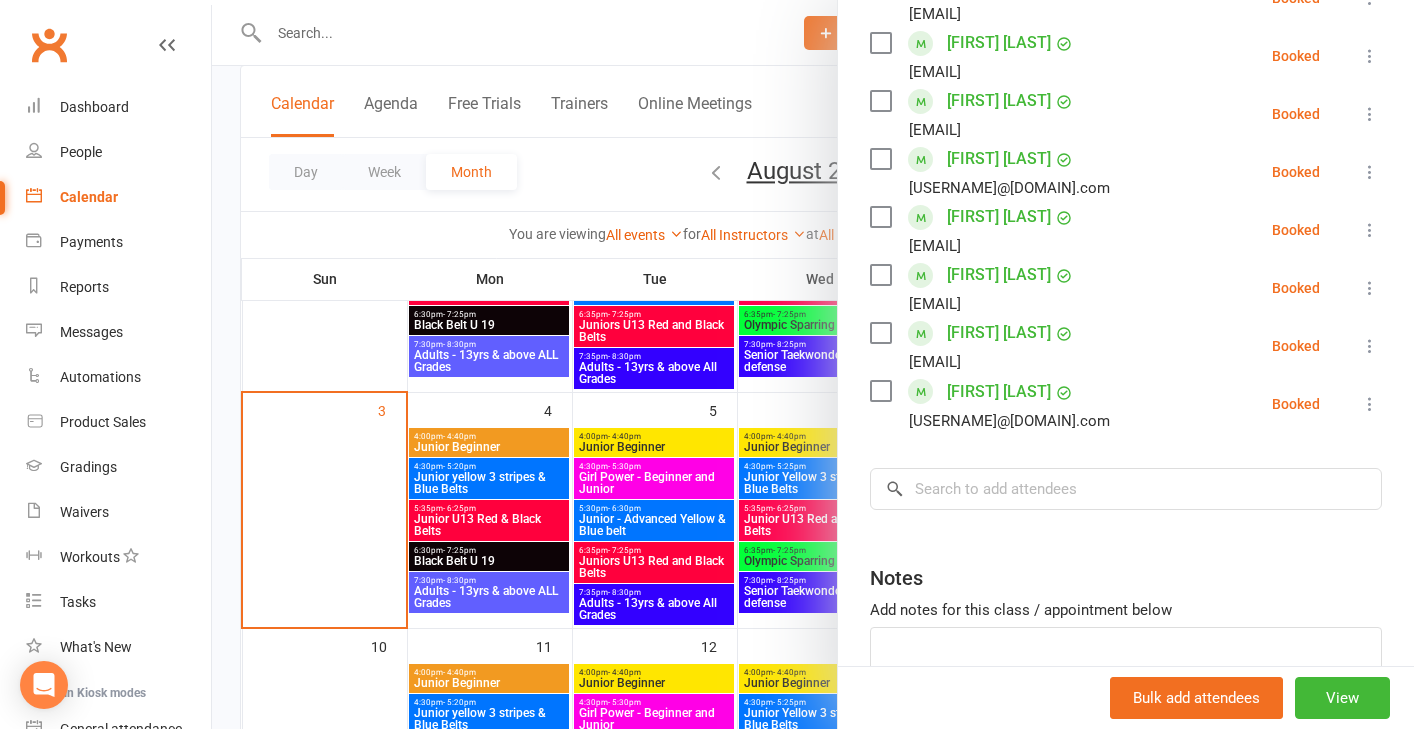 scroll, scrollTop: 869, scrollLeft: 0, axis: vertical 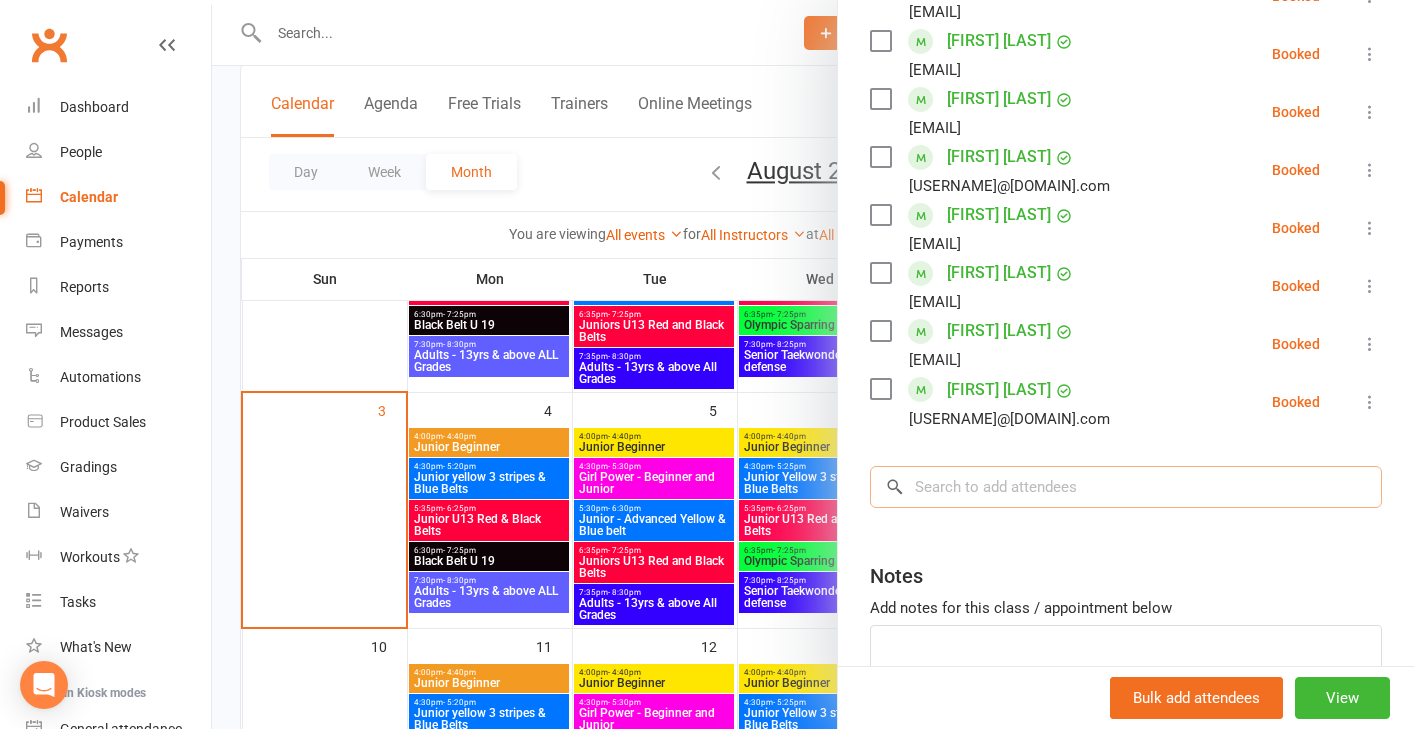 click at bounding box center [1126, 487] 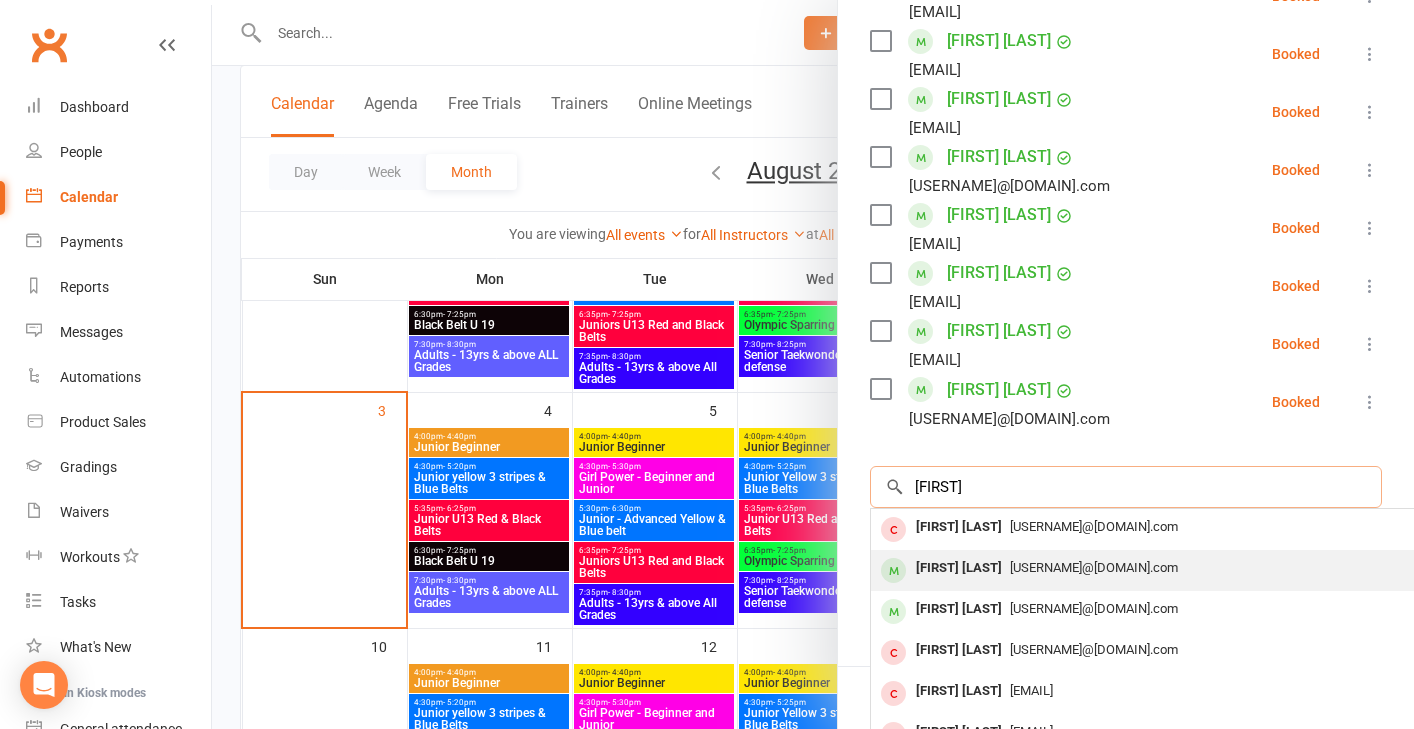 type on "edward" 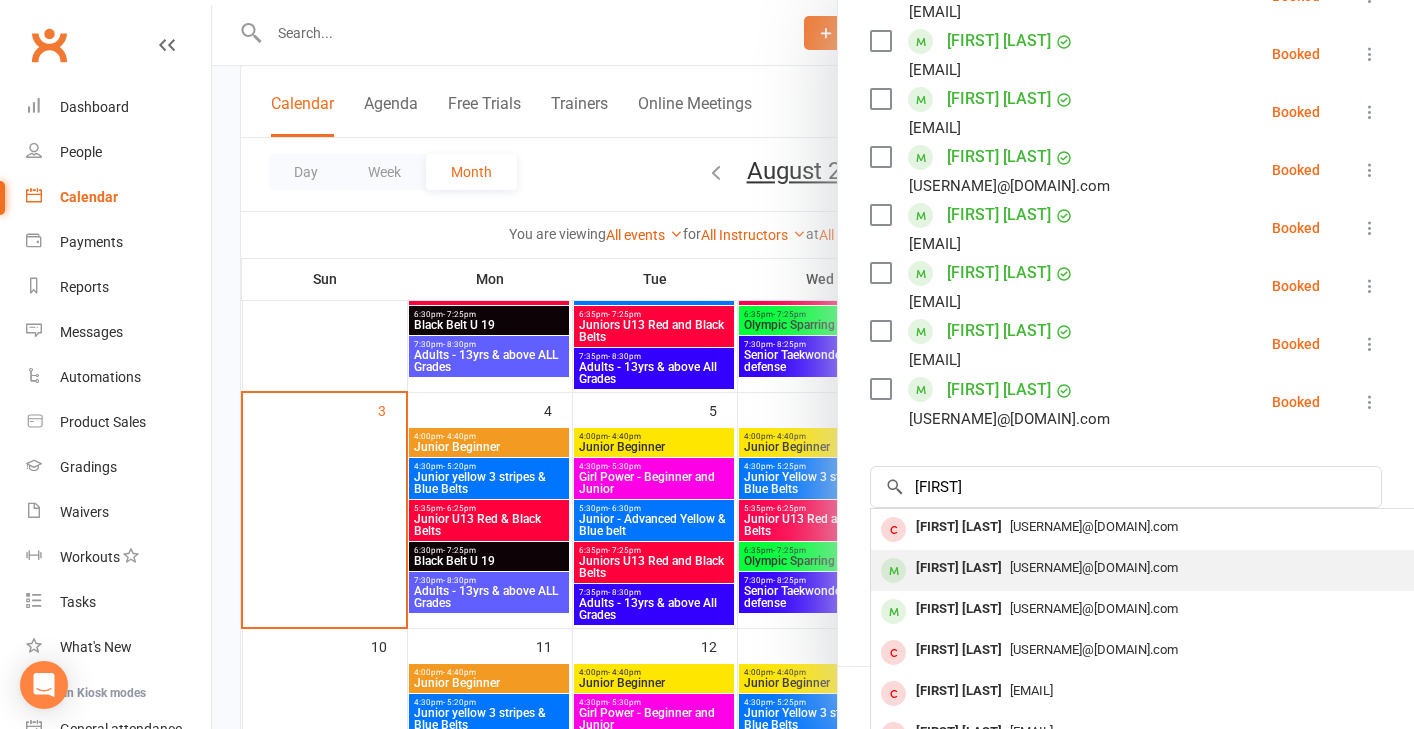 click on "[PERSON]" at bounding box center [959, 568] 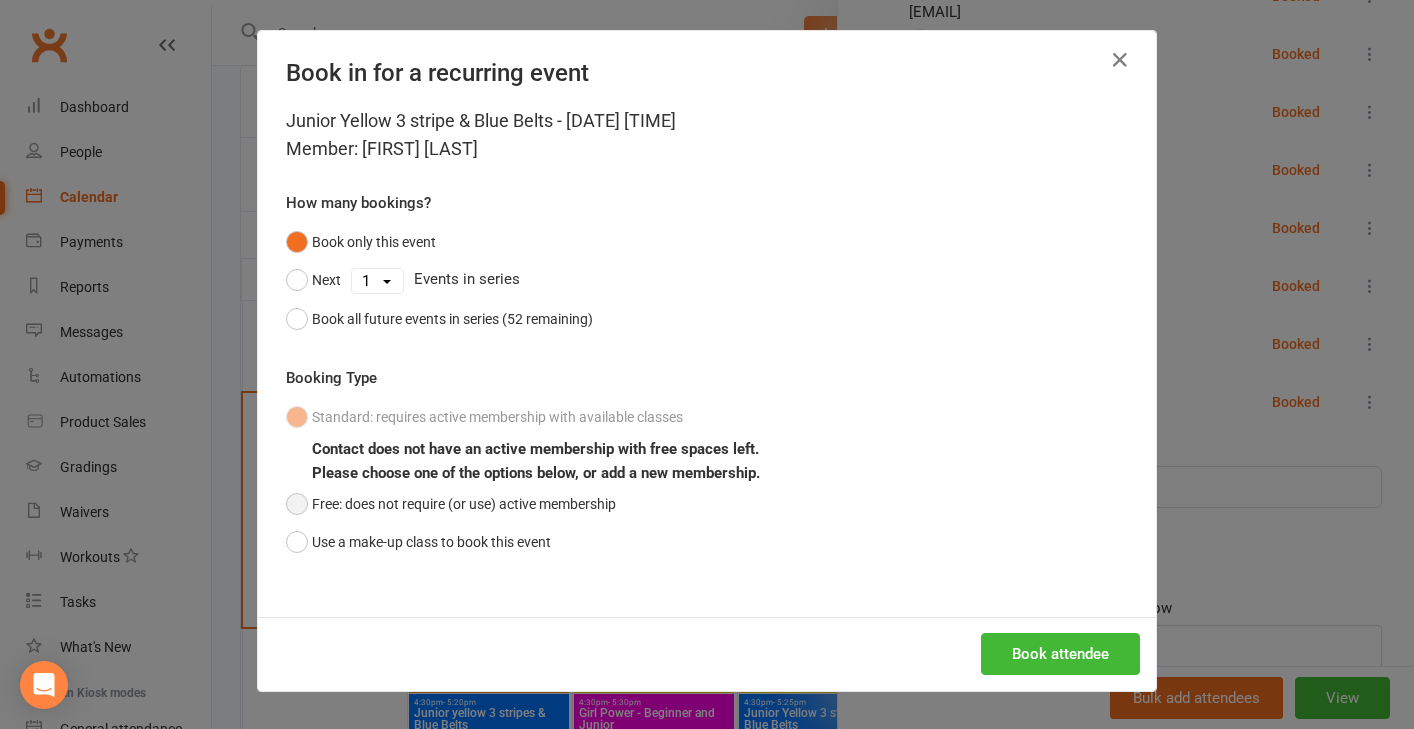 drag, startPoint x: 286, startPoint y: 499, endPoint x: 382, endPoint y: 509, distance: 96.519424 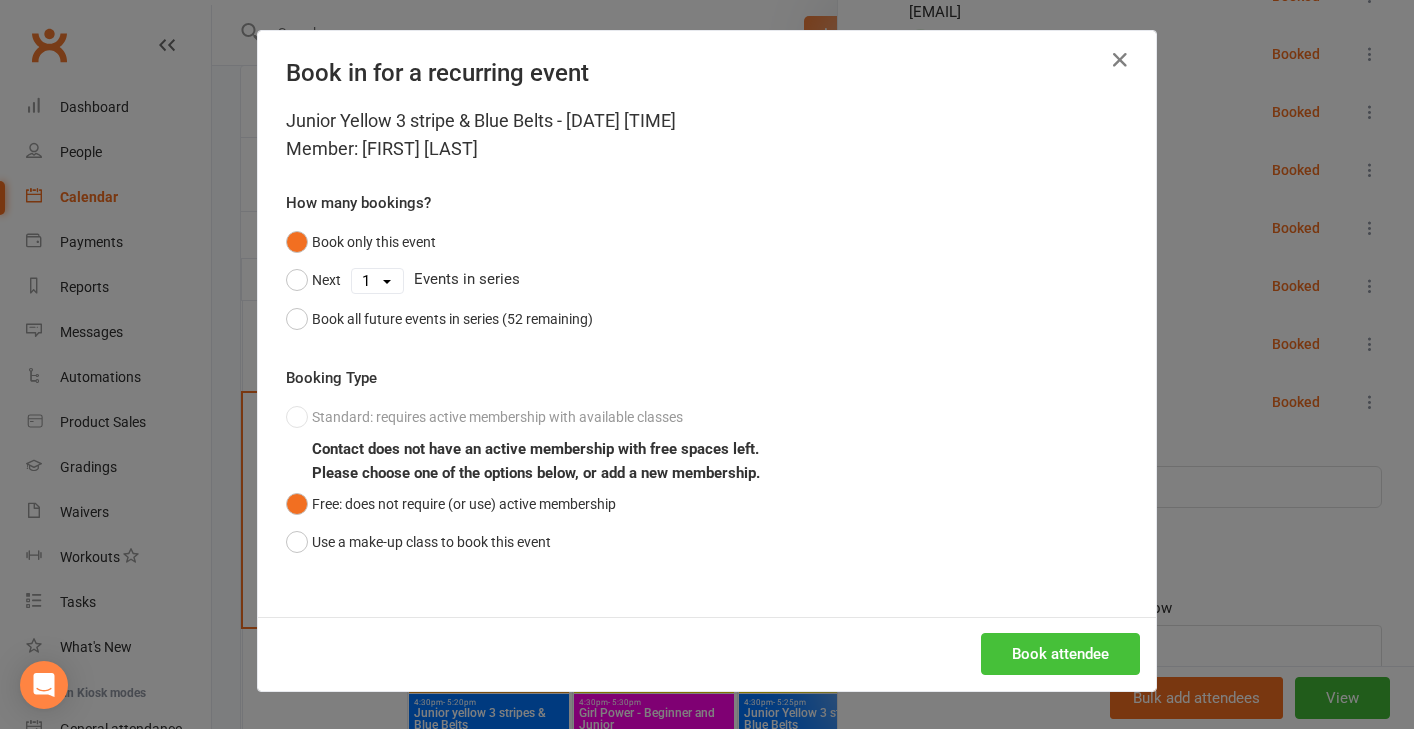click on "Book attendee" at bounding box center [1060, 654] 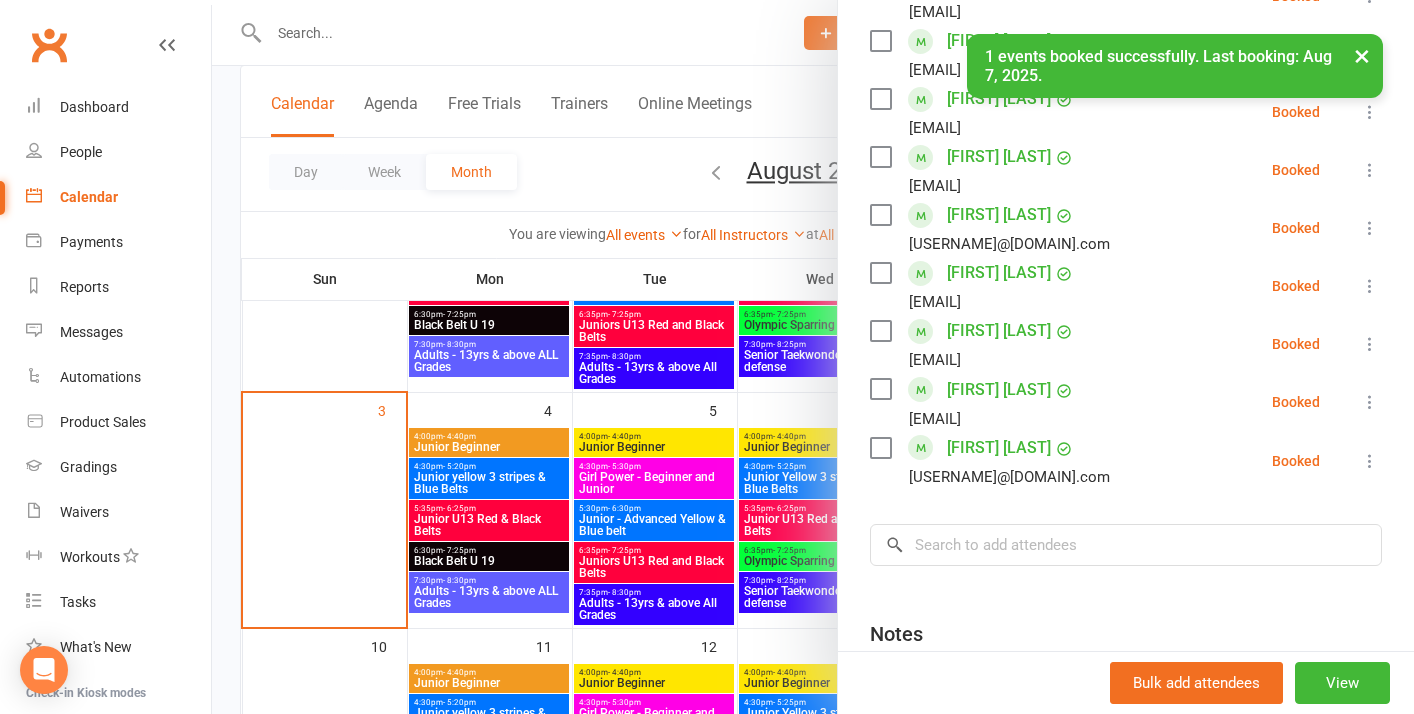 click at bounding box center [813, 357] 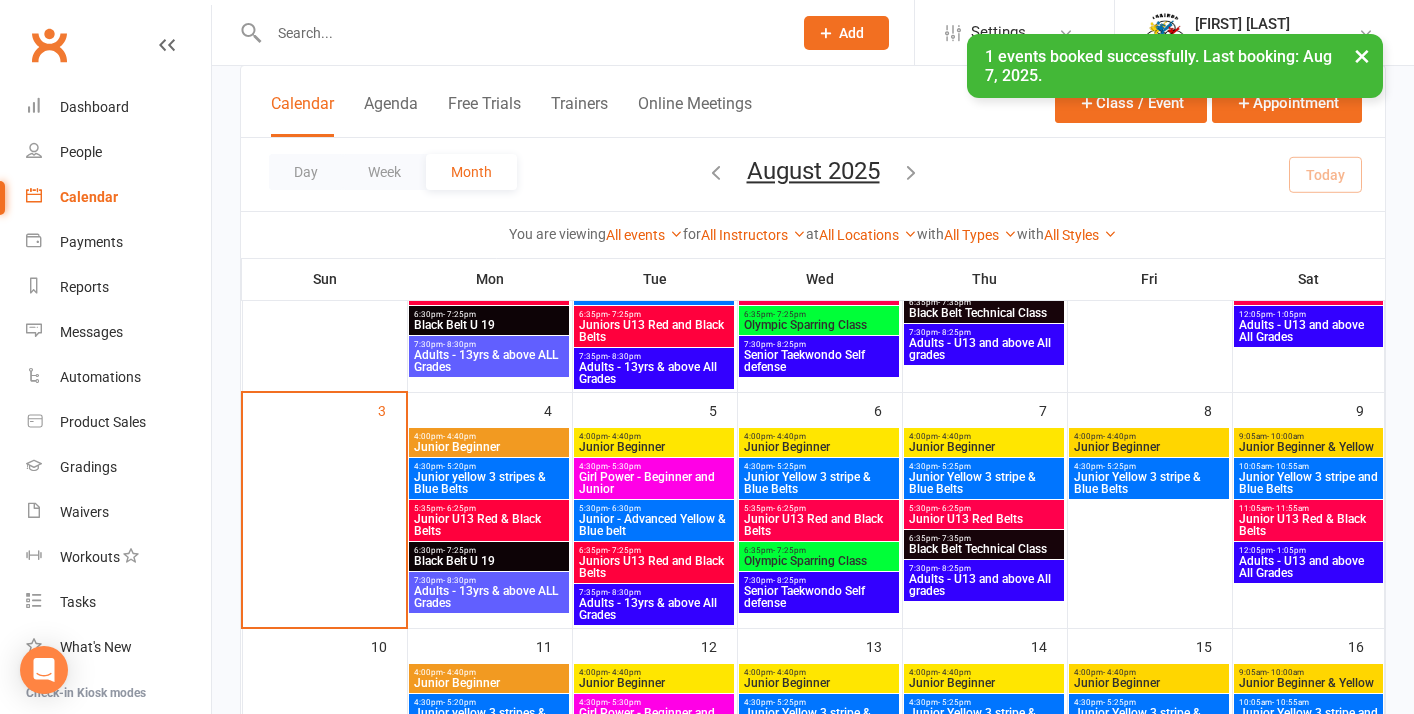 click on "Junior Yellow 3 stripe and Blue Belts" at bounding box center (1308, 483) 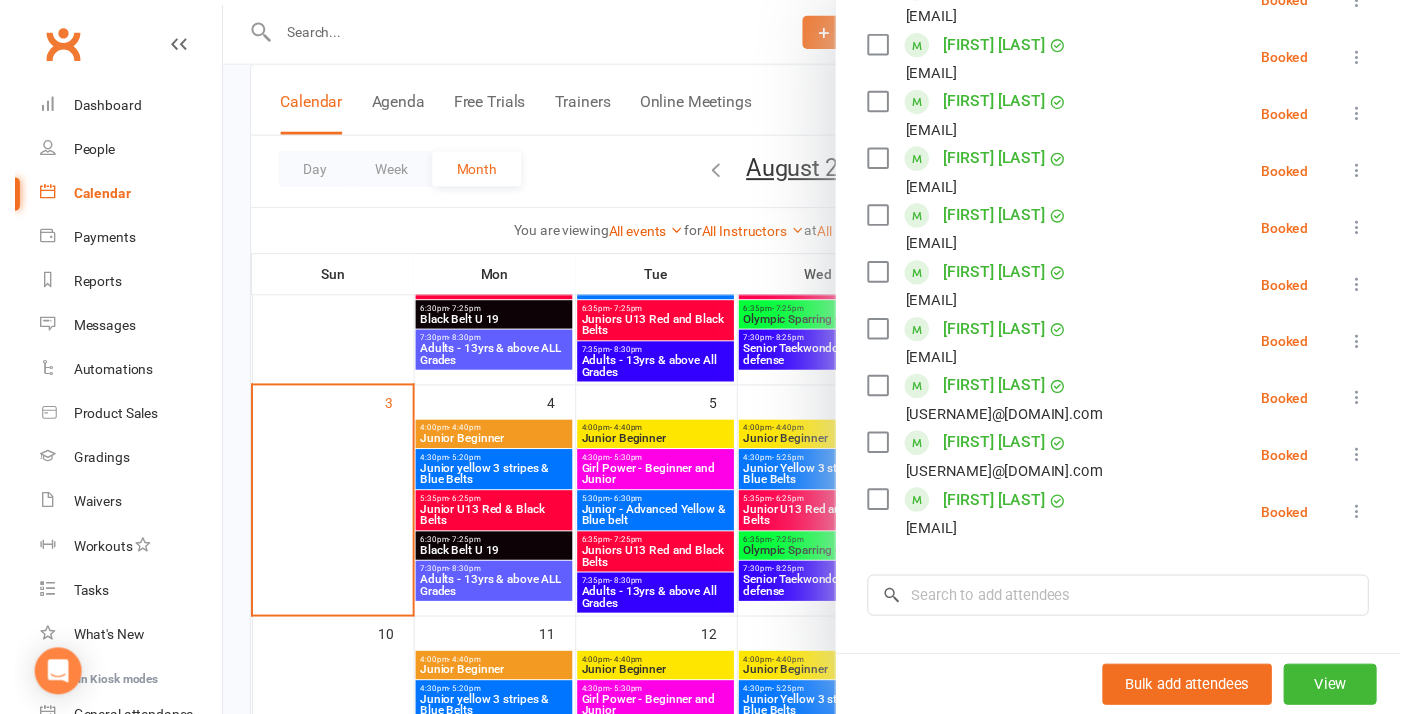 scroll, scrollTop: 812, scrollLeft: 0, axis: vertical 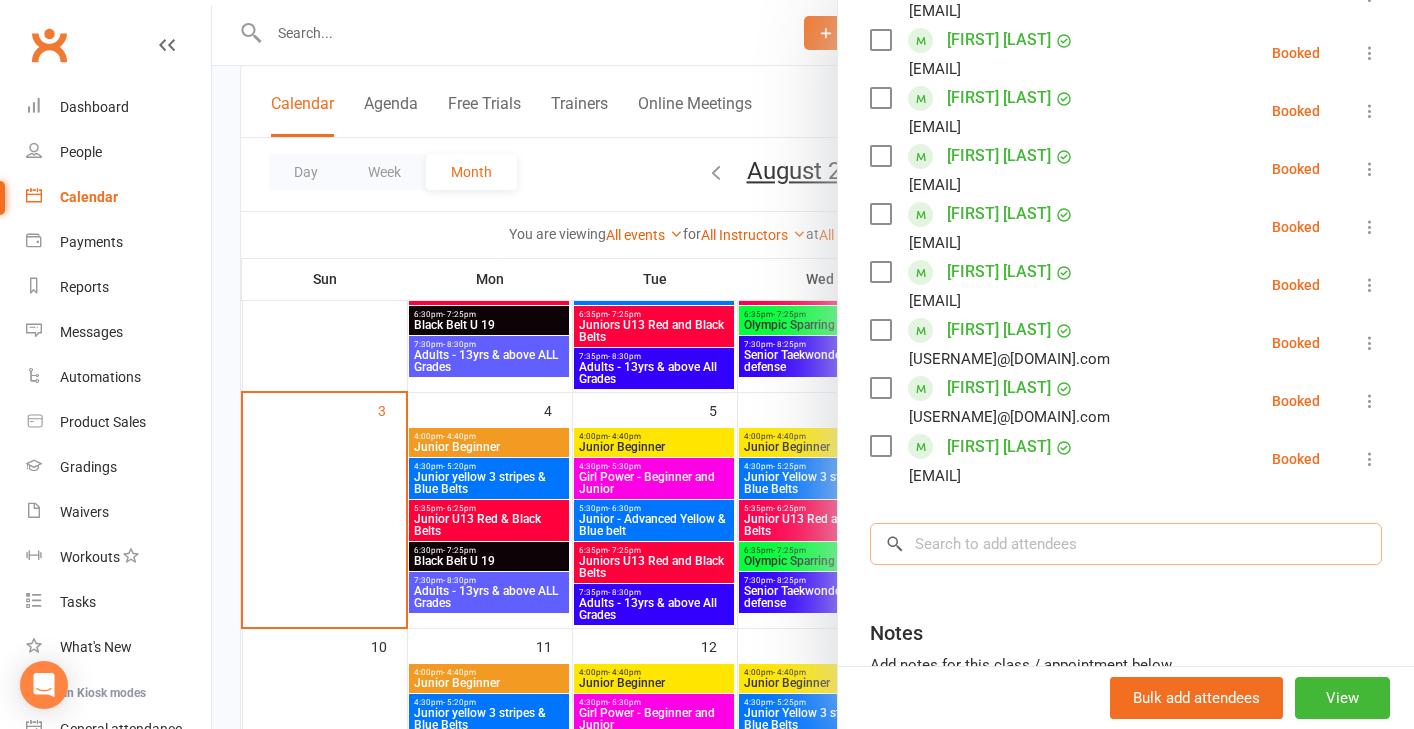 click at bounding box center (1126, 544) 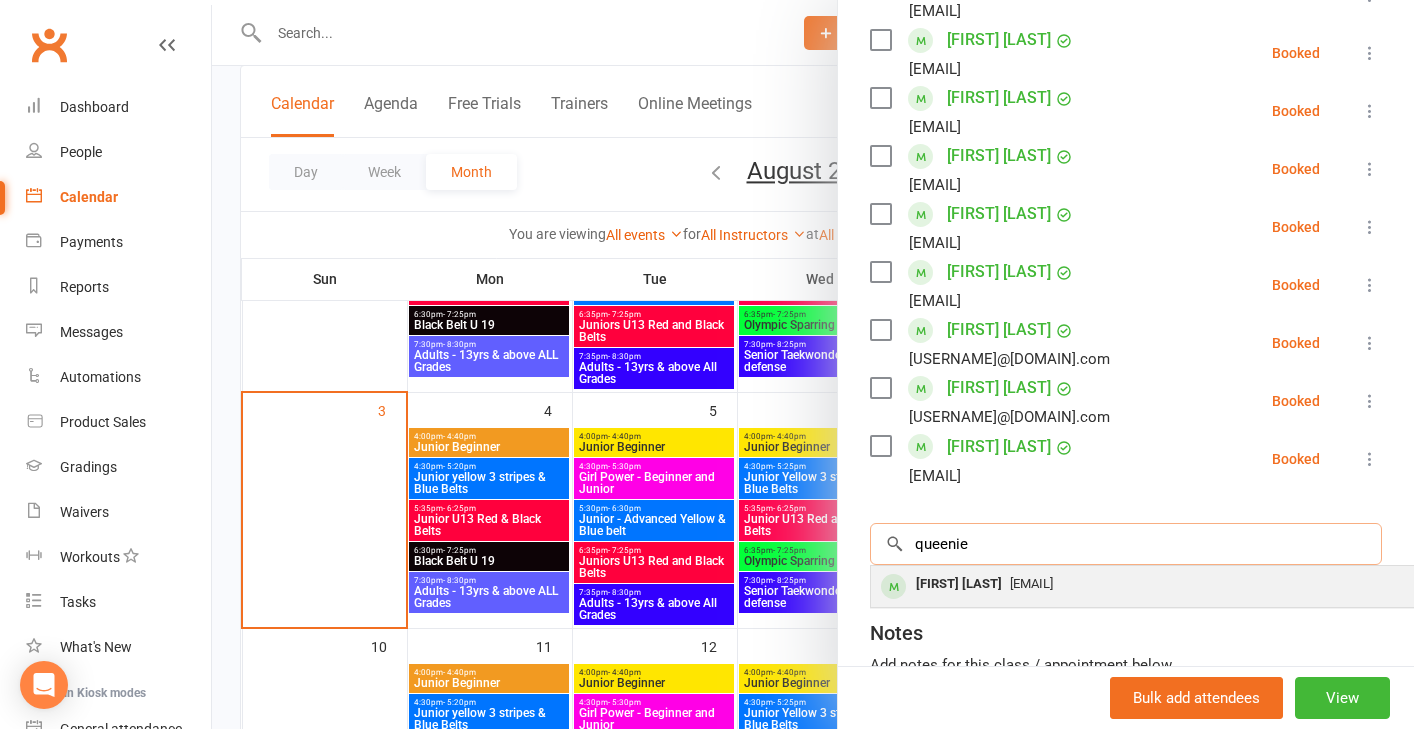 type on "queen" 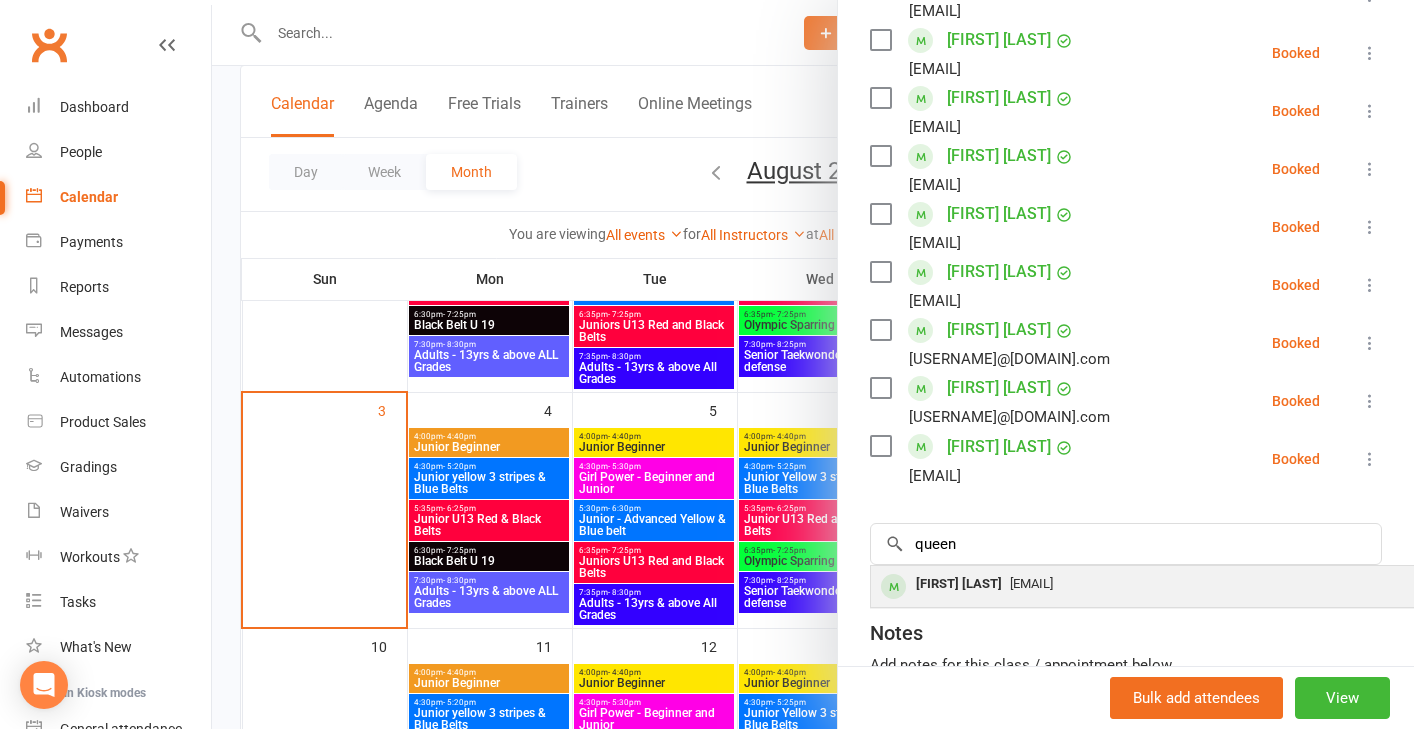 click on "Queenie Olsen" at bounding box center [959, 584] 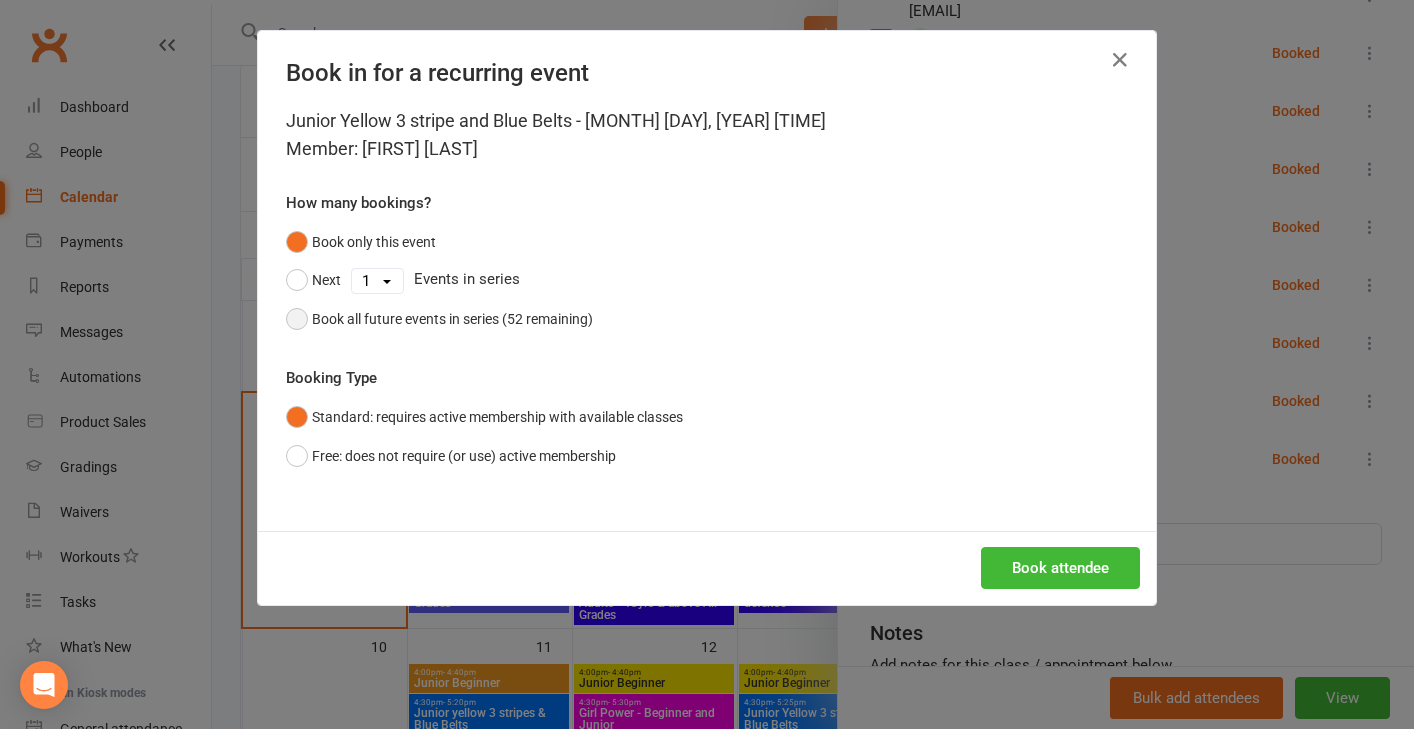 click on "Book all future events in series (52 remaining)" at bounding box center [439, 319] 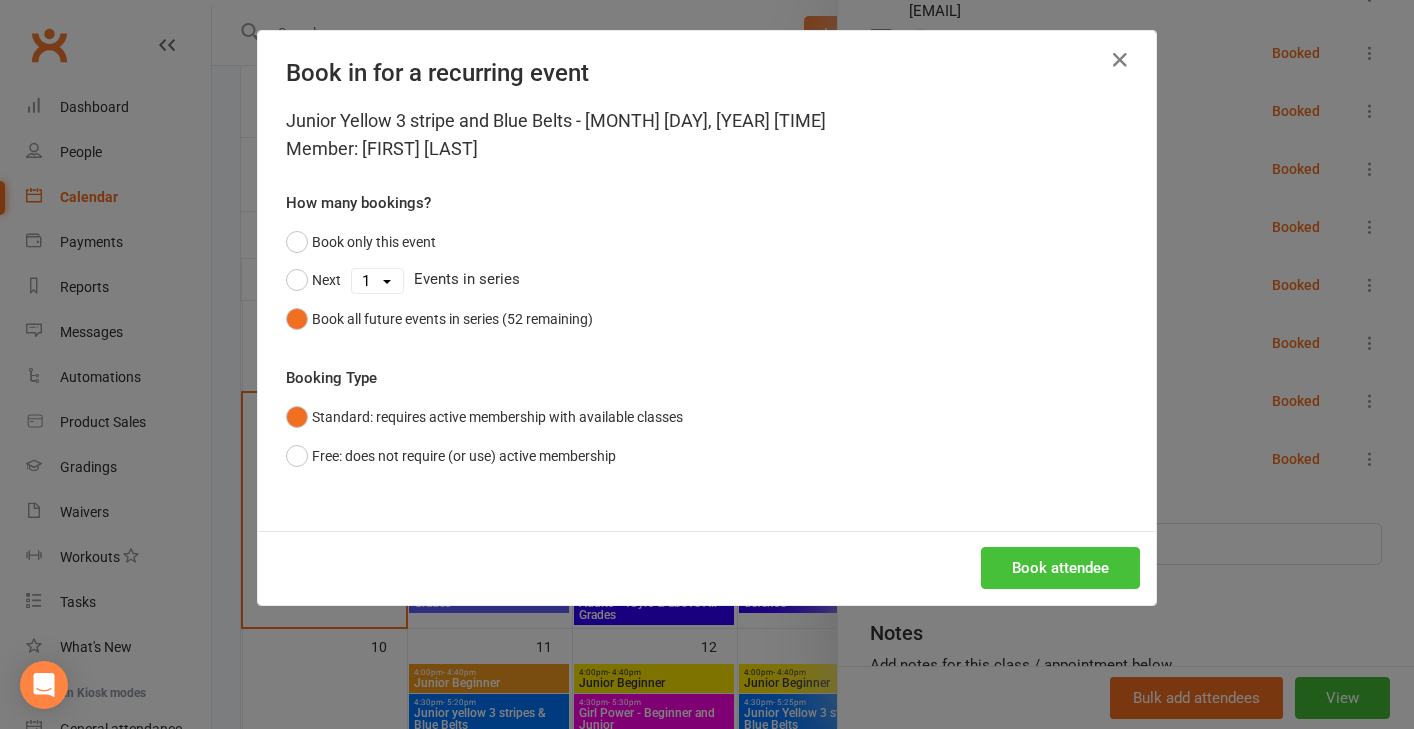 click on "Book attendee" at bounding box center (1060, 568) 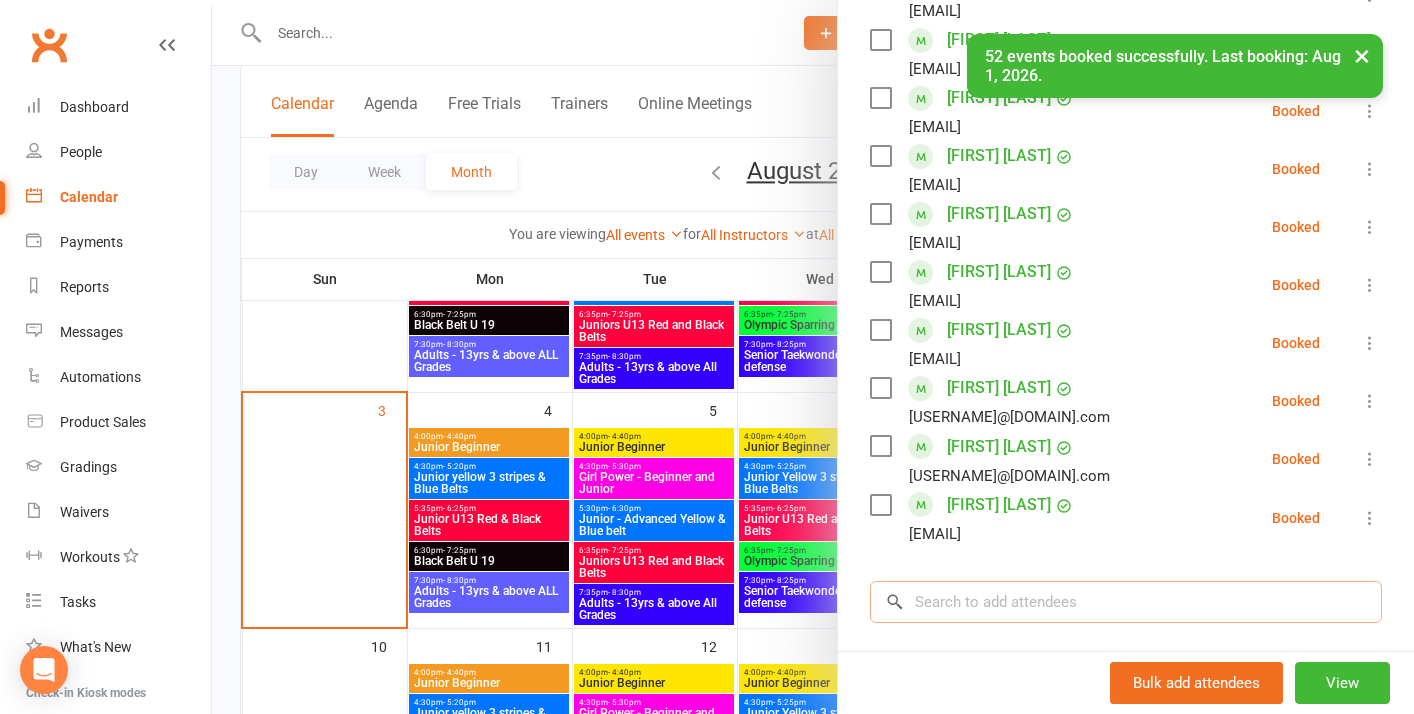 click at bounding box center [1126, 602] 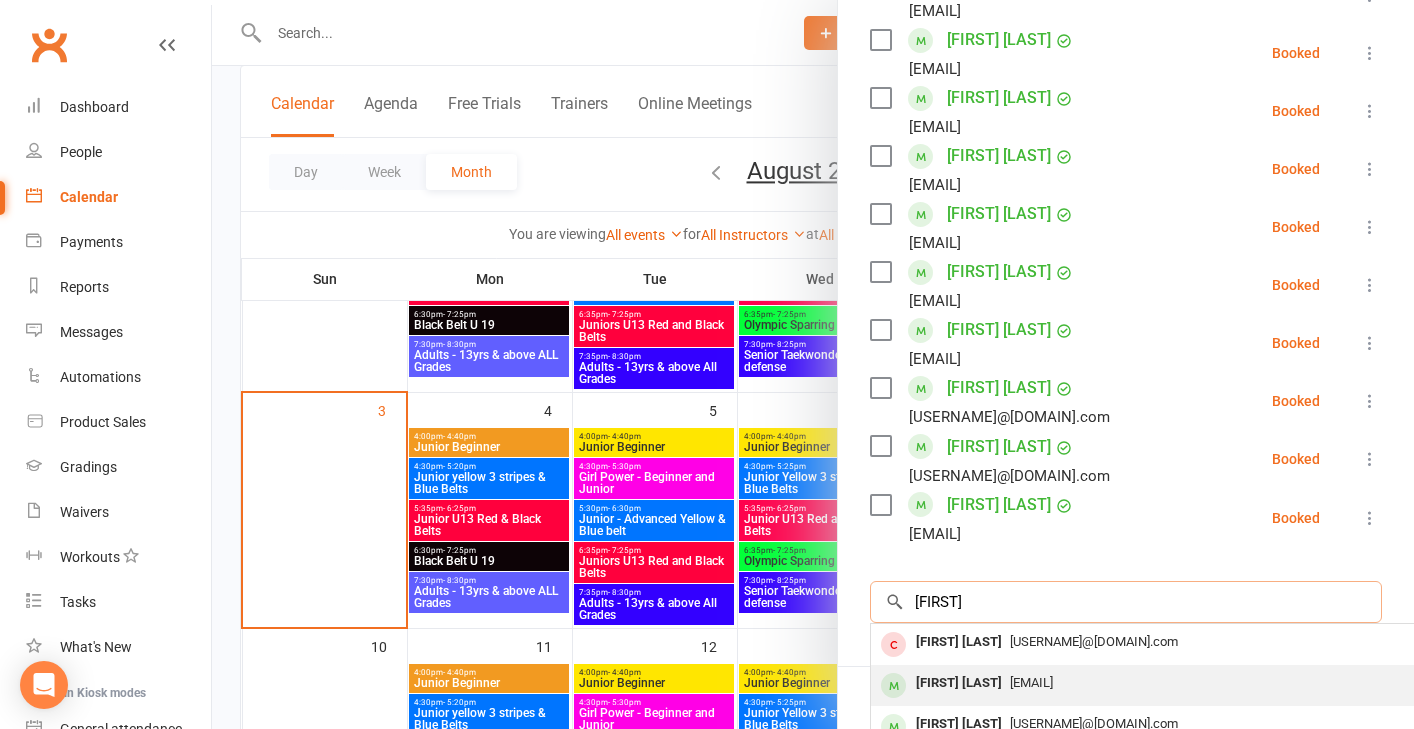 type on "stella" 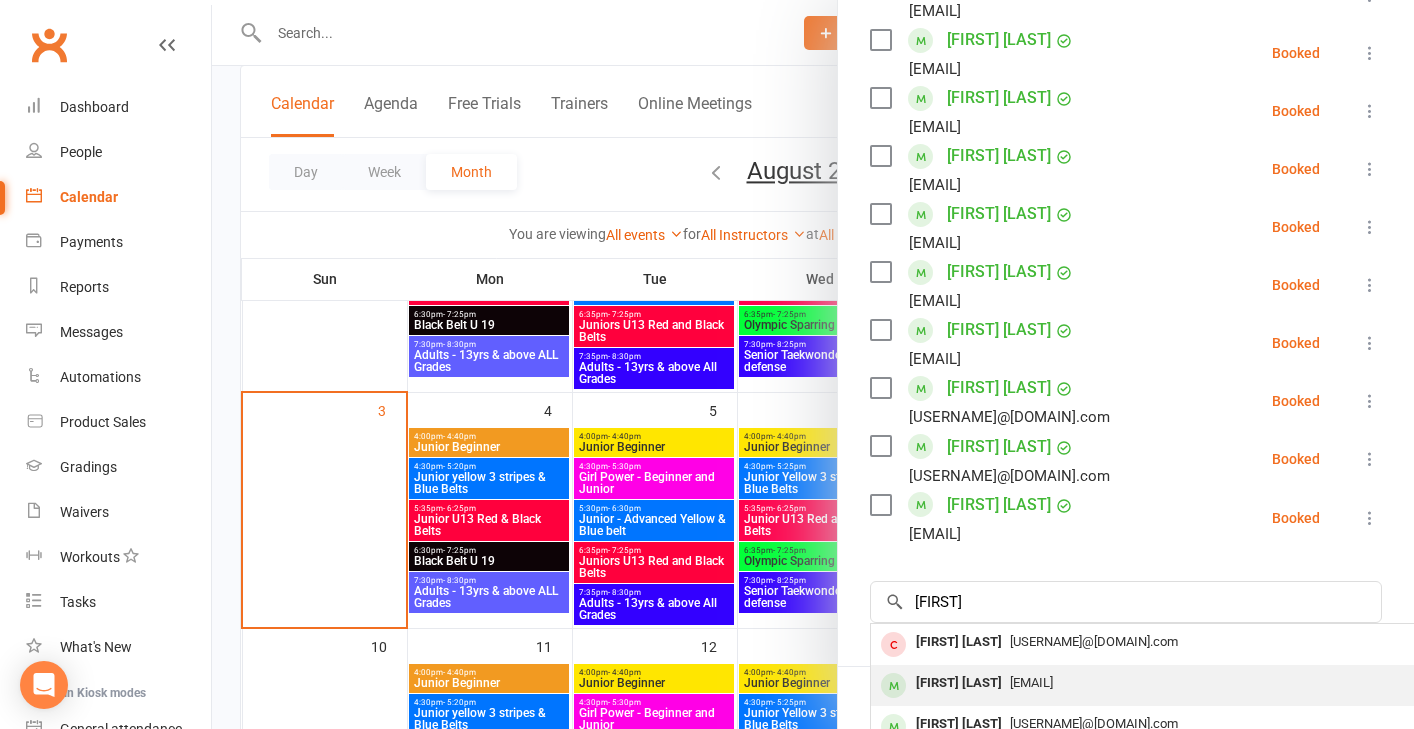 click on "Stella Olsen" at bounding box center [959, 683] 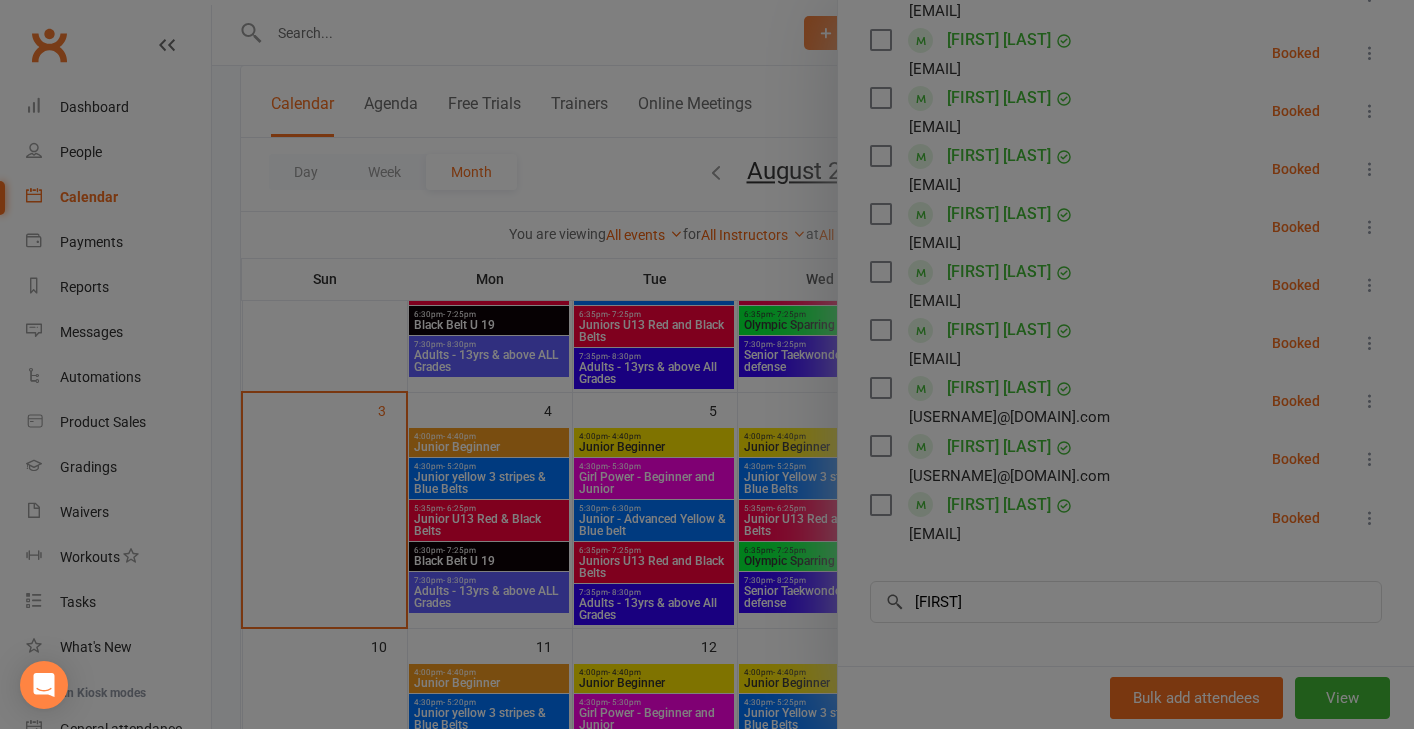 type 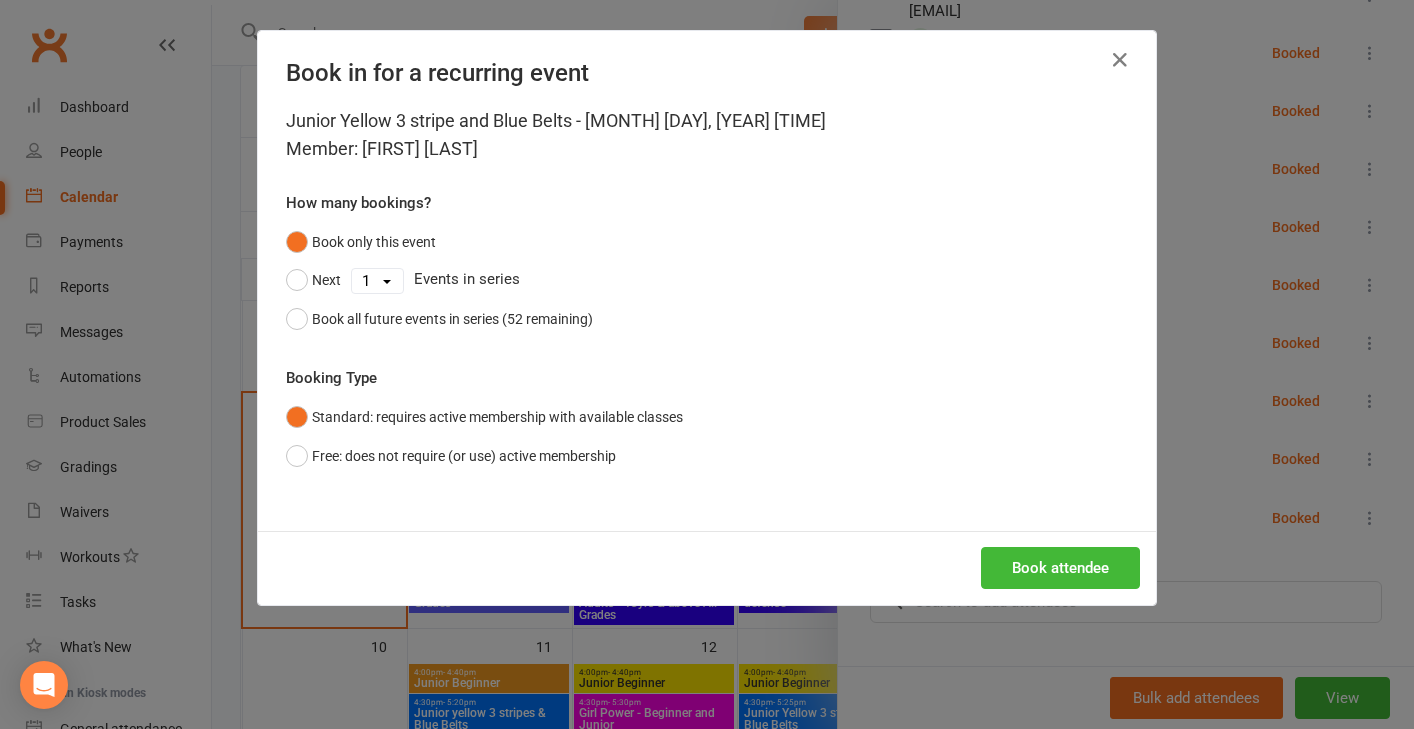 drag, startPoint x: 285, startPoint y: 314, endPoint x: 429, endPoint y: 348, distance: 147.95946 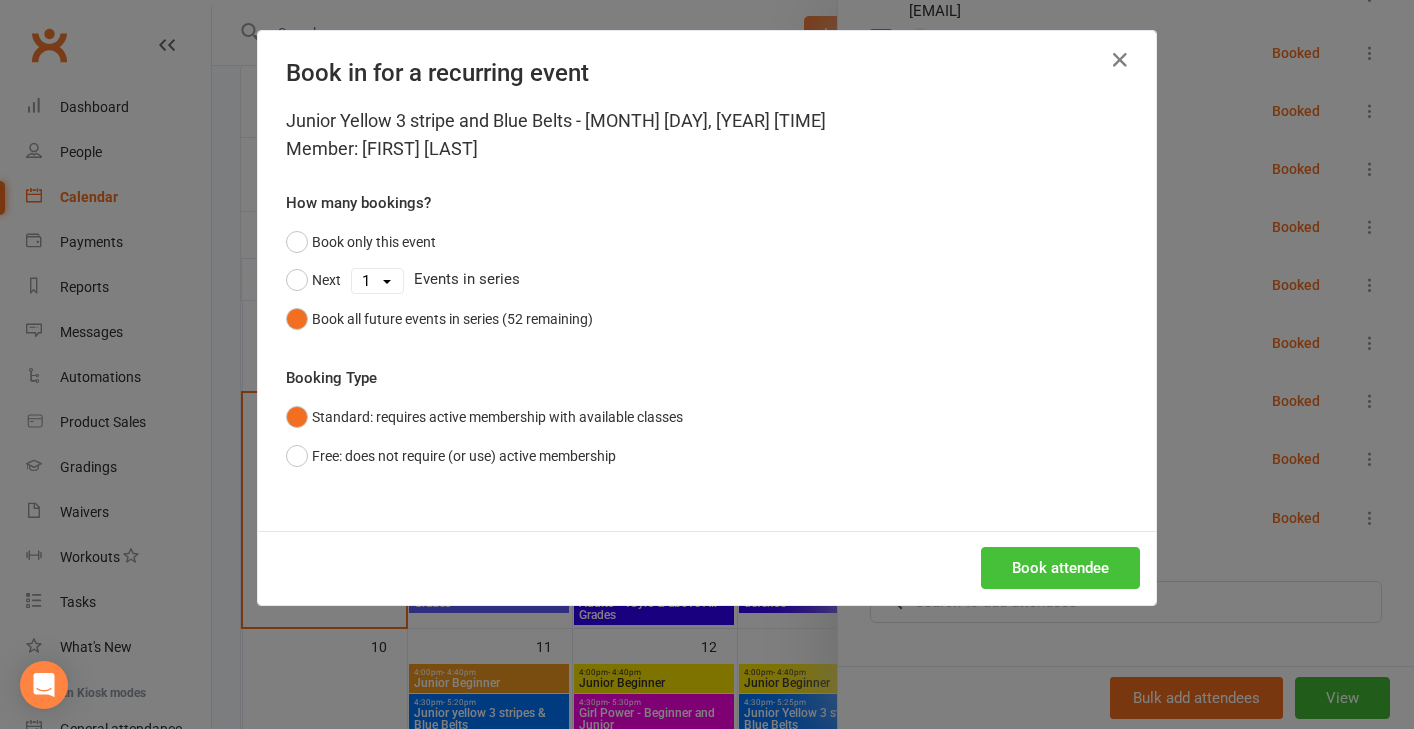 click on "Book attendee" at bounding box center (1060, 568) 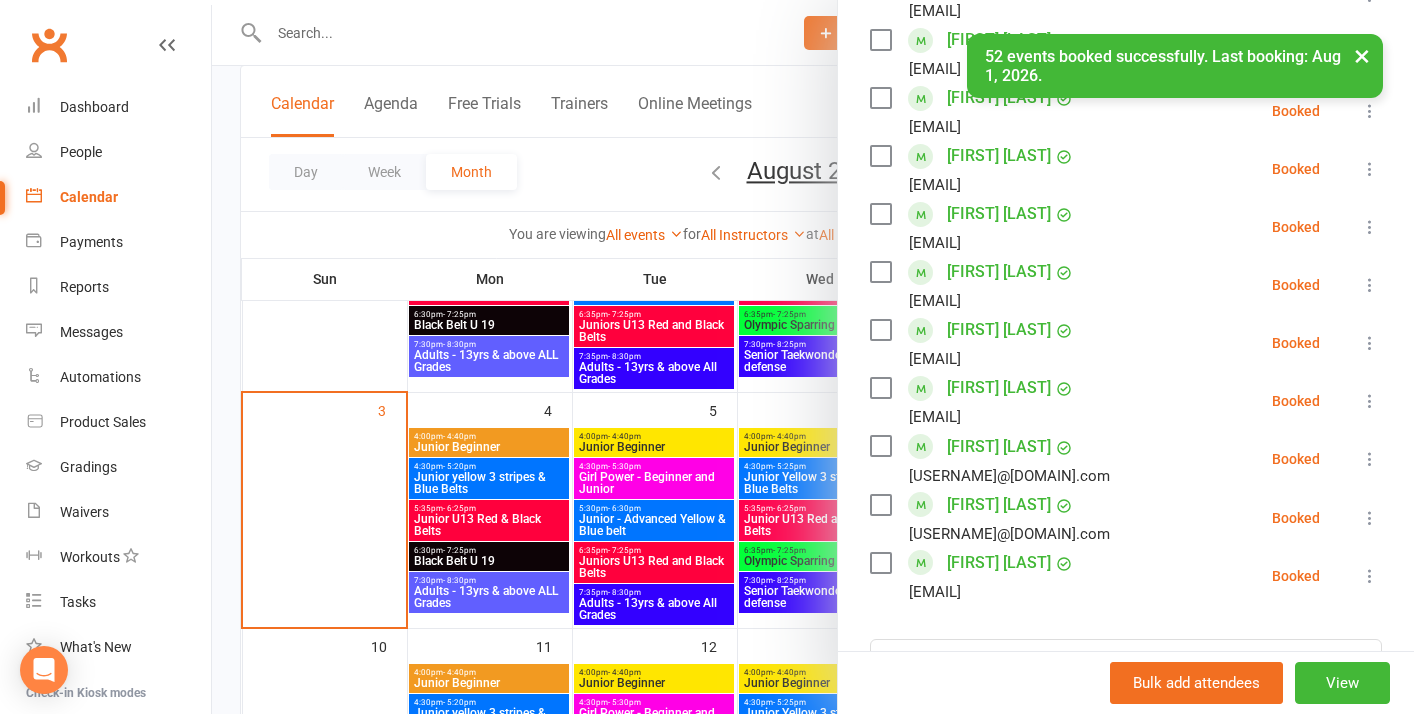 click at bounding box center (813, 357) 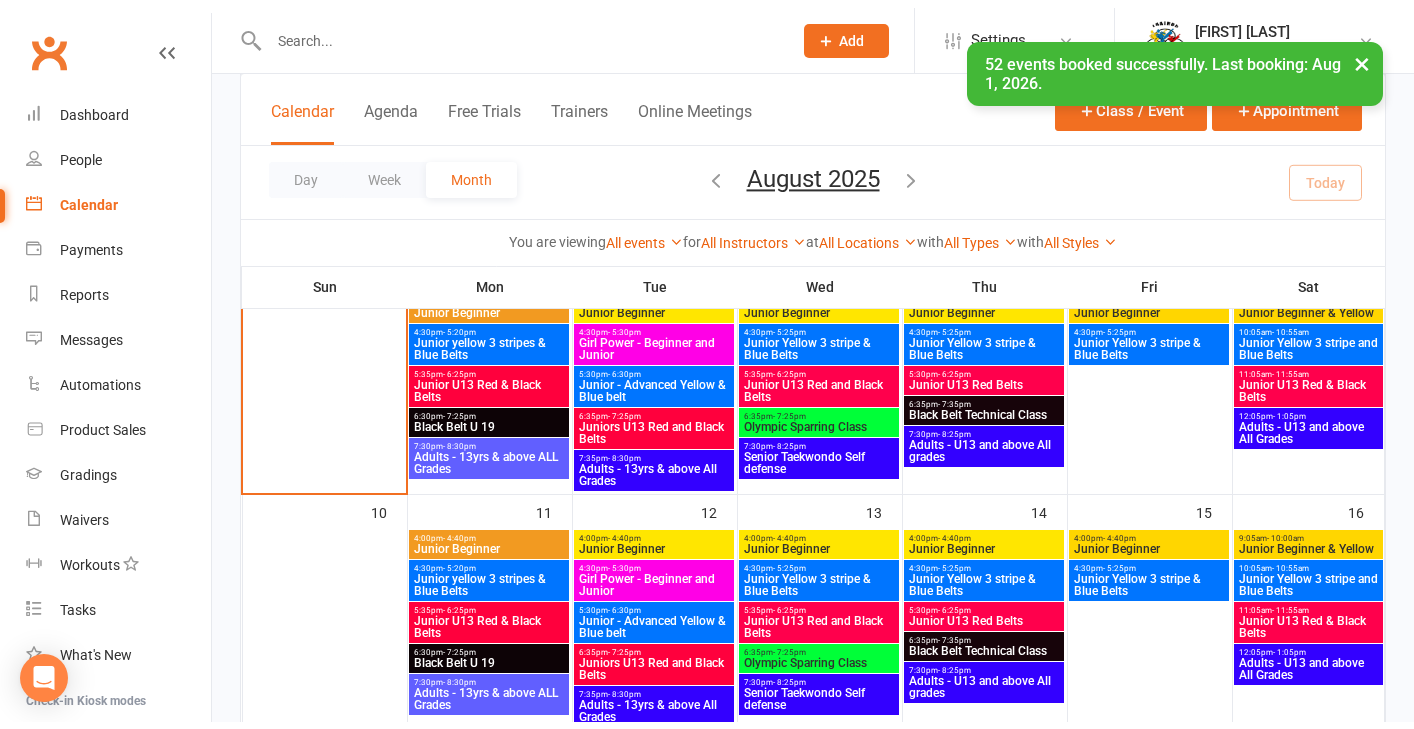 scroll, scrollTop: 466, scrollLeft: 0, axis: vertical 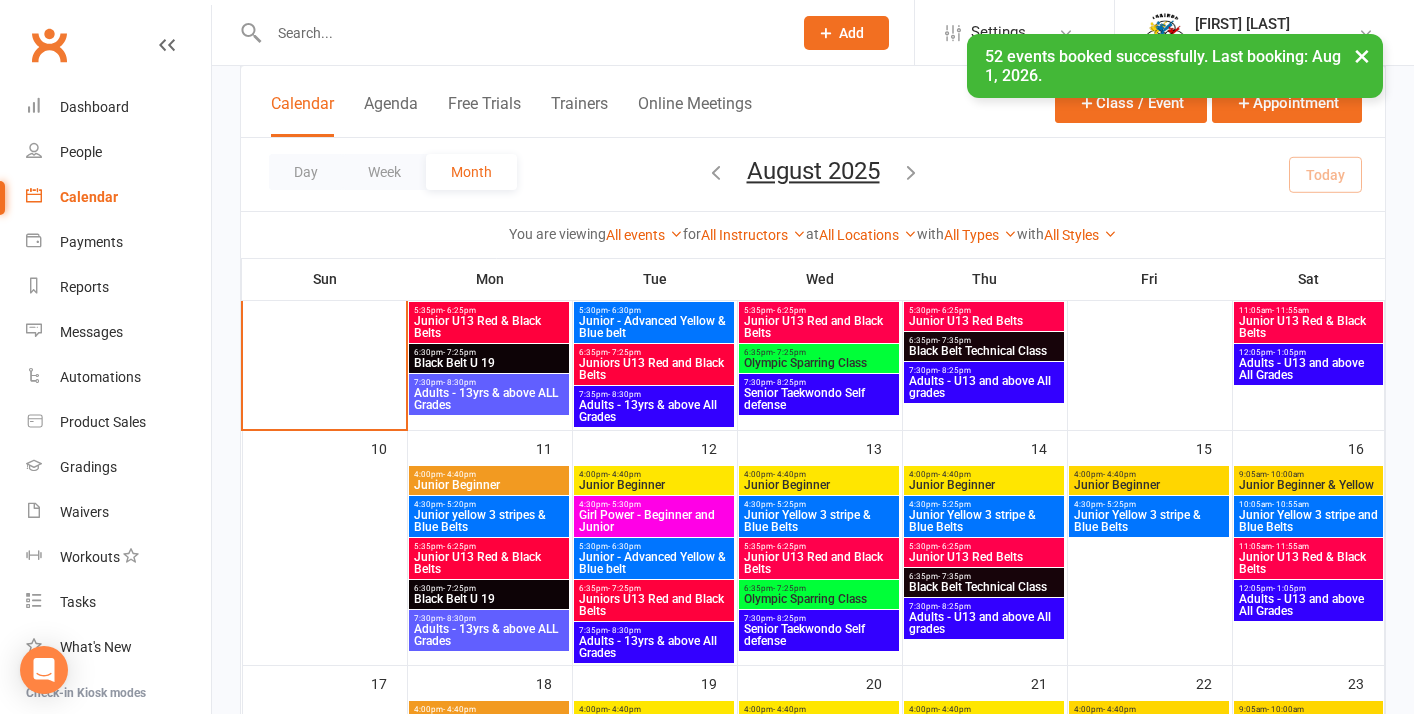 click on "Junior Yellow 3 stripe &  Blue Belts" at bounding box center (984, 521) 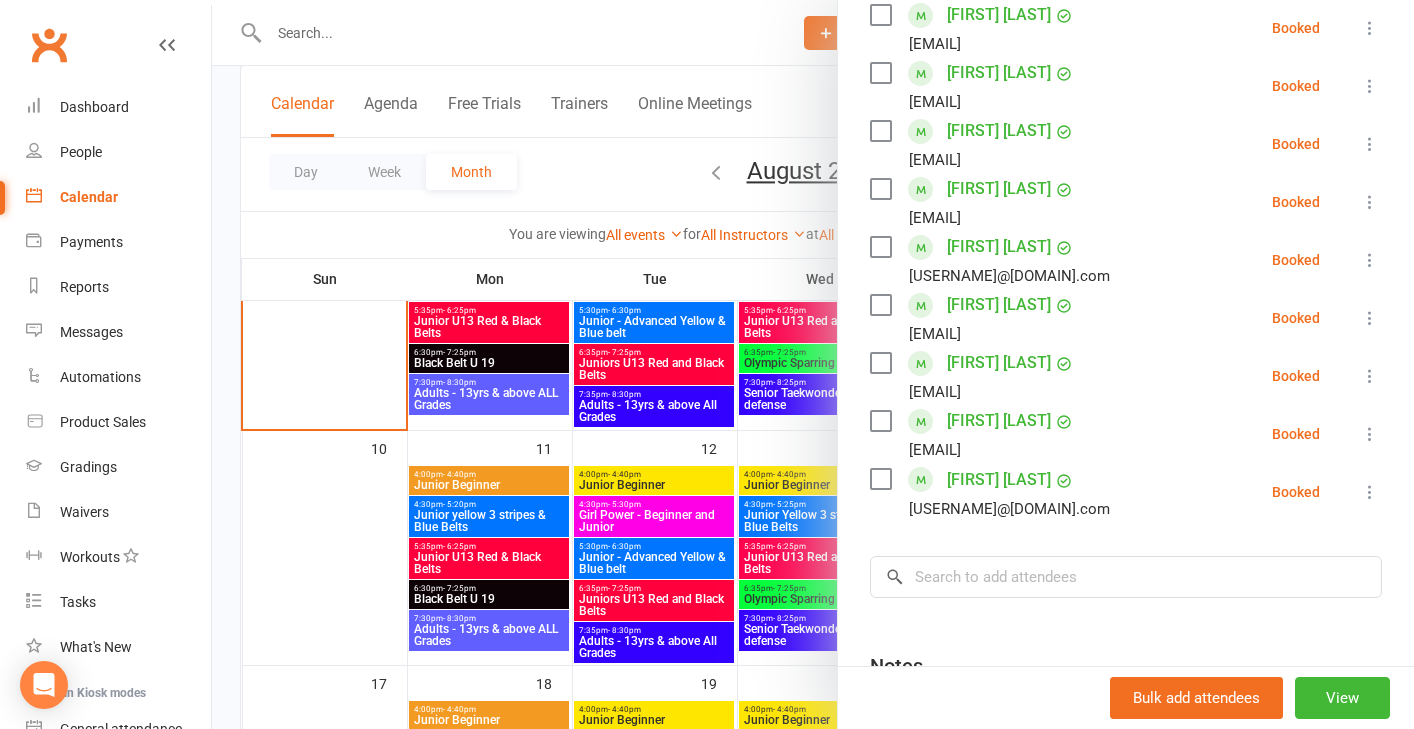 scroll, scrollTop: 798, scrollLeft: 0, axis: vertical 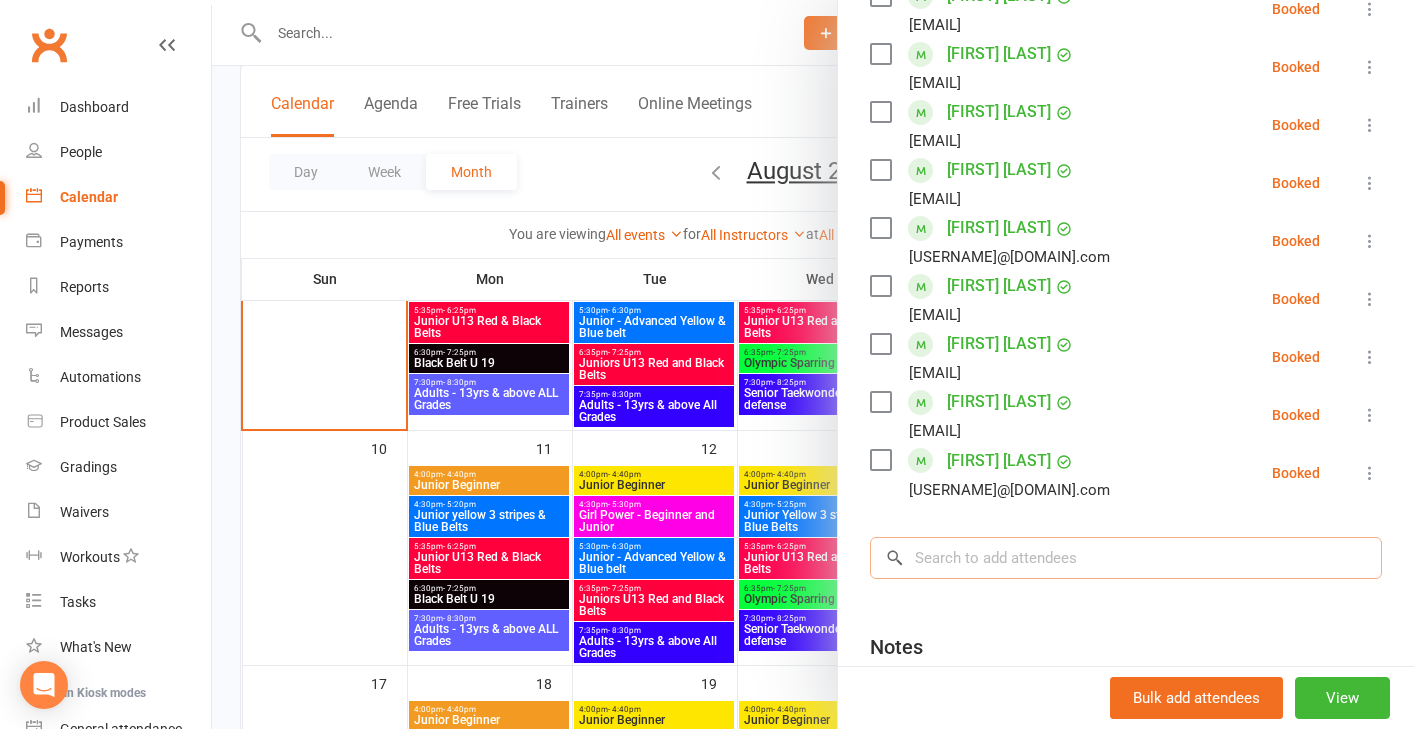 click at bounding box center (1126, 558) 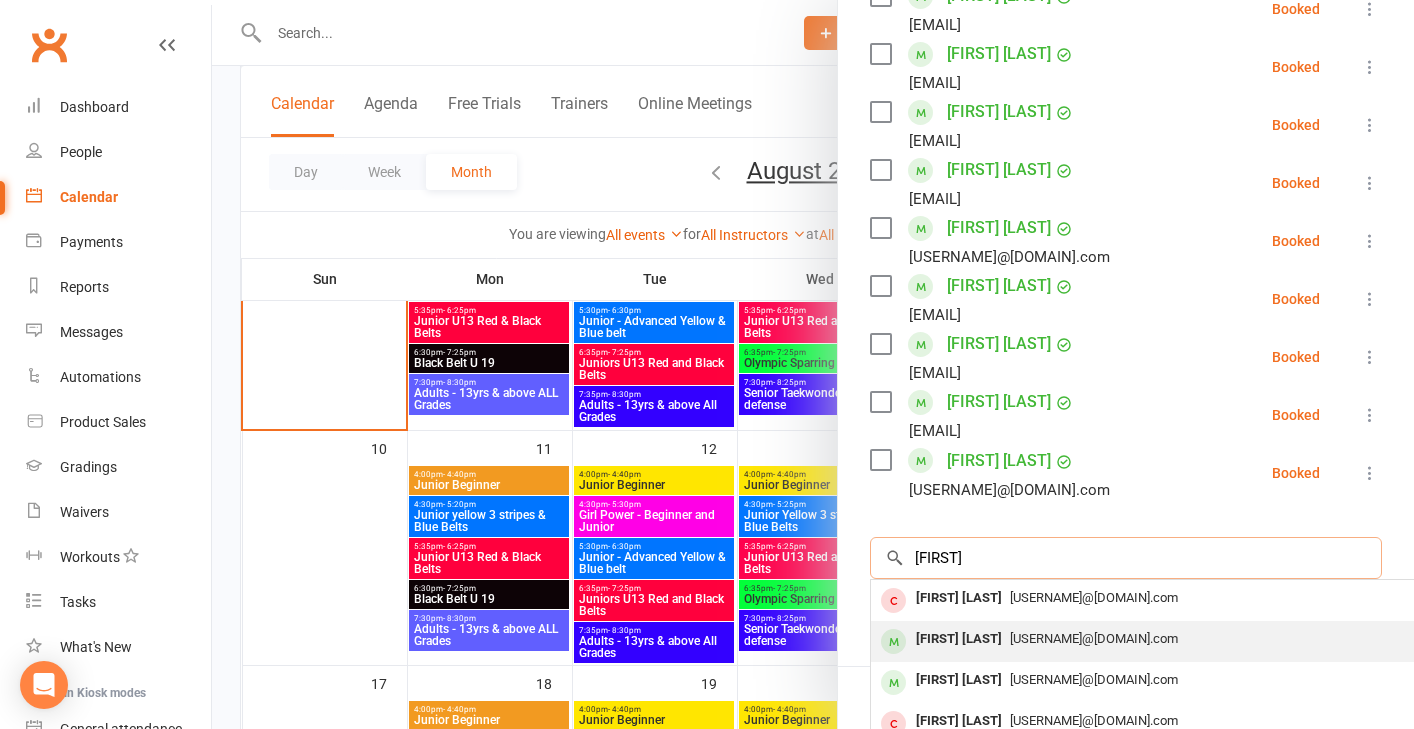 type on "edward" 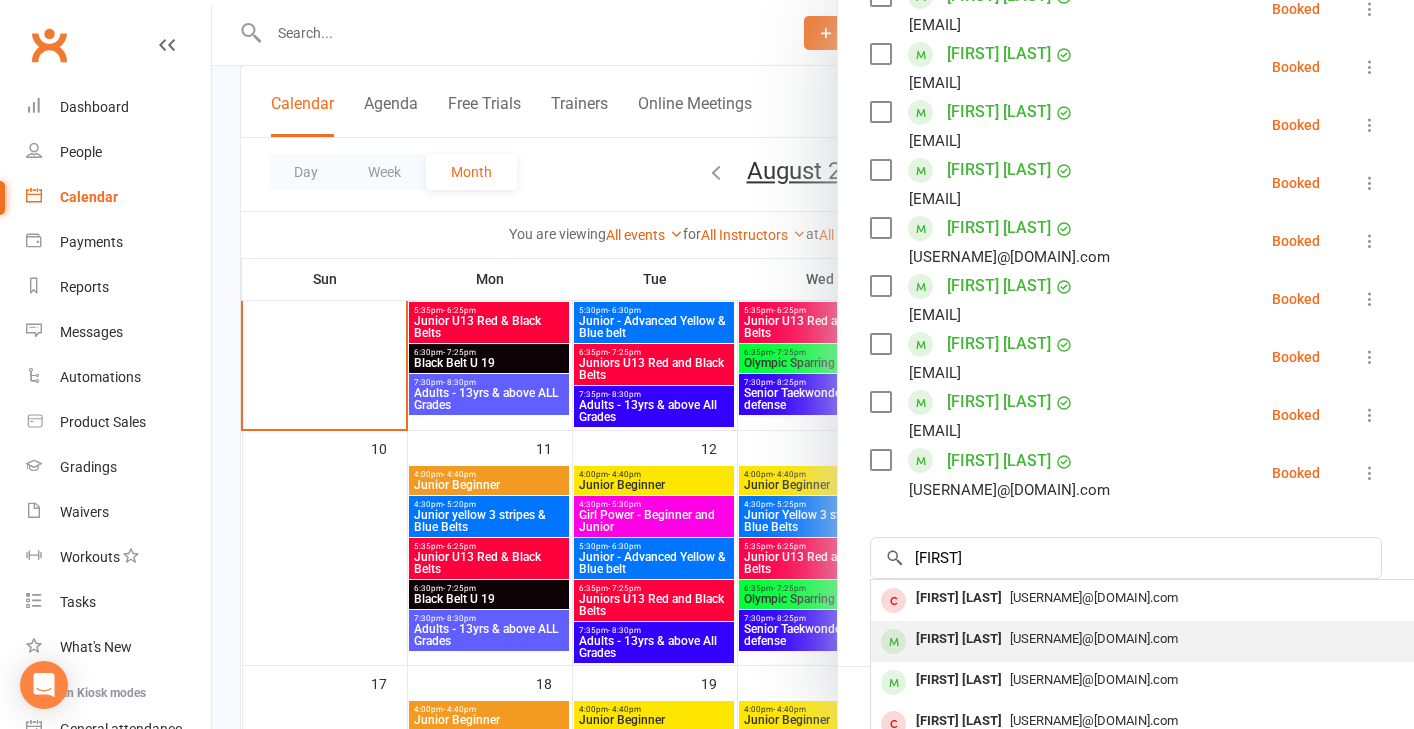 click on "[PERSON]" at bounding box center (959, 639) 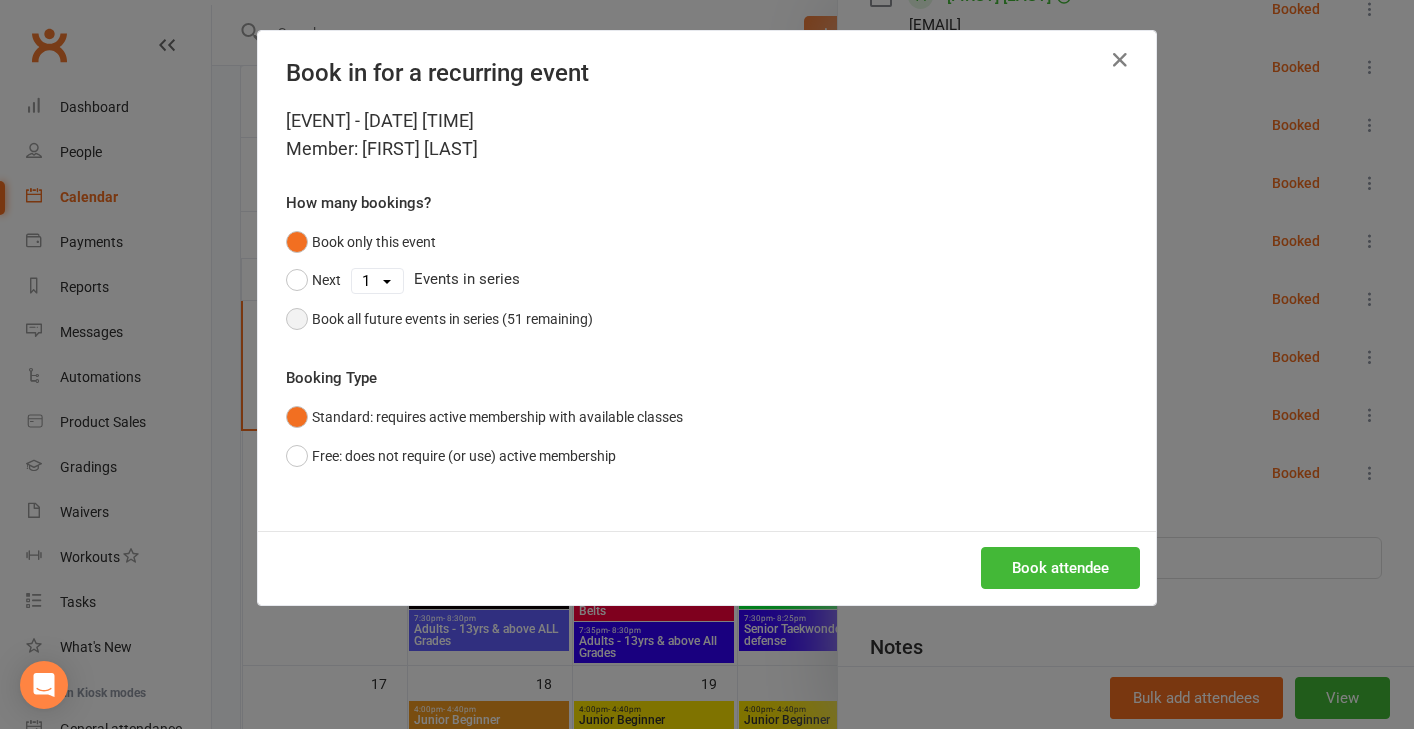 click on "Book all future events in series (51 remaining)" at bounding box center [439, 319] 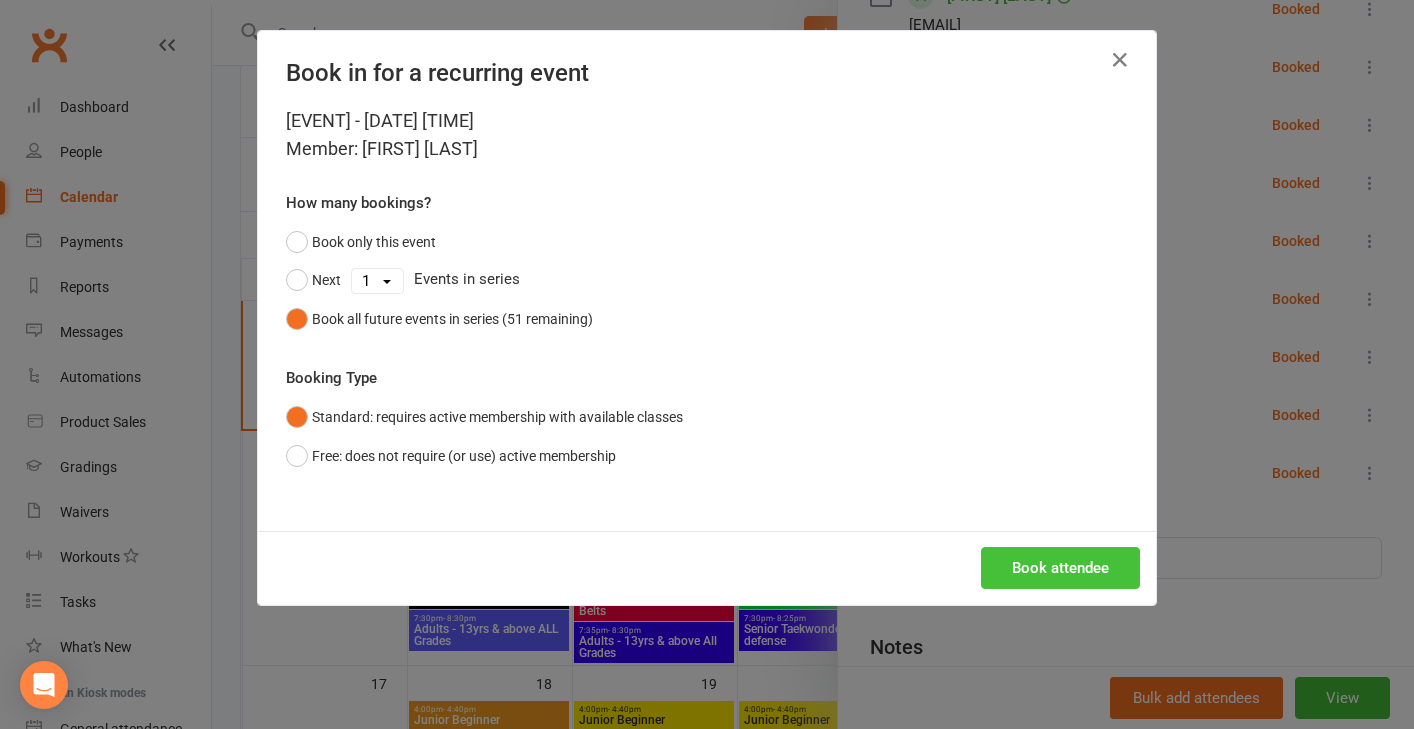 click on "Book attendee" at bounding box center (1060, 568) 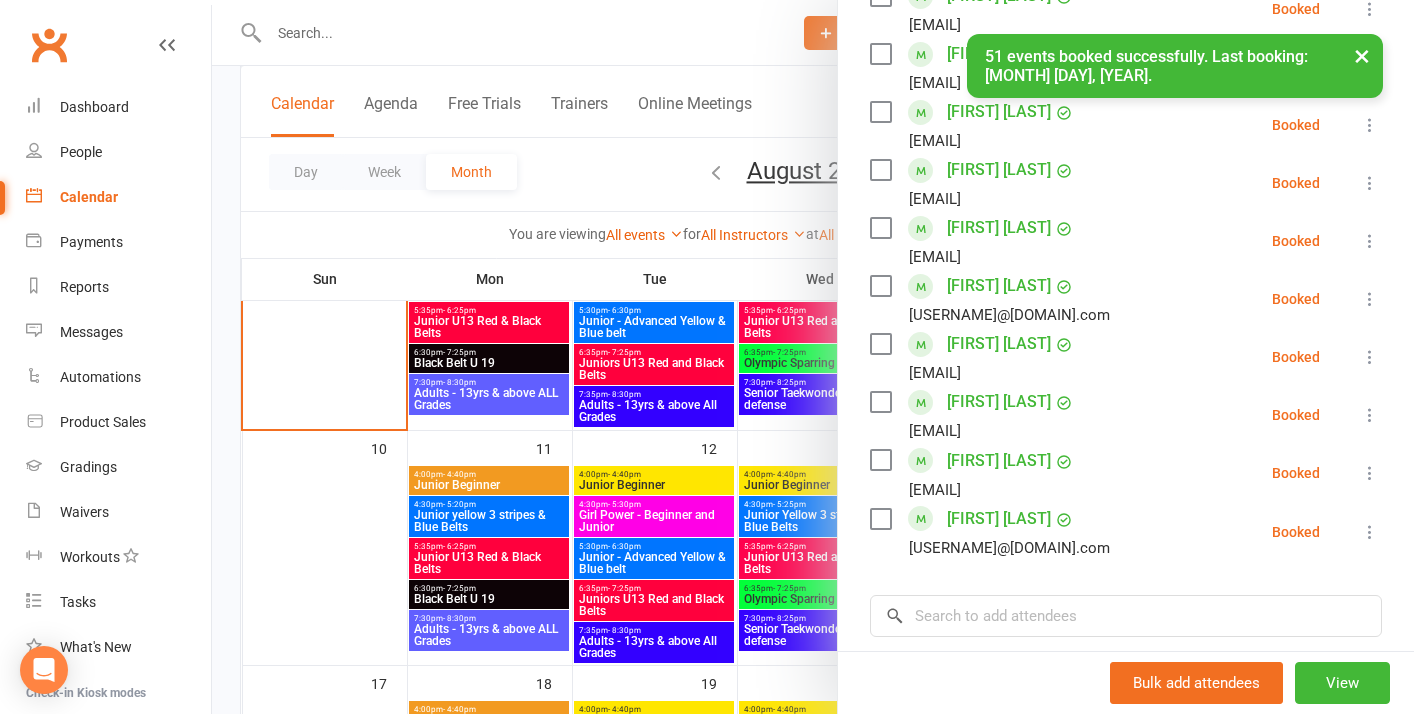 click at bounding box center [813, 357] 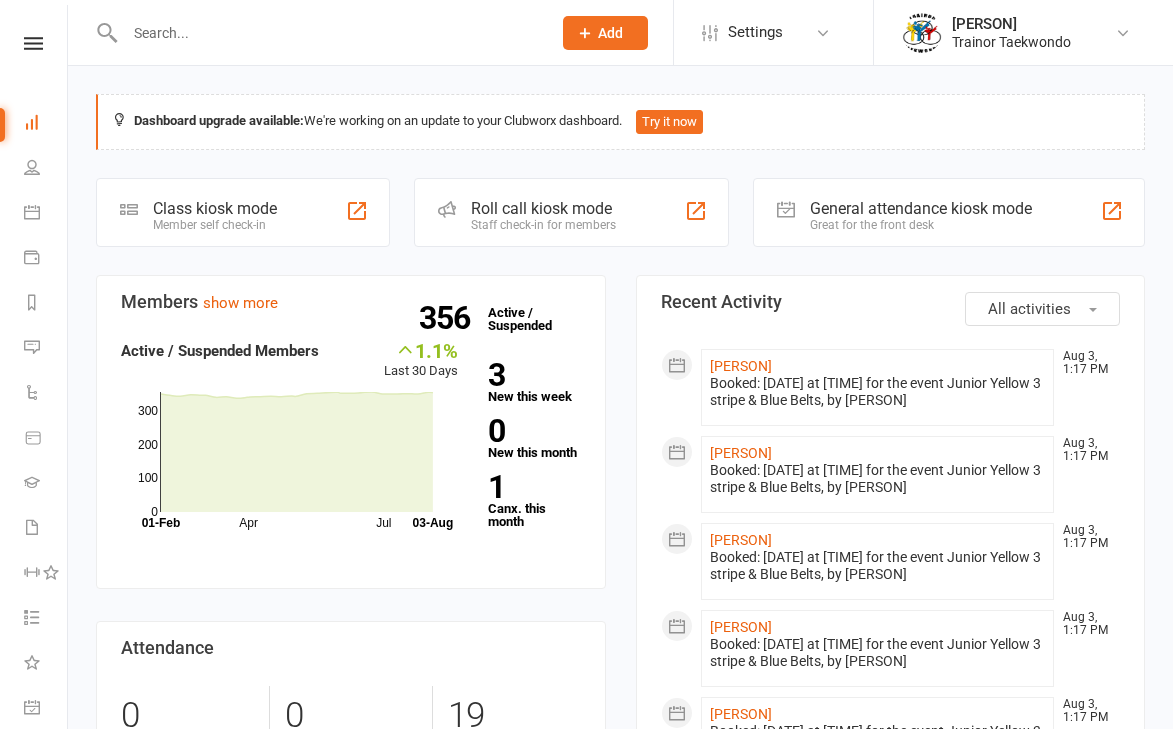 scroll, scrollTop: 0, scrollLeft: 0, axis: both 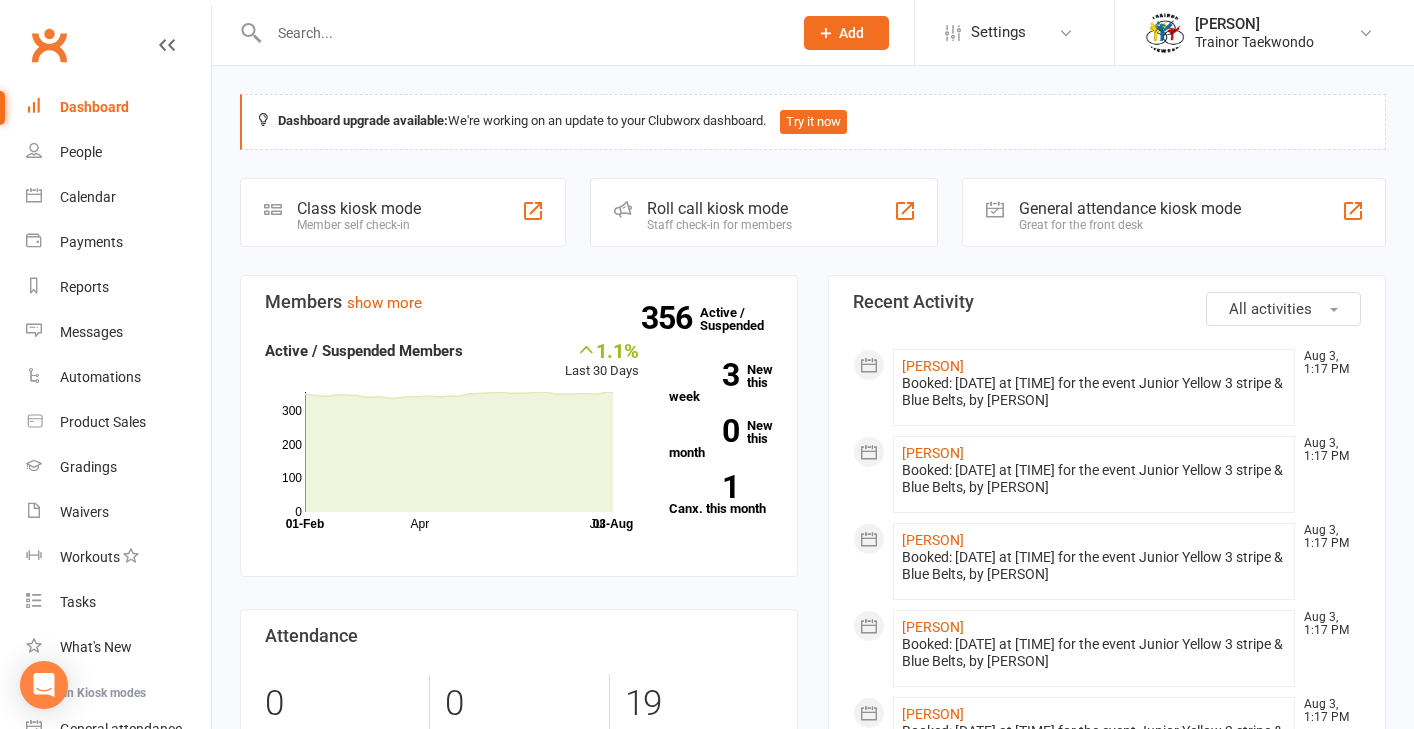 click at bounding box center [520, 33] 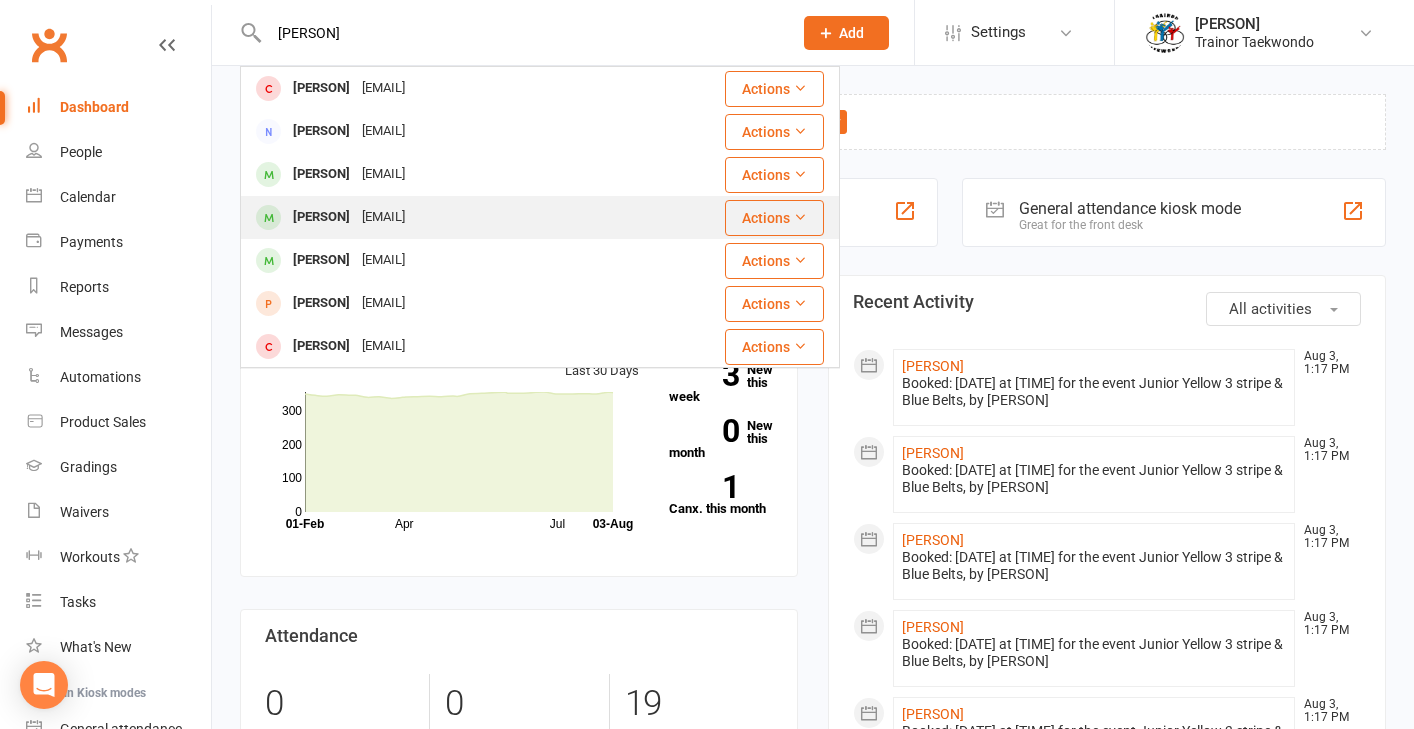 type on "[PERSON]" 